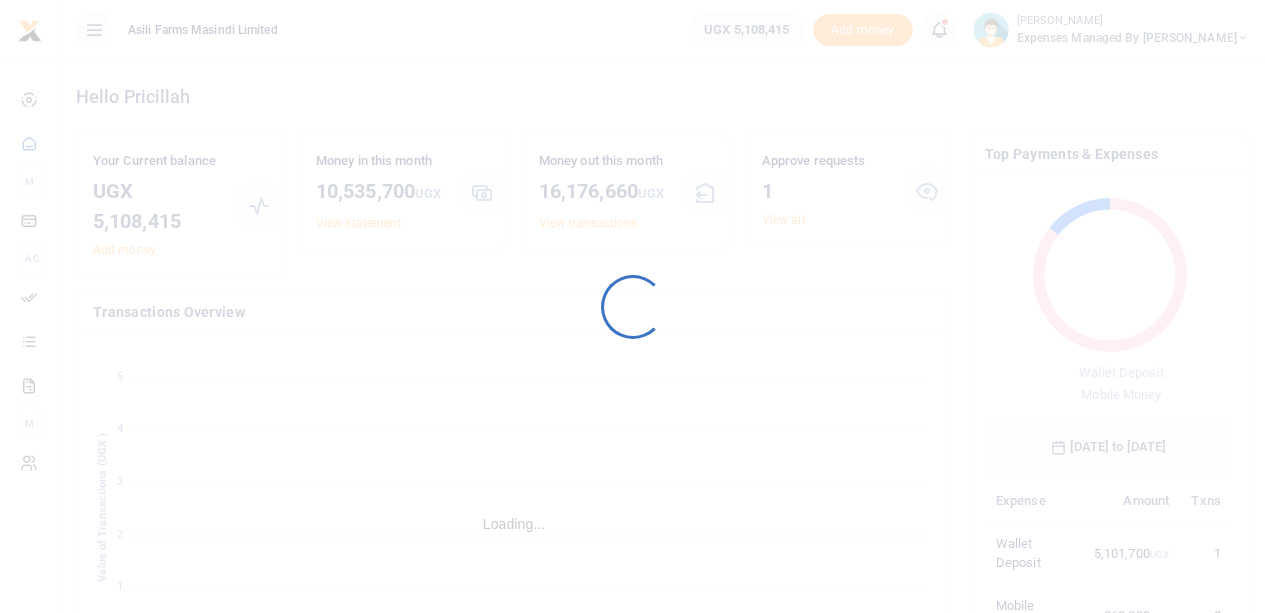 scroll, scrollTop: 0, scrollLeft: 0, axis: both 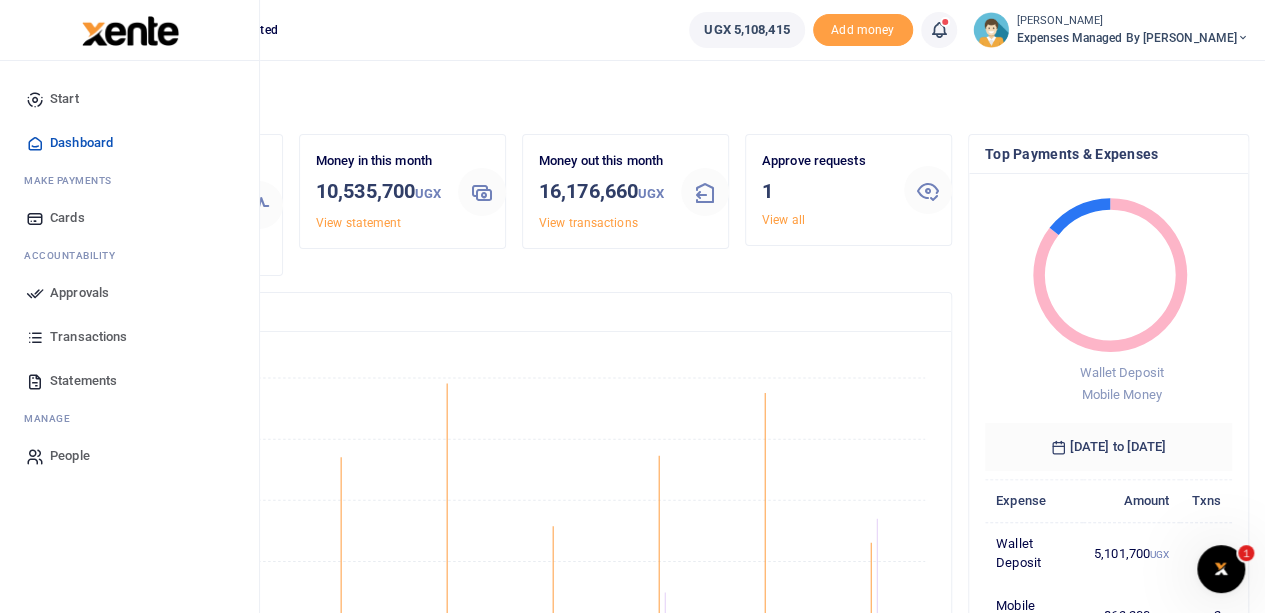 click on "Approvals" at bounding box center (79, 293) 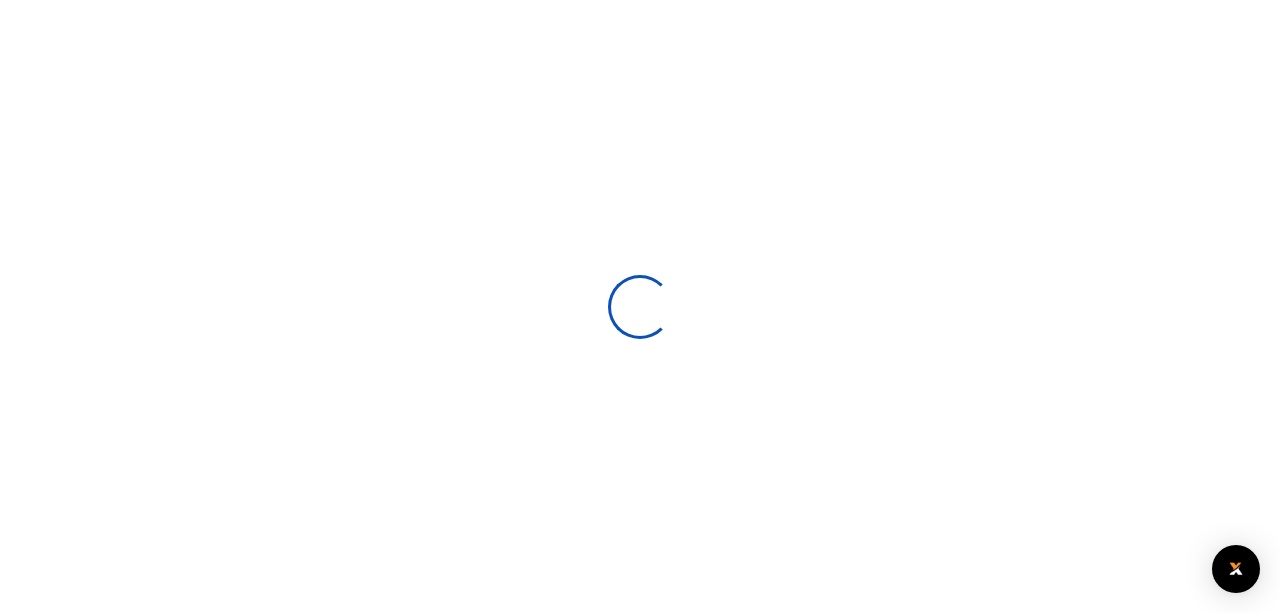 scroll, scrollTop: 0, scrollLeft: 0, axis: both 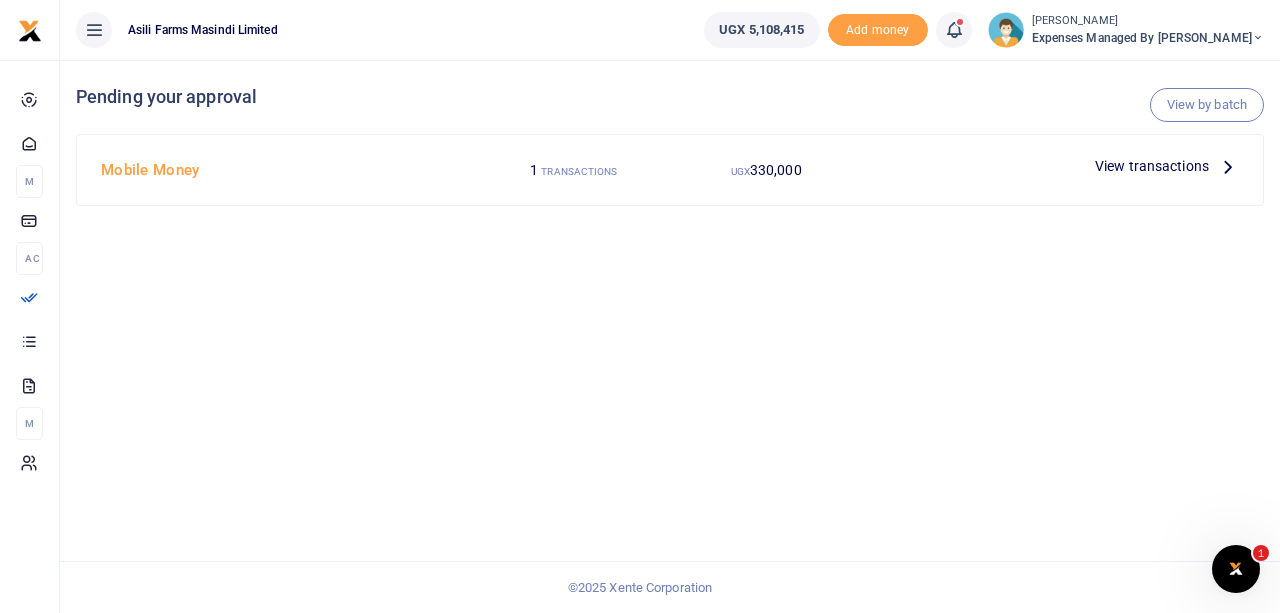 click on "View transactions" at bounding box center (1152, 166) 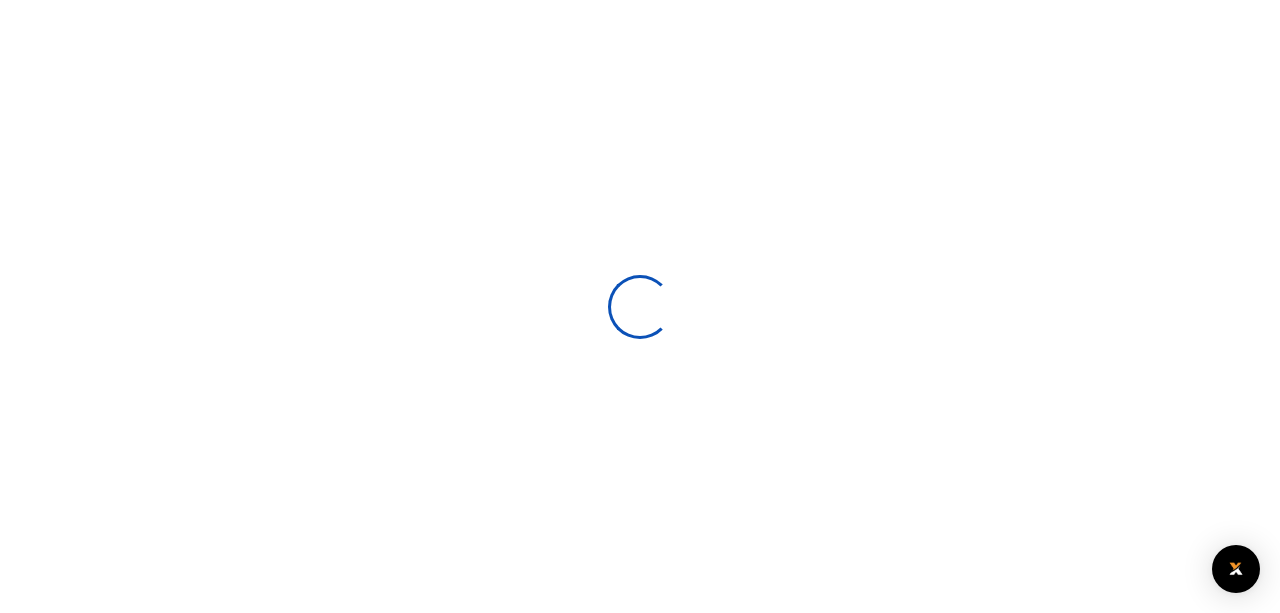 scroll, scrollTop: 0, scrollLeft: 0, axis: both 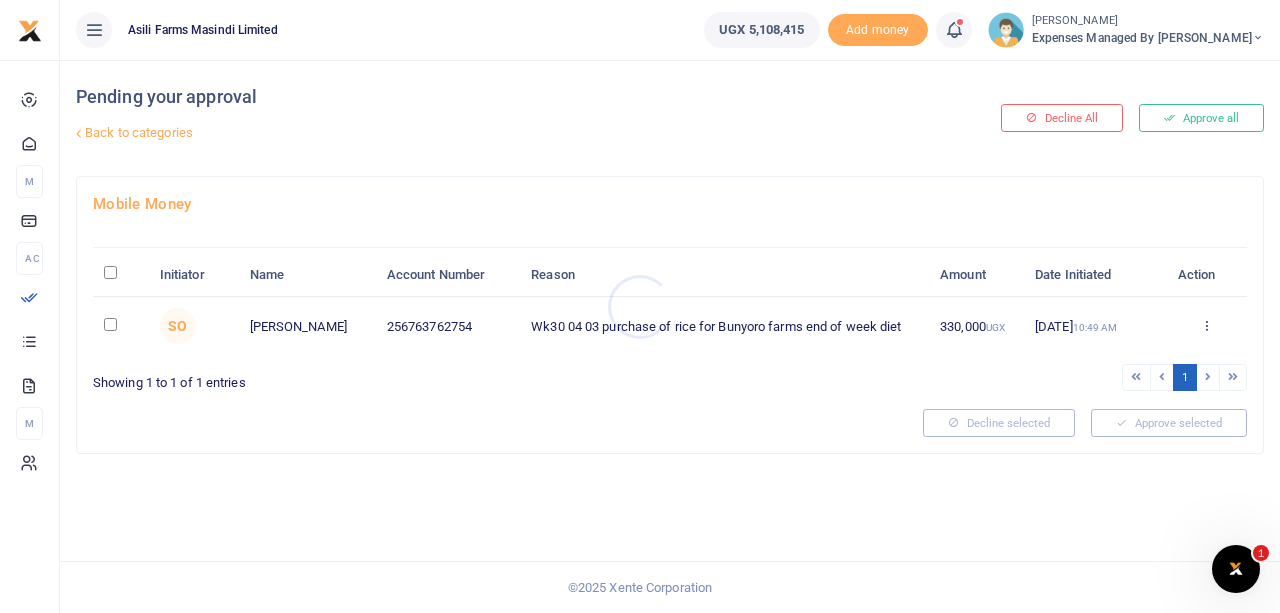 click at bounding box center [640, 306] 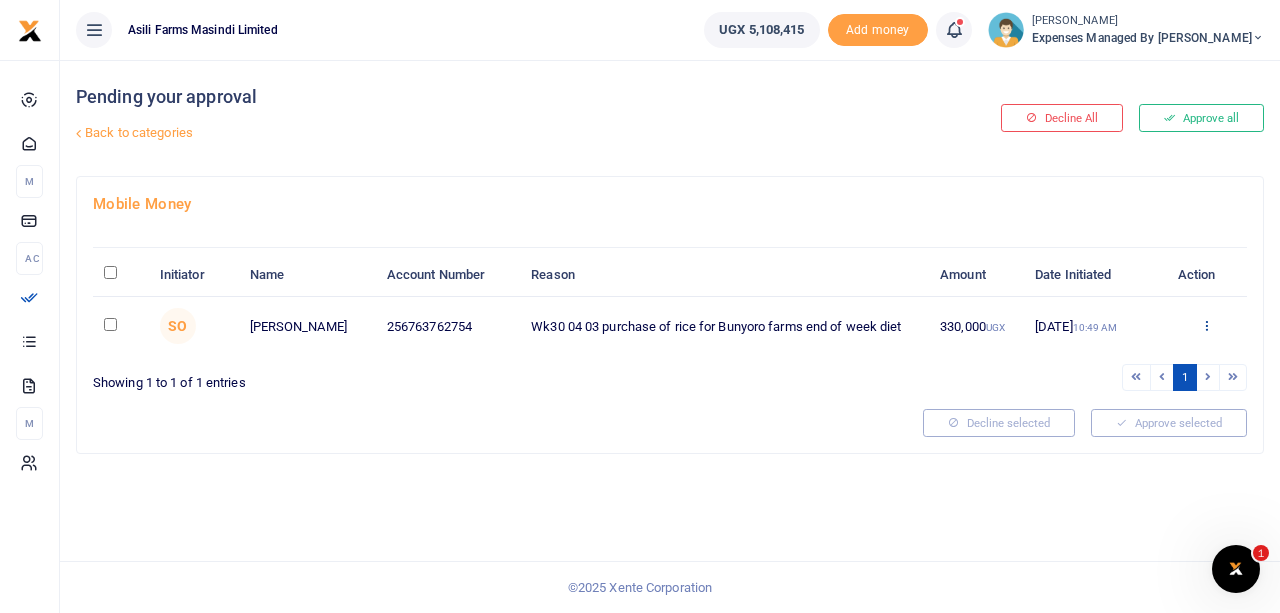 click at bounding box center (1206, 325) 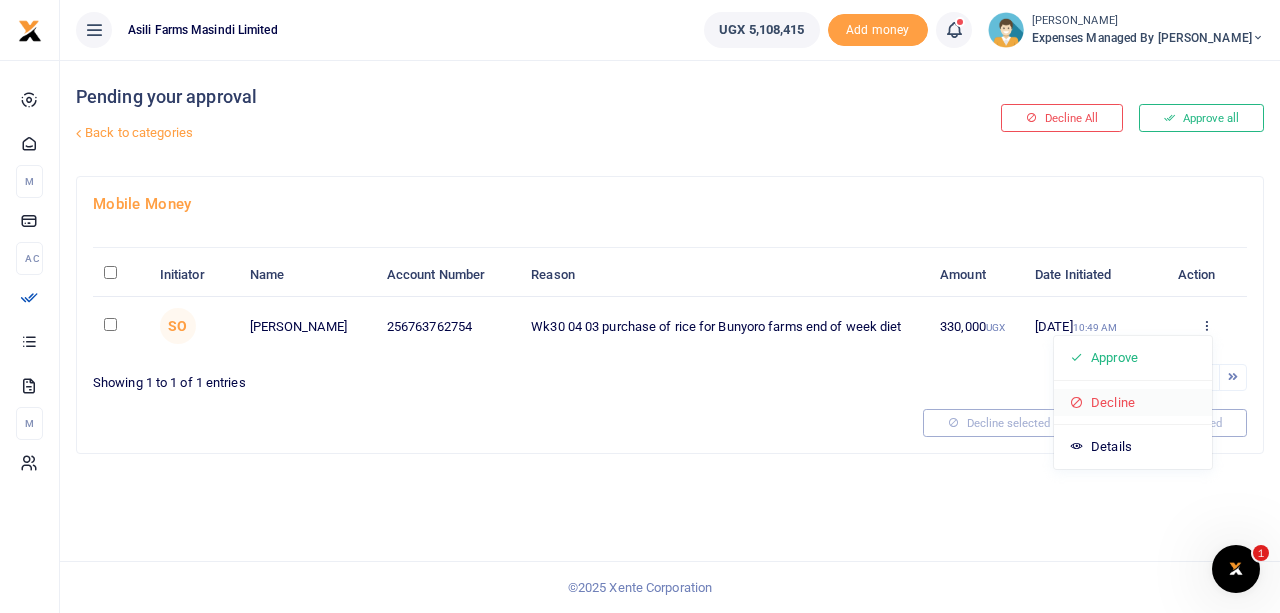 click on "Decline" at bounding box center [1133, 403] 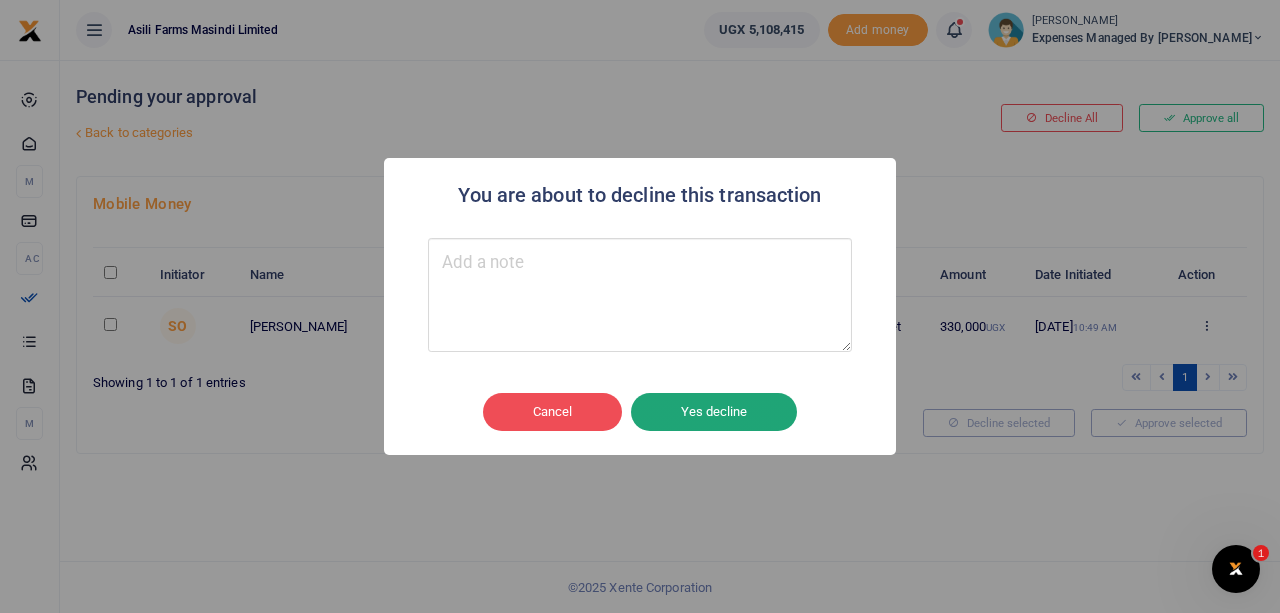 click on "Yes decline" at bounding box center [714, 412] 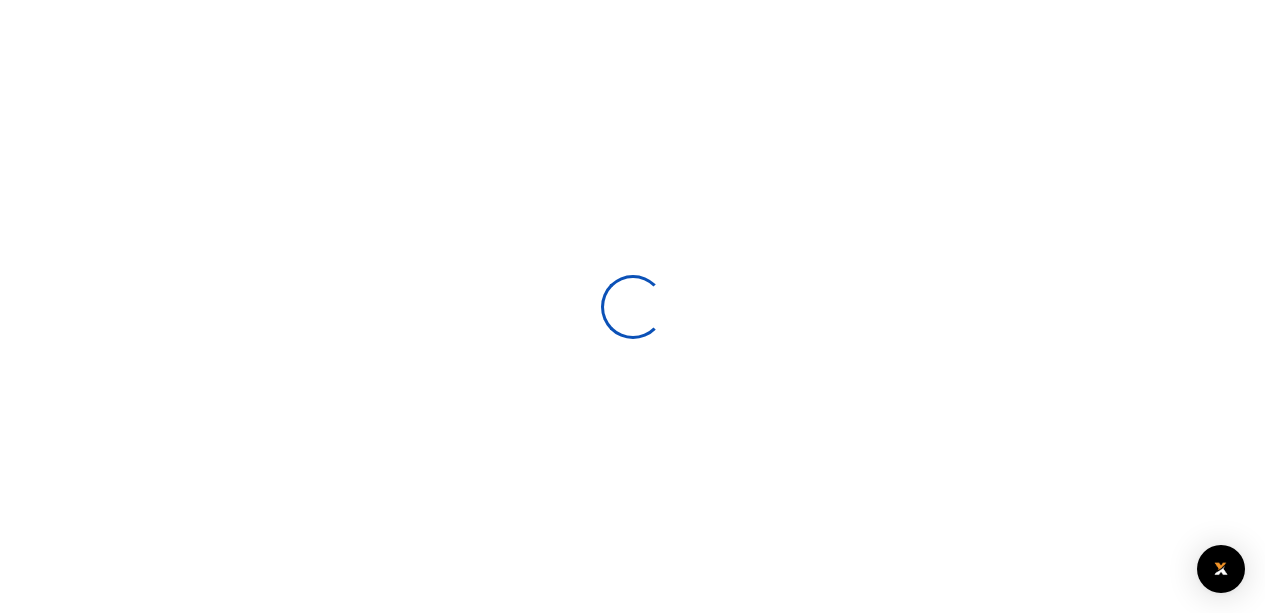 scroll, scrollTop: 0, scrollLeft: 0, axis: both 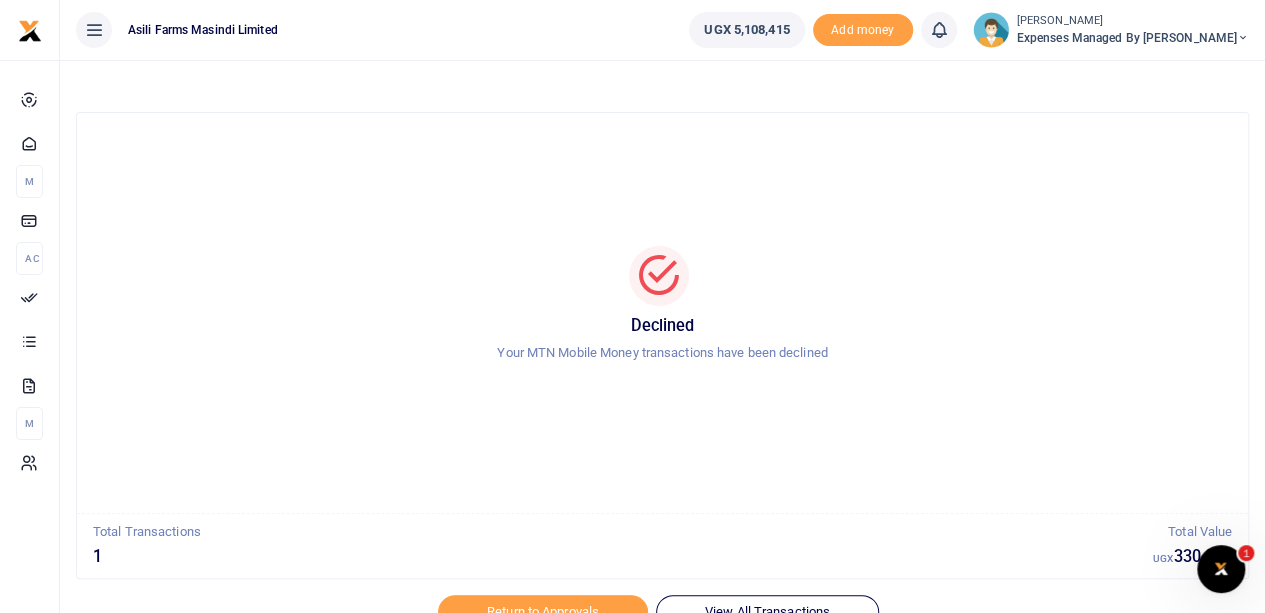 click on "Expenses Managed by [PERSON_NAME]" at bounding box center [1133, 38] 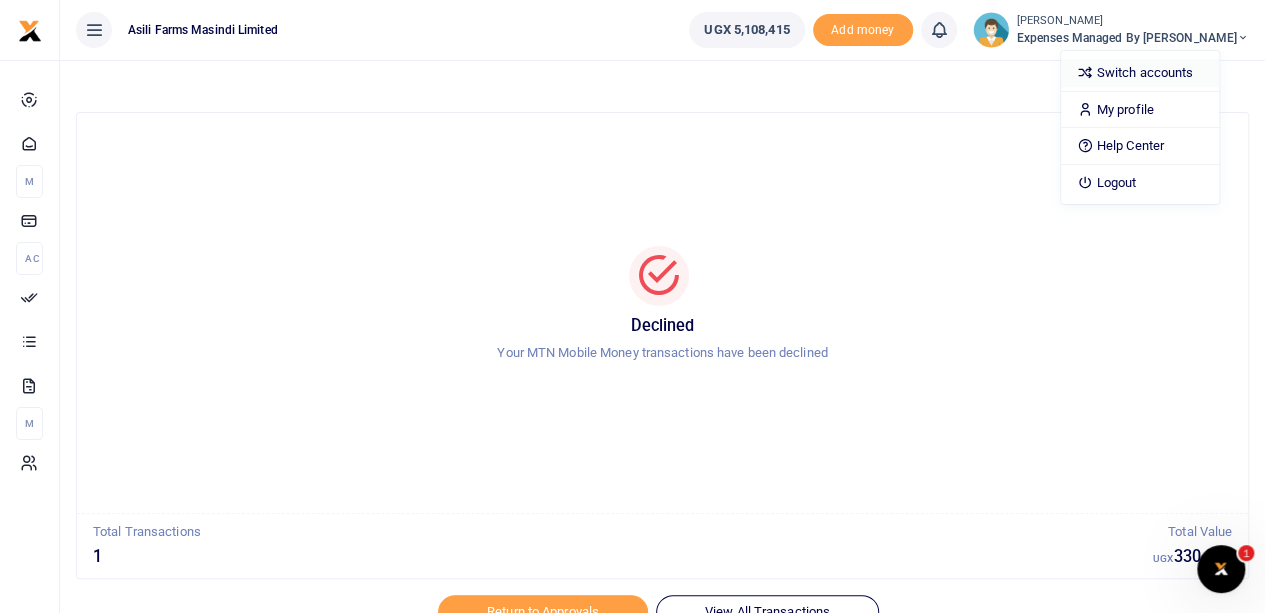 click on "Switch accounts" at bounding box center [1140, 73] 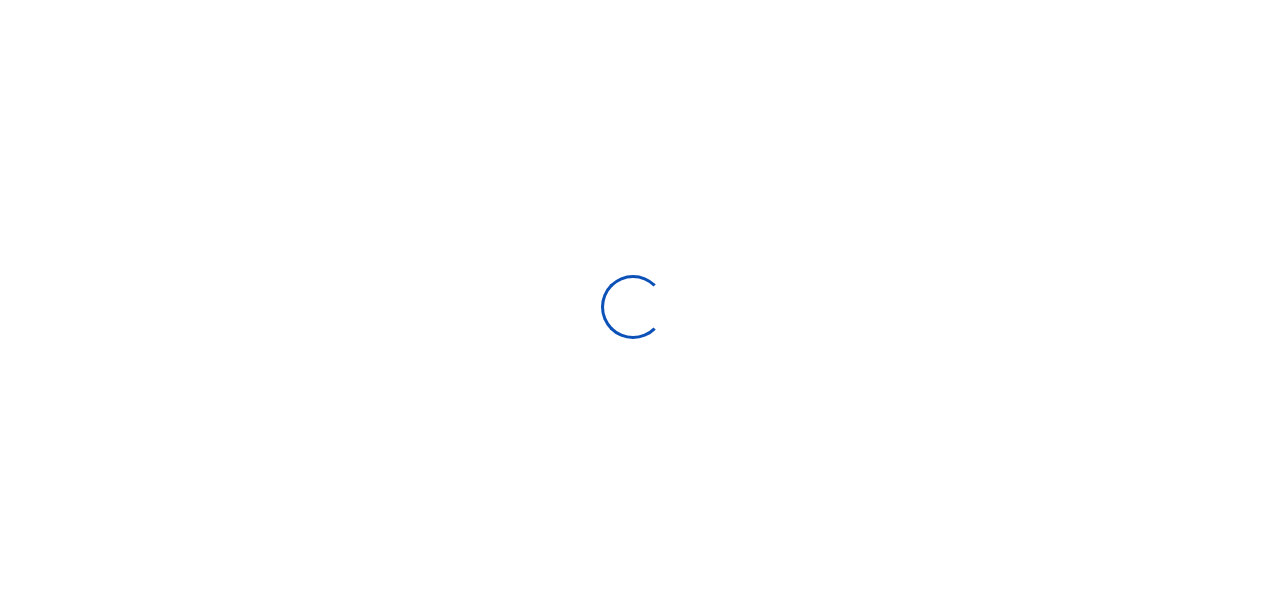 scroll, scrollTop: 0, scrollLeft: 0, axis: both 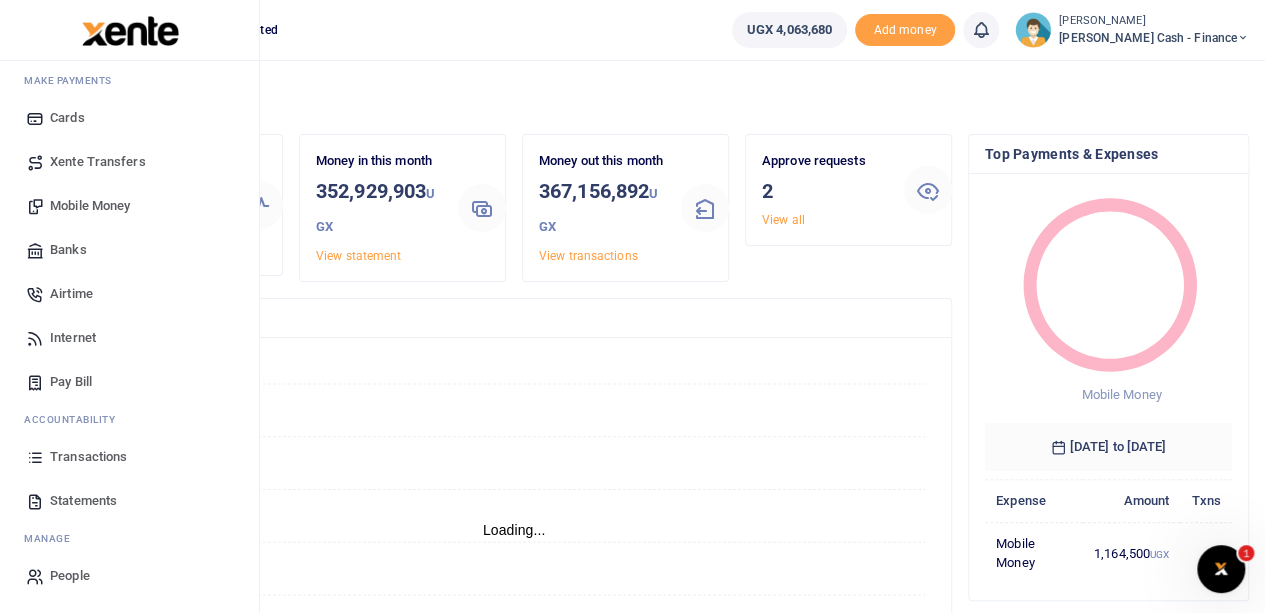 click on "Transactions" at bounding box center [88, 457] 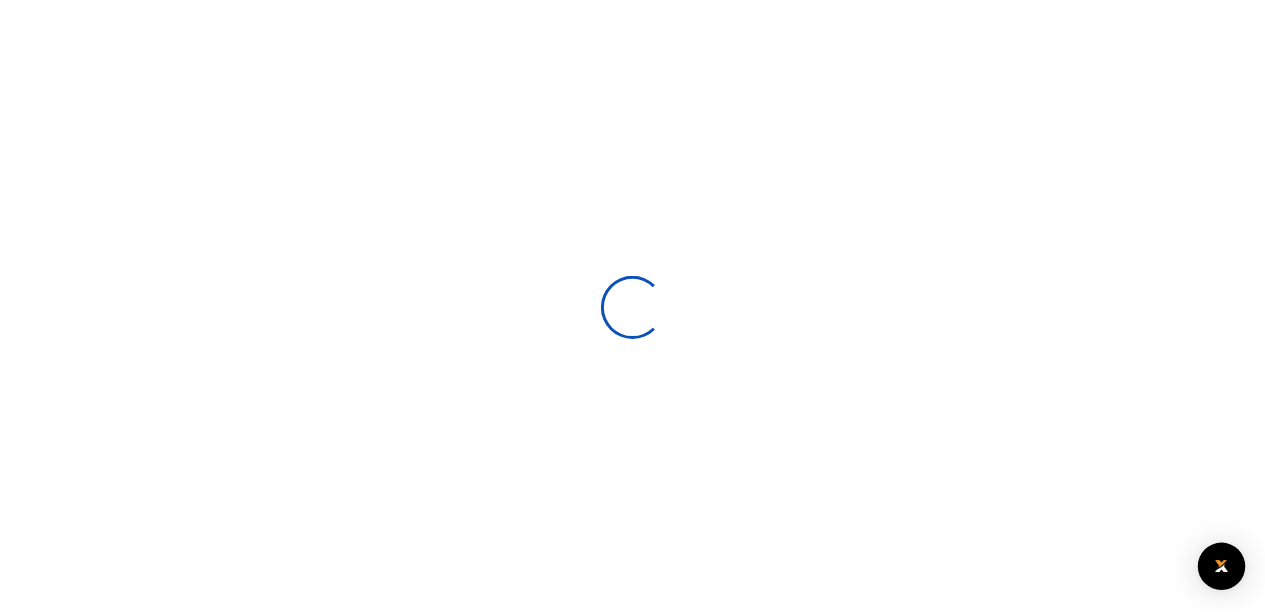 scroll, scrollTop: 0, scrollLeft: 0, axis: both 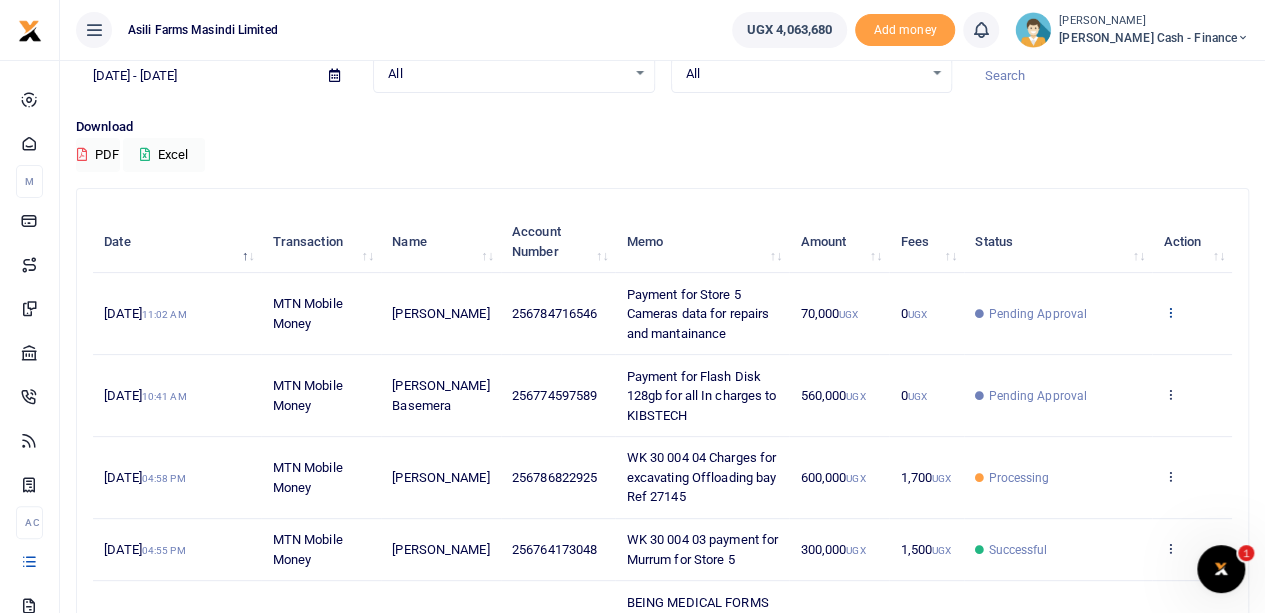 click at bounding box center (1169, 312) 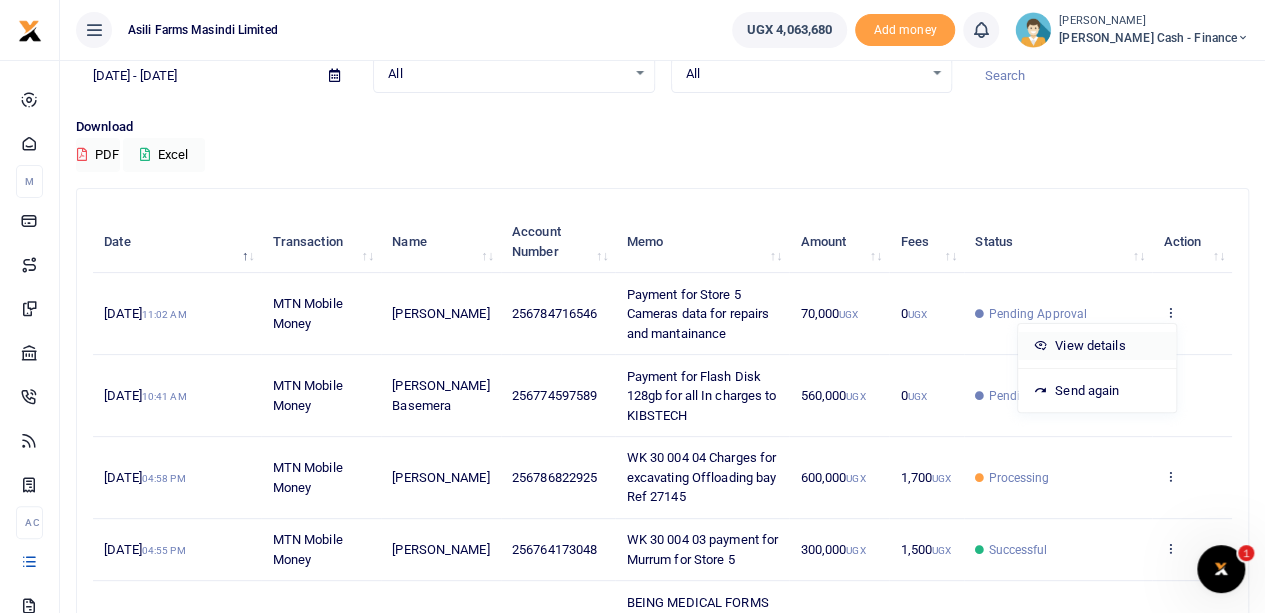 click on "View details" at bounding box center [1097, 346] 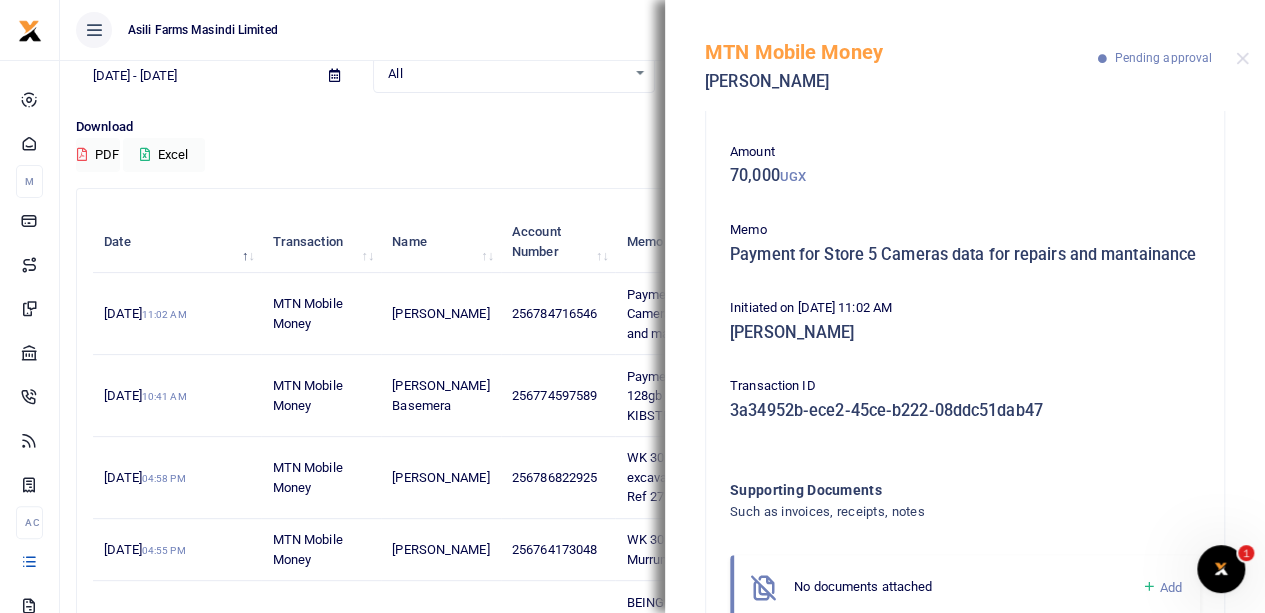scroll, scrollTop: 166, scrollLeft: 0, axis: vertical 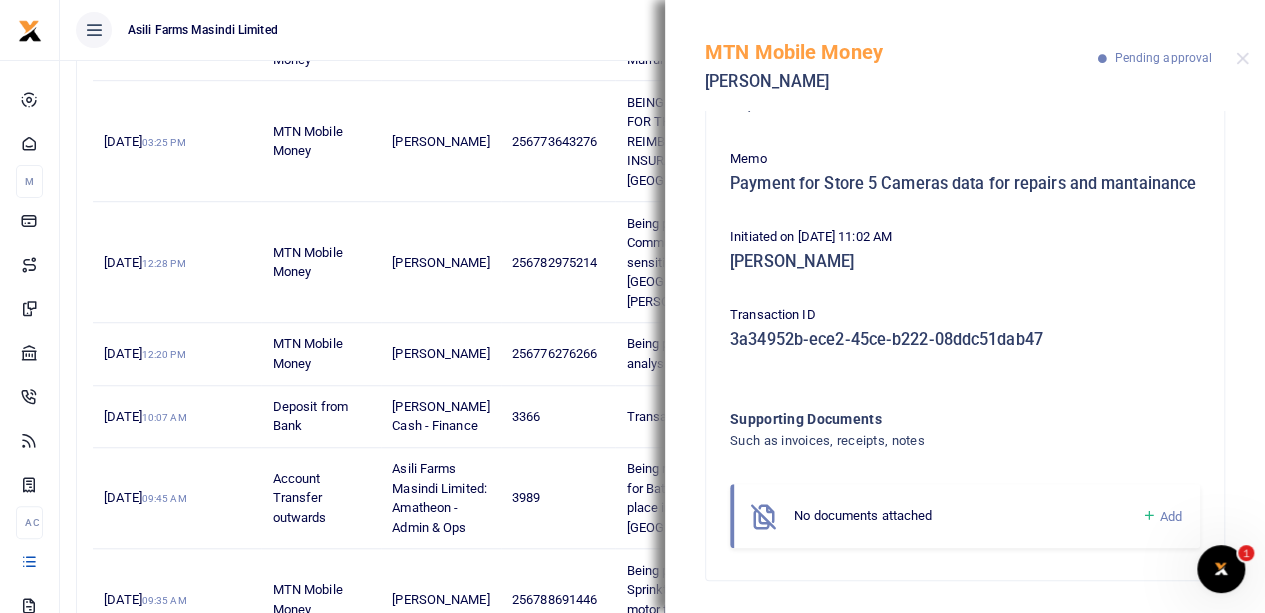 click on "Add" at bounding box center (1171, 516) 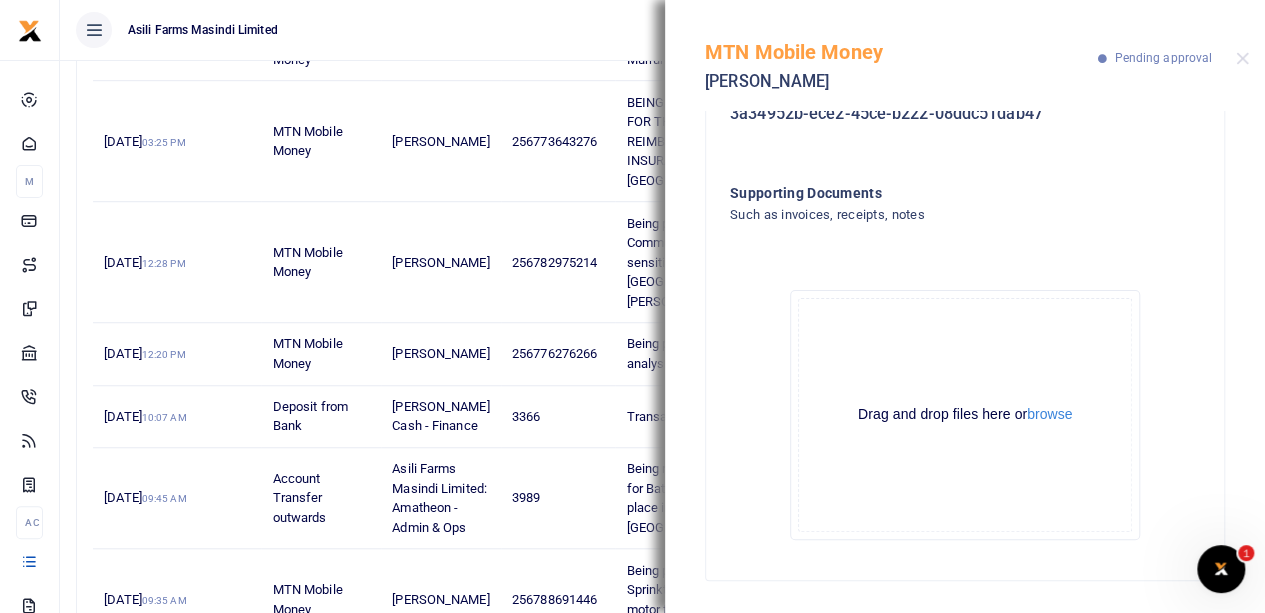 scroll, scrollTop: 391, scrollLeft: 0, axis: vertical 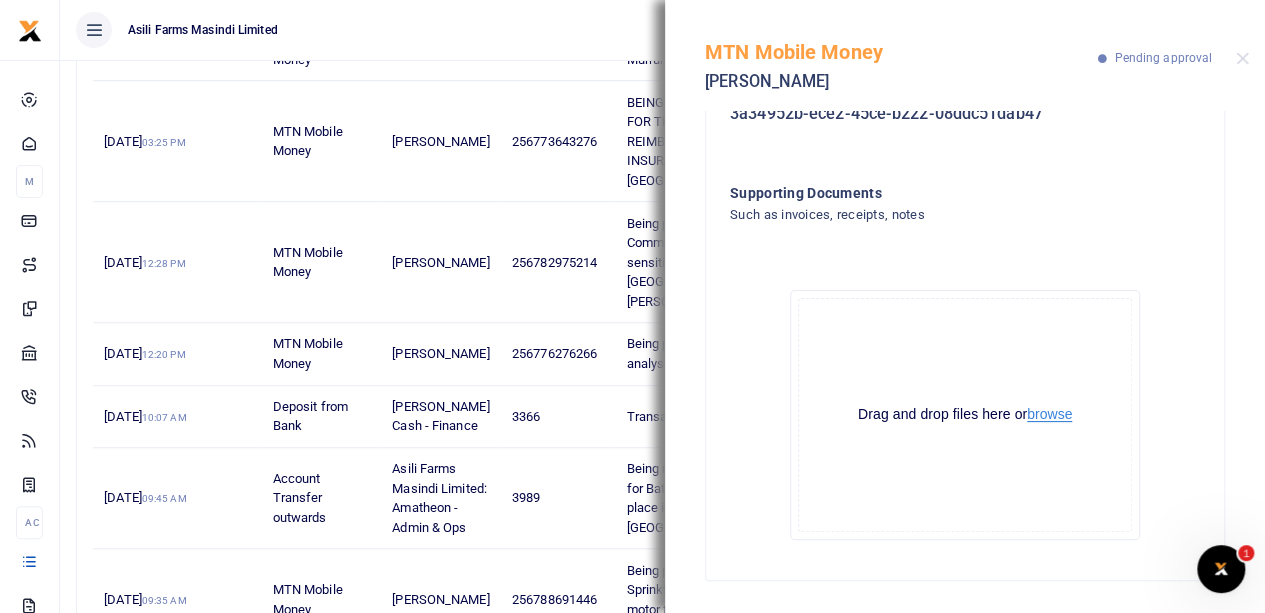 click on "browse" at bounding box center (1049, 414) 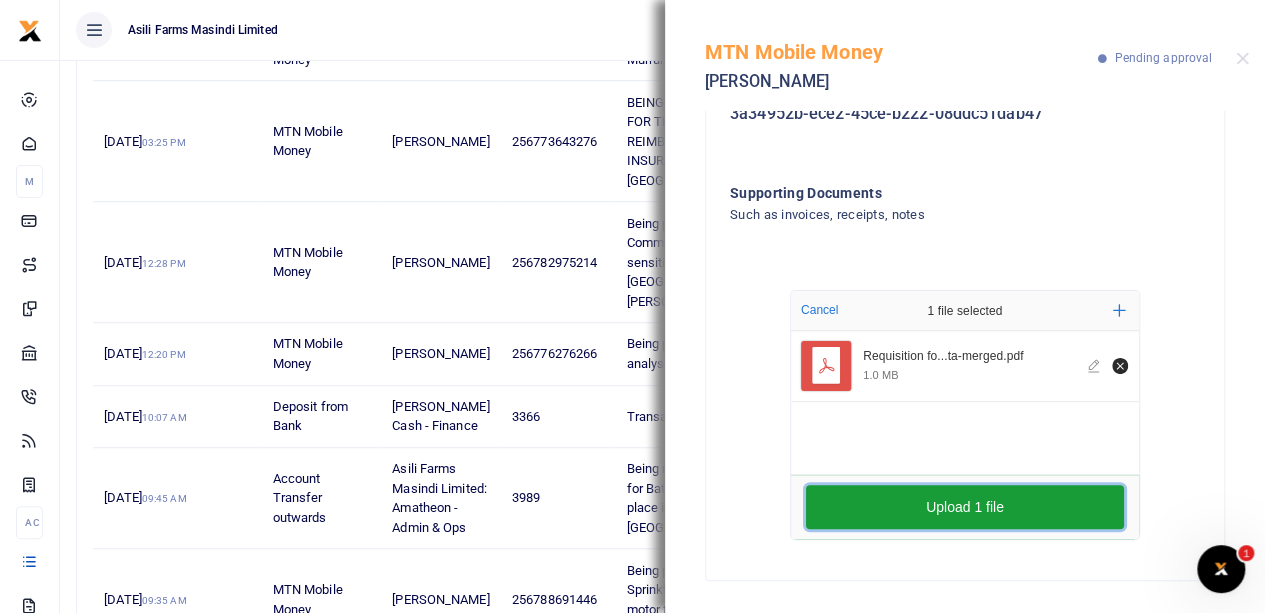 click on "Upload 1 file" at bounding box center [965, 507] 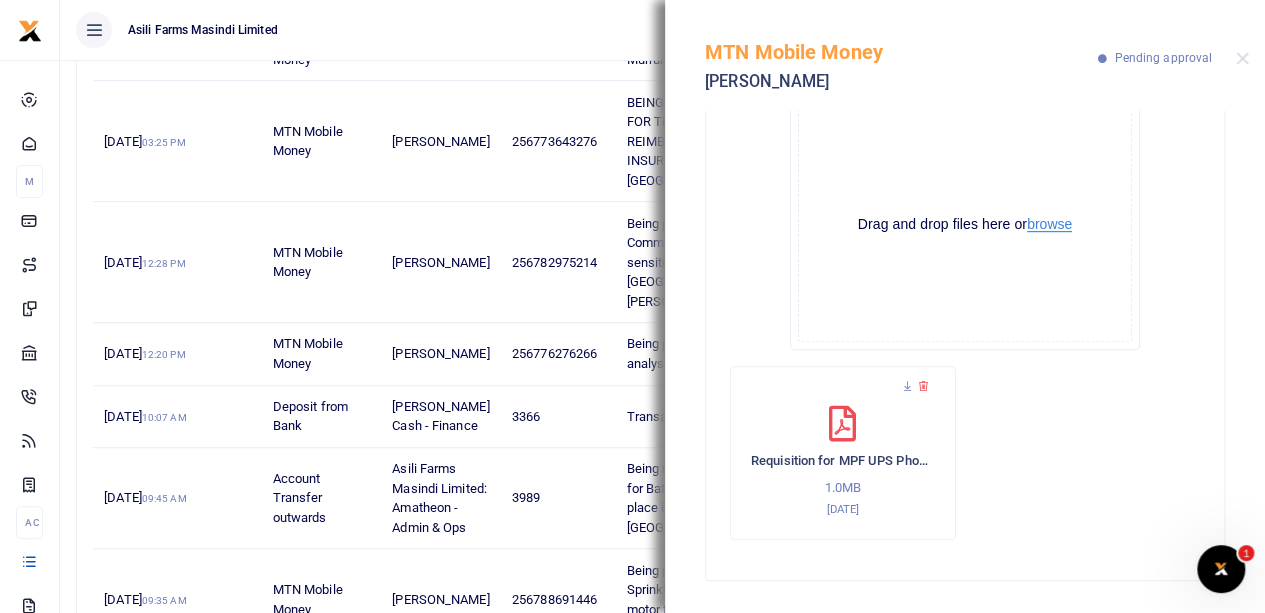 scroll, scrollTop: 580, scrollLeft: 0, axis: vertical 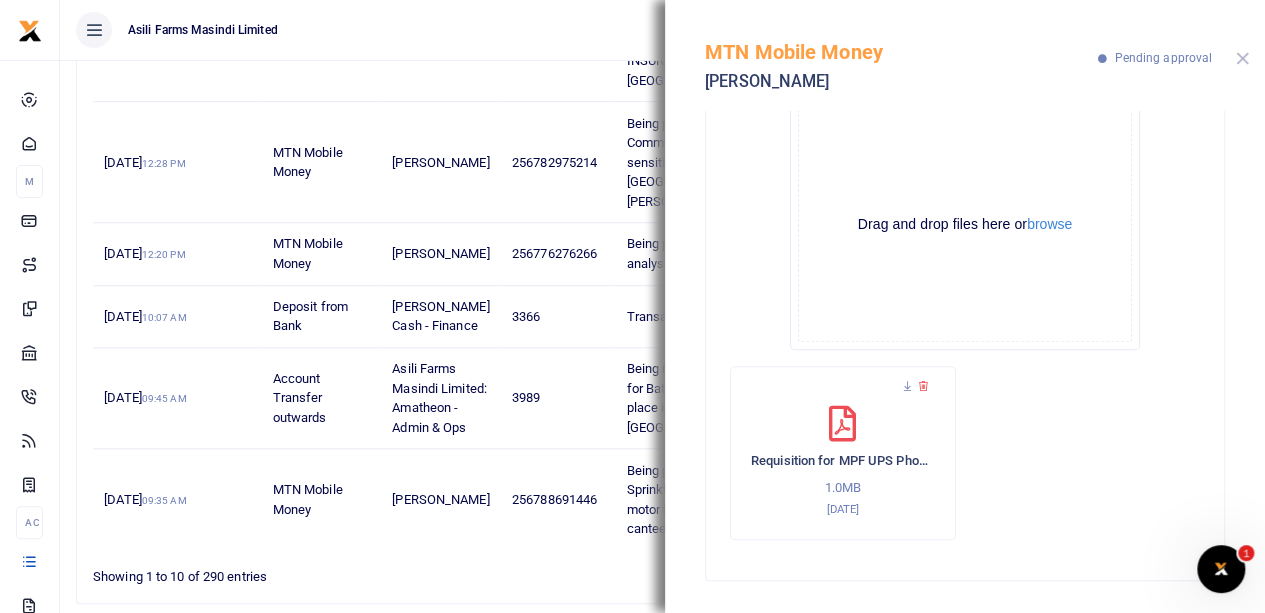 click at bounding box center [1242, 58] 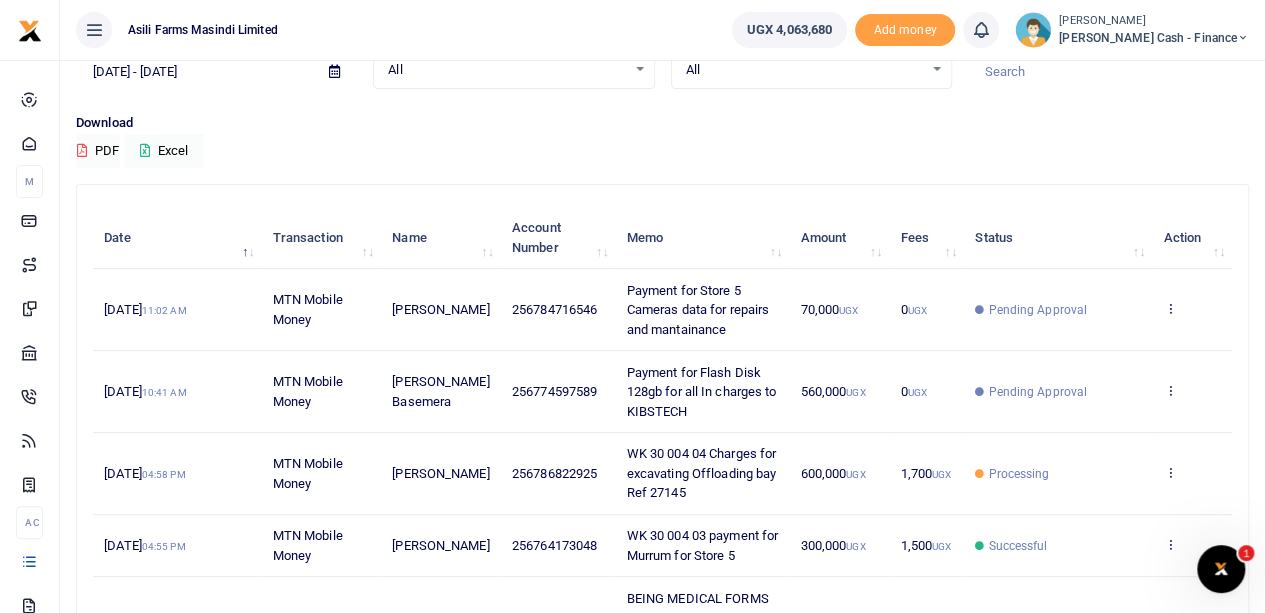 scroll, scrollTop: 100, scrollLeft: 0, axis: vertical 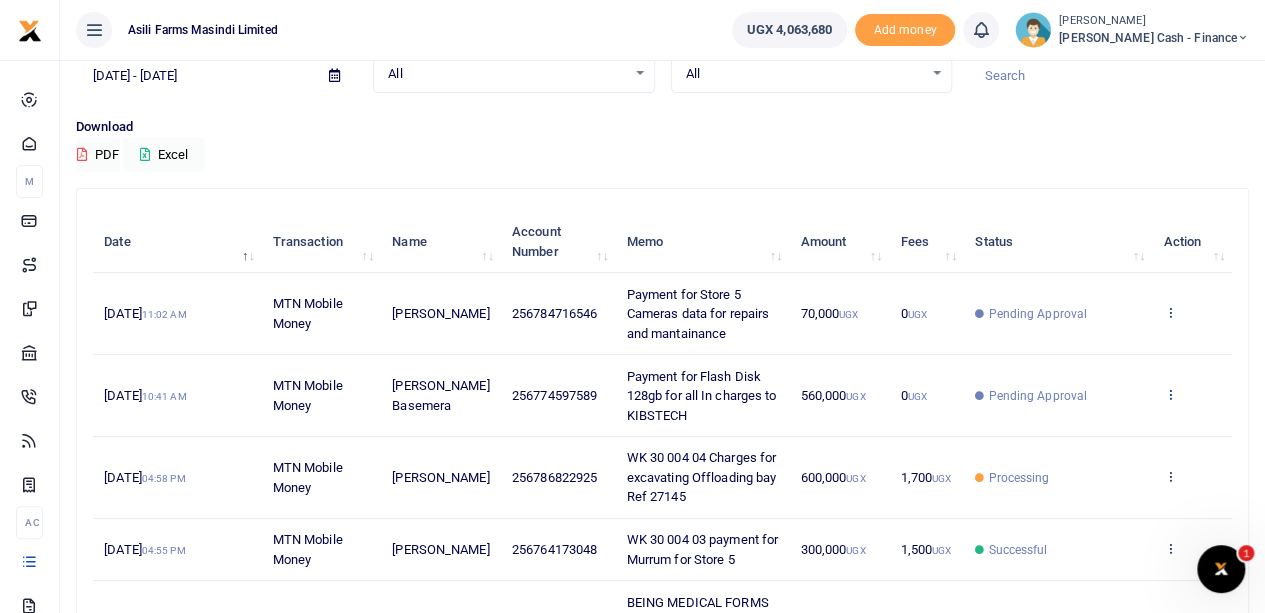 click at bounding box center [1169, 394] 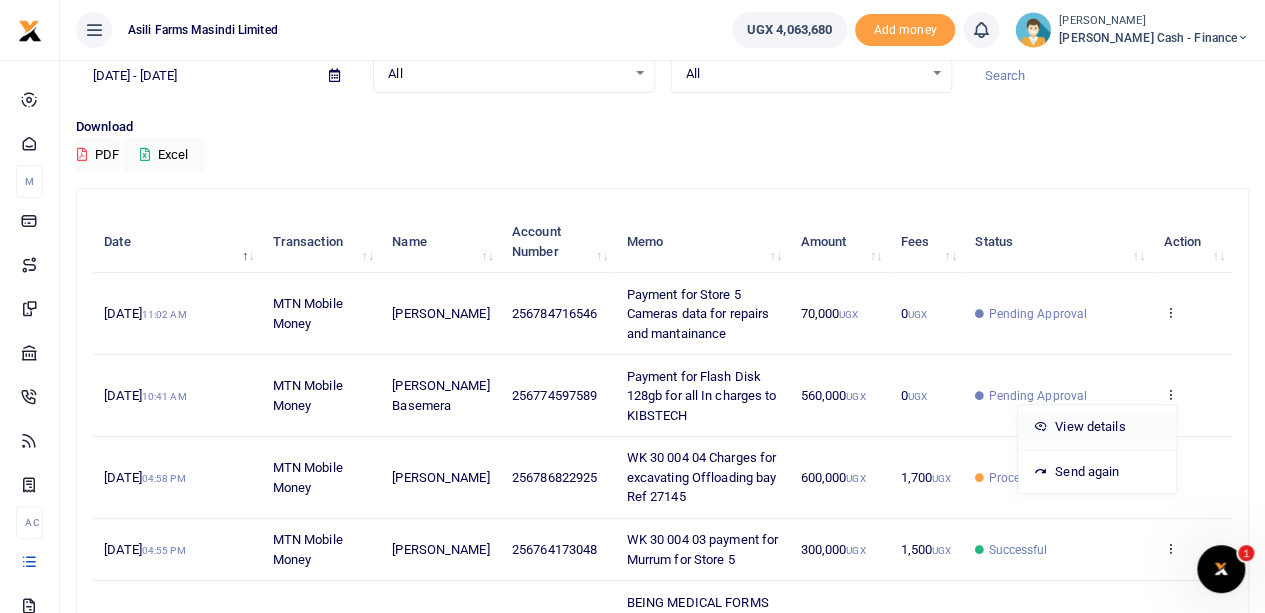 click on "View details" at bounding box center [1097, 427] 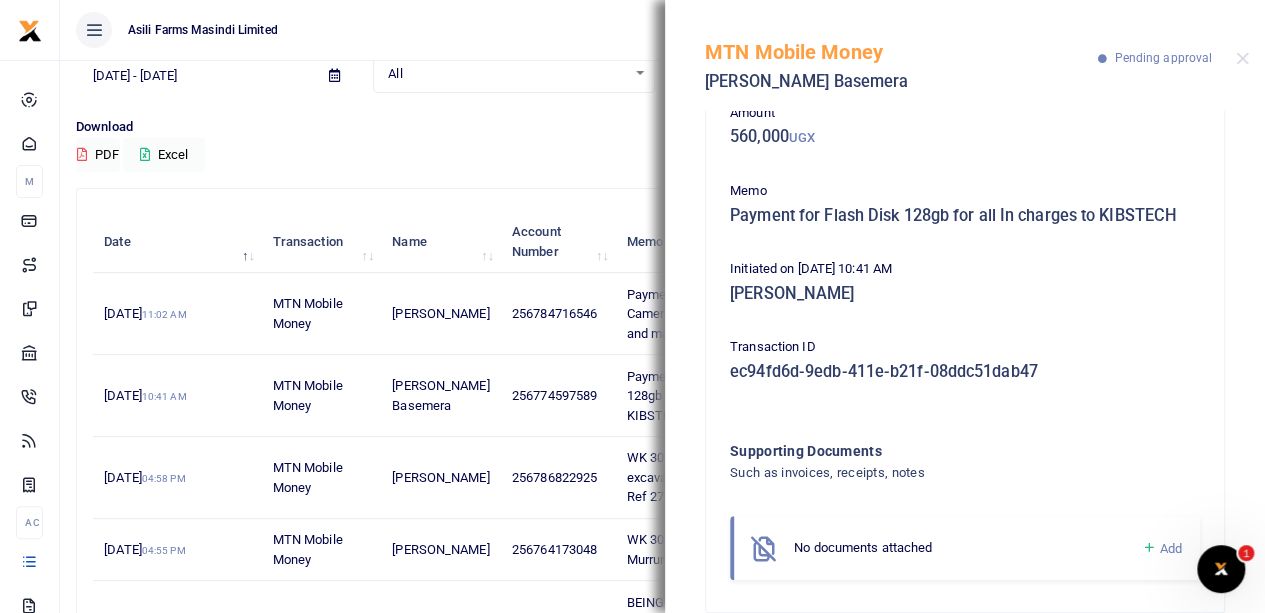 scroll, scrollTop: 146, scrollLeft: 0, axis: vertical 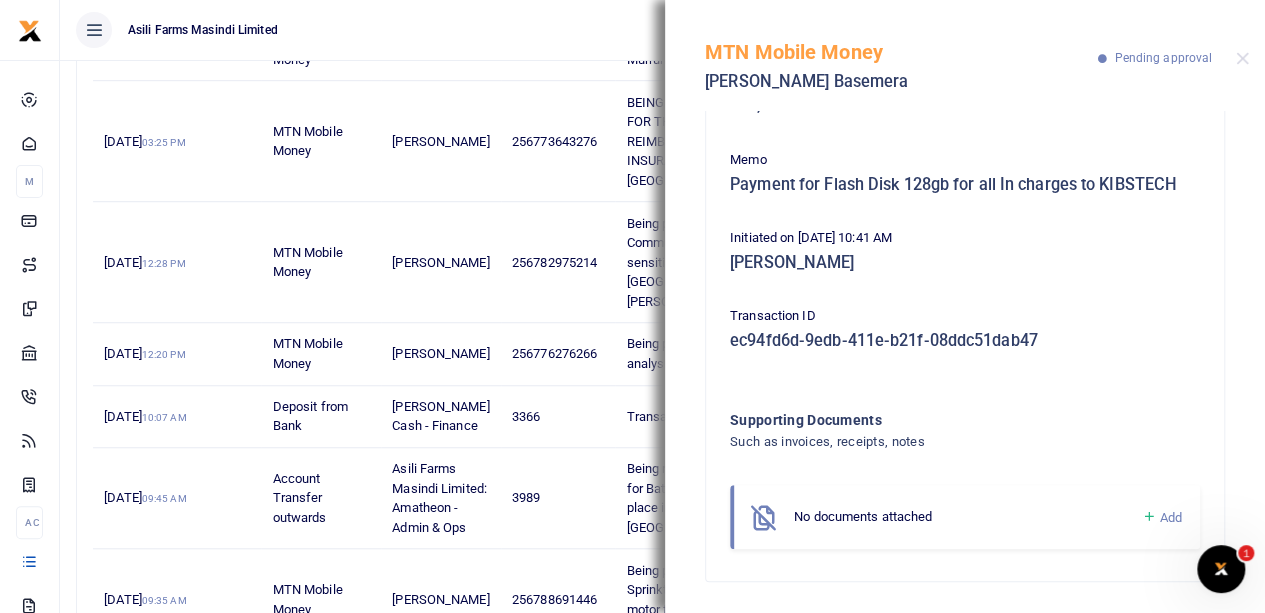 click on "Add" at bounding box center [1161, 517] 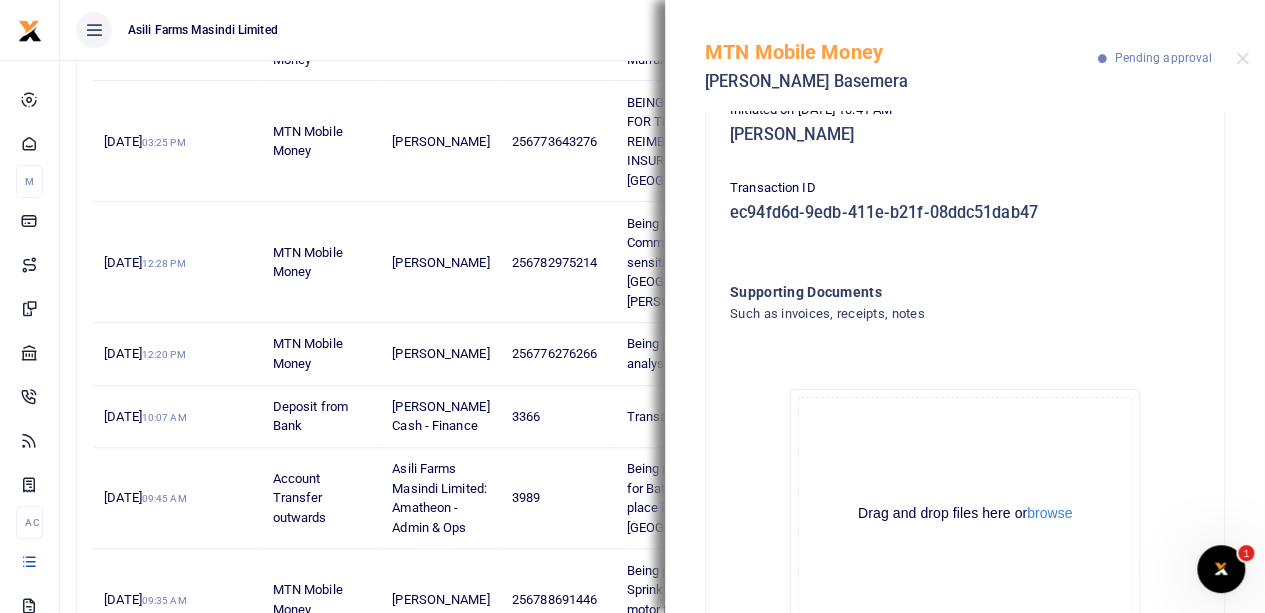 scroll, scrollTop: 372, scrollLeft: 0, axis: vertical 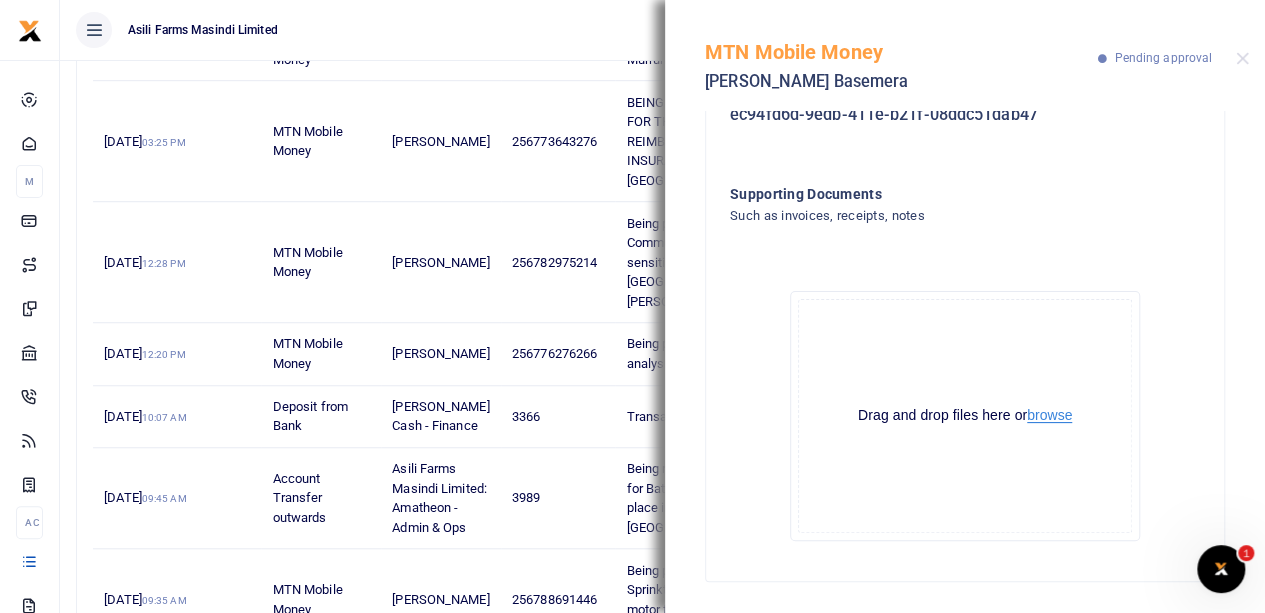click on "browse" at bounding box center (1049, 415) 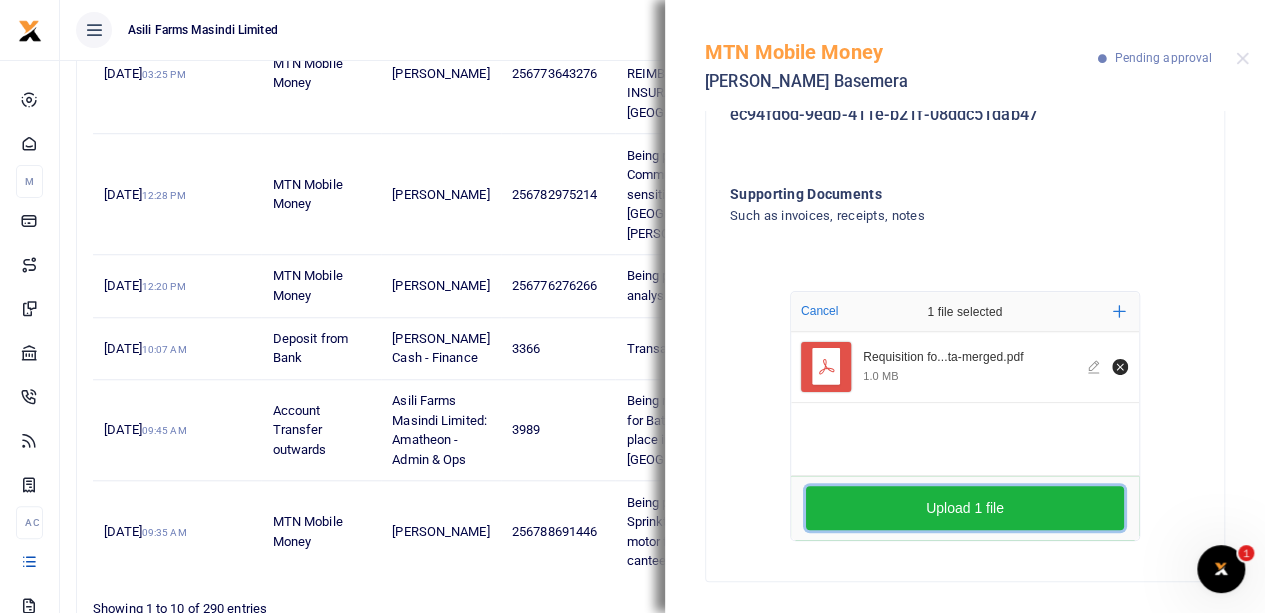 scroll, scrollTop: 700, scrollLeft: 0, axis: vertical 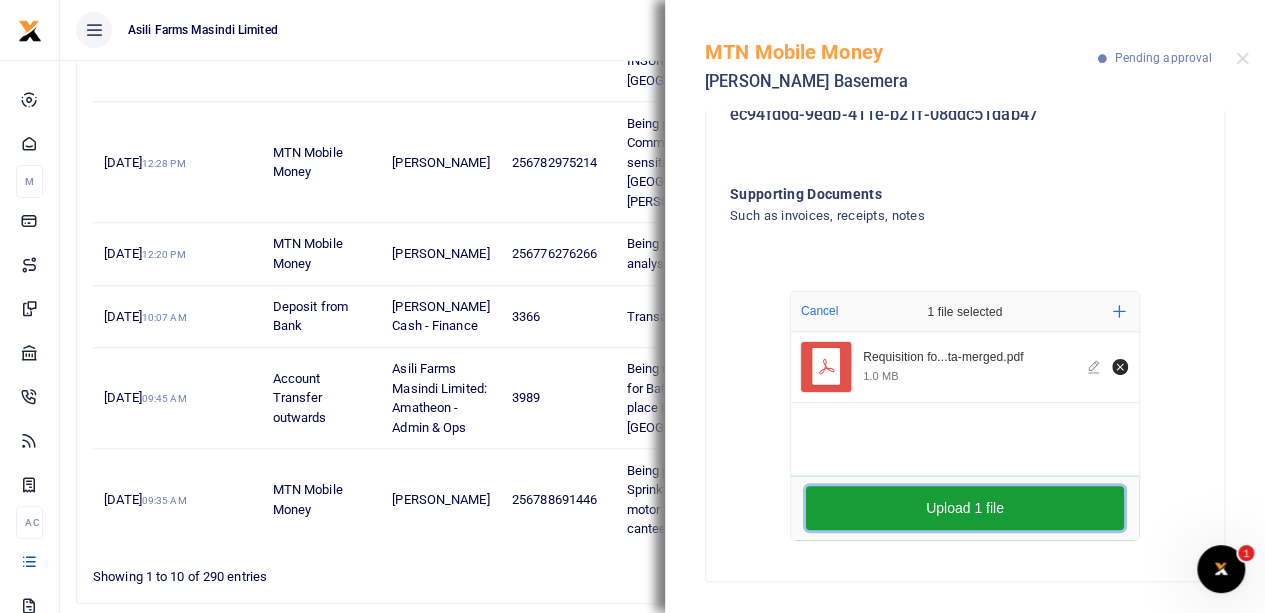 click on "Upload 1 file" at bounding box center (965, 508) 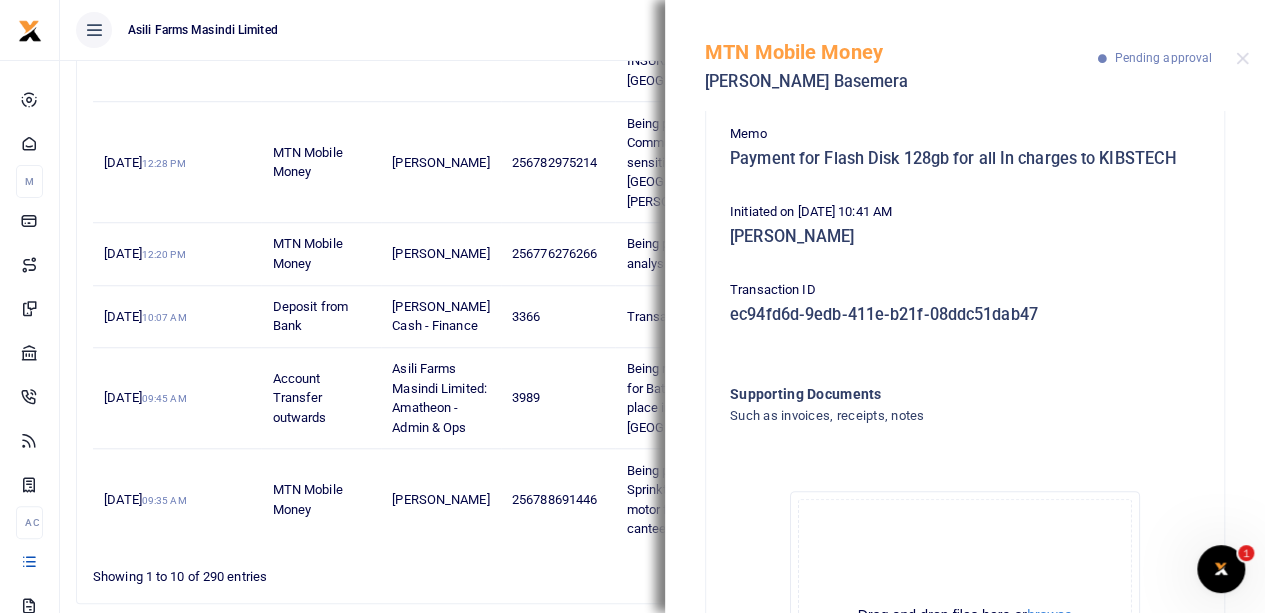 scroll, scrollTop: 161, scrollLeft: 0, axis: vertical 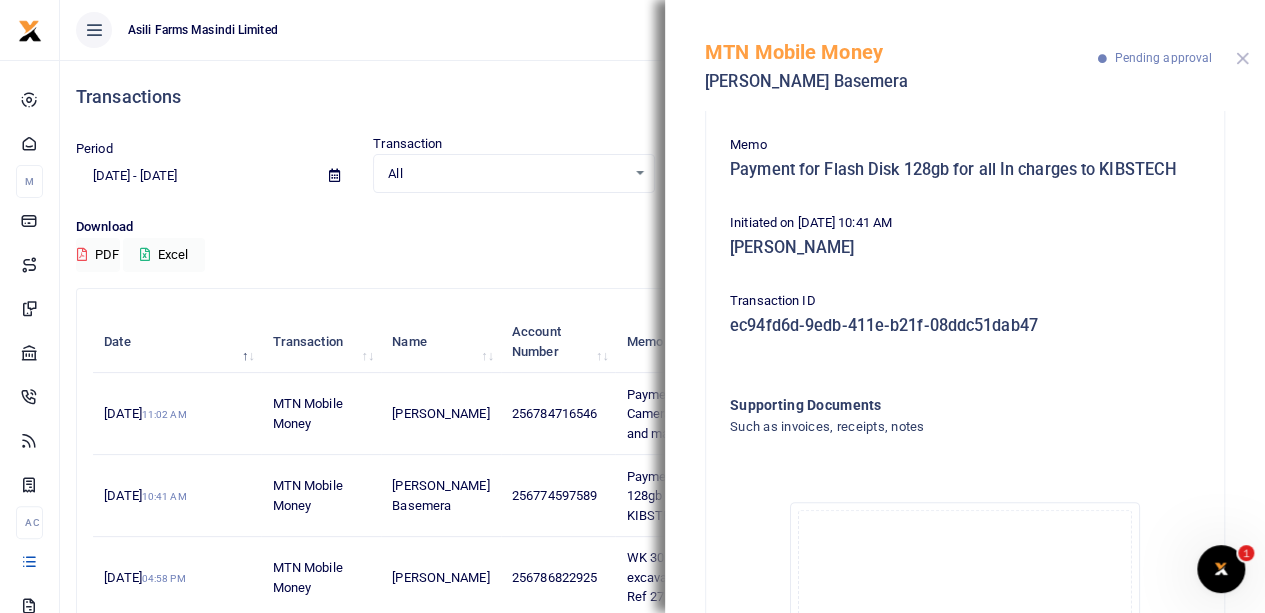 click at bounding box center (1242, 58) 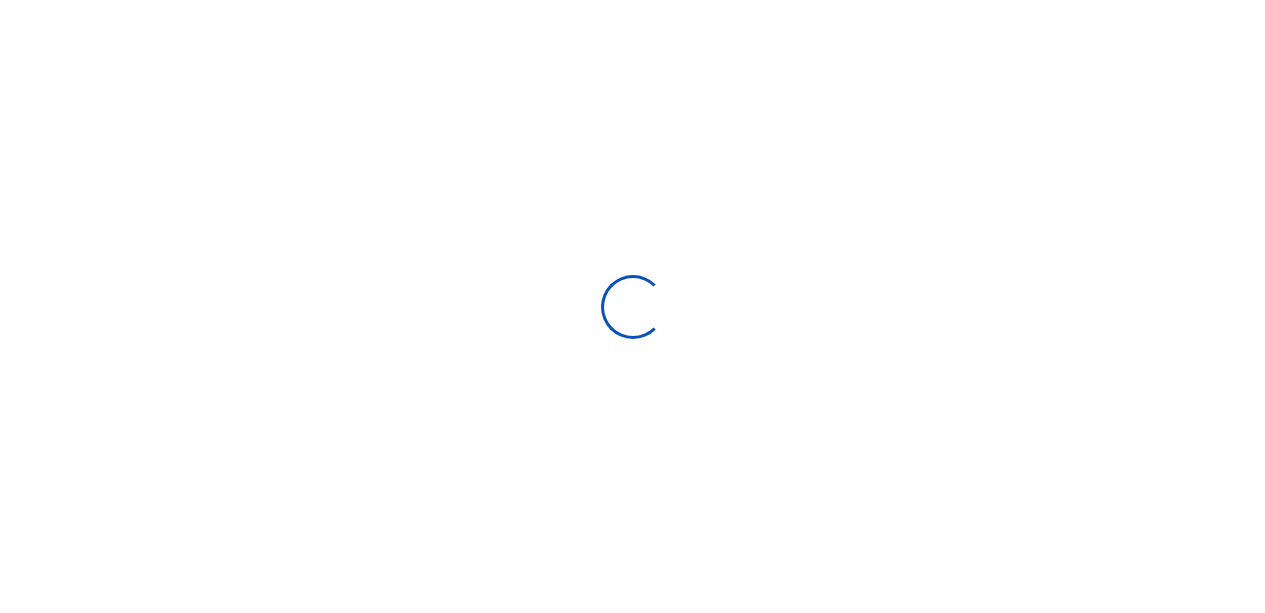 scroll, scrollTop: 0, scrollLeft: 0, axis: both 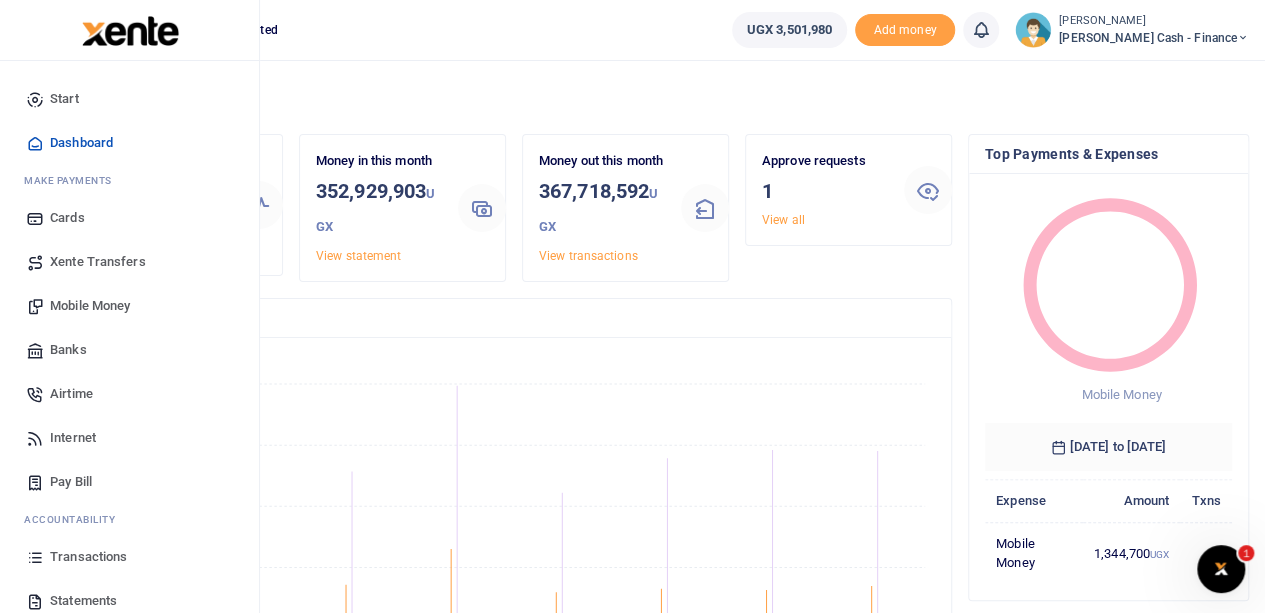 click on "Mobile Money" at bounding box center [90, 306] 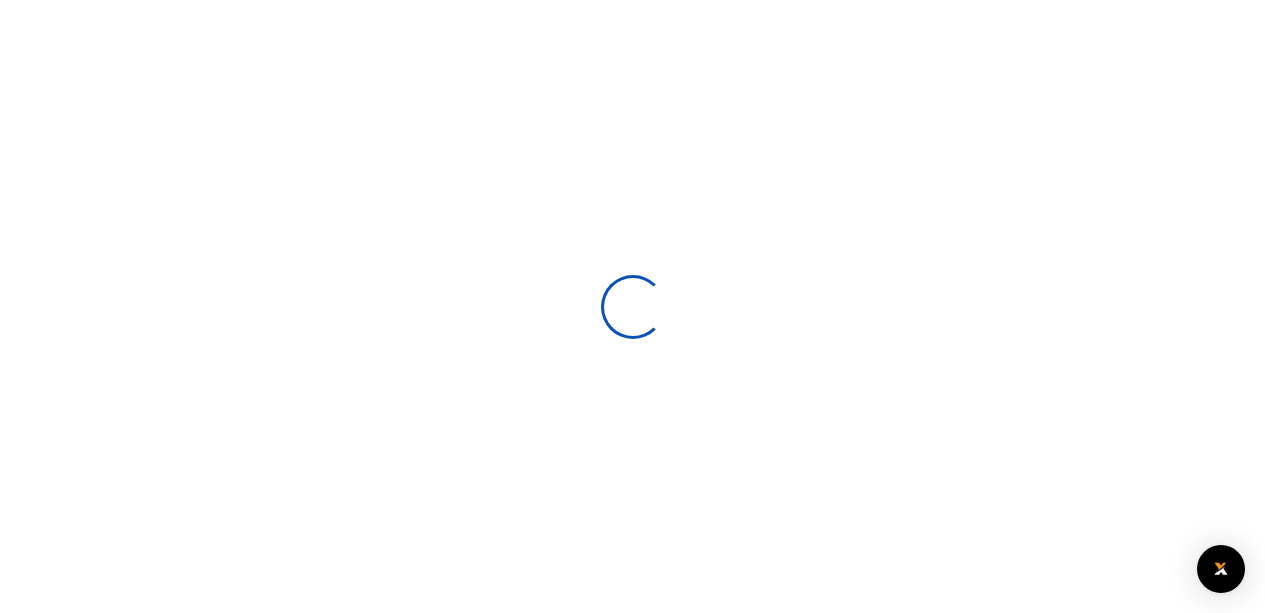 scroll, scrollTop: 0, scrollLeft: 0, axis: both 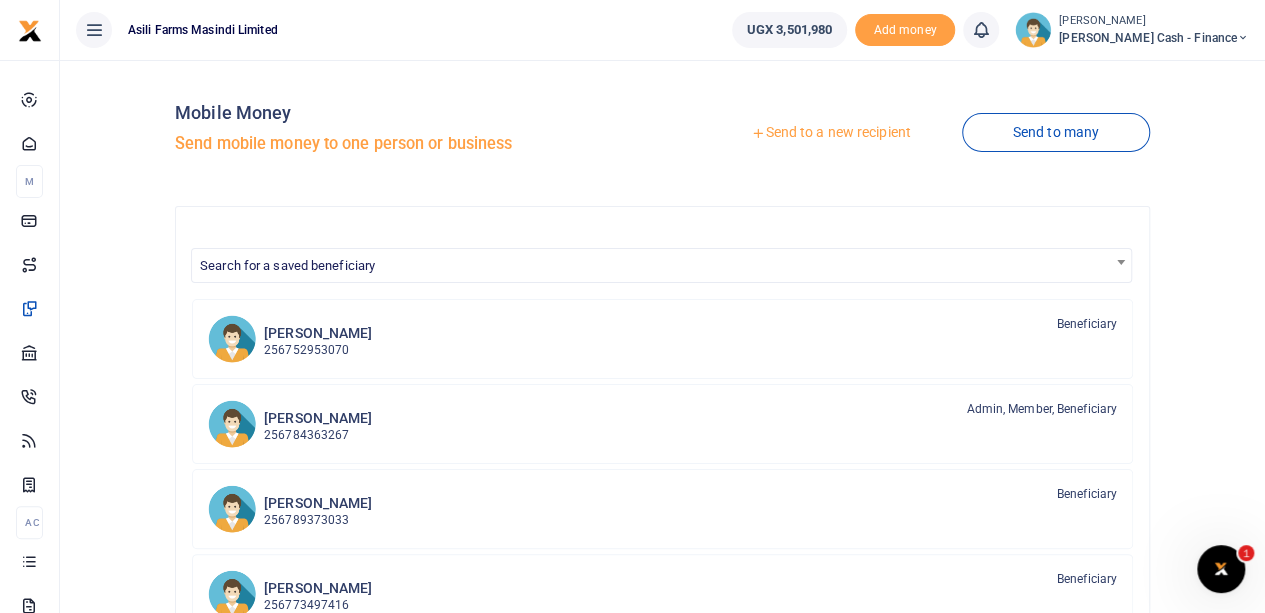 click on "Send to a new recipient" at bounding box center [830, 133] 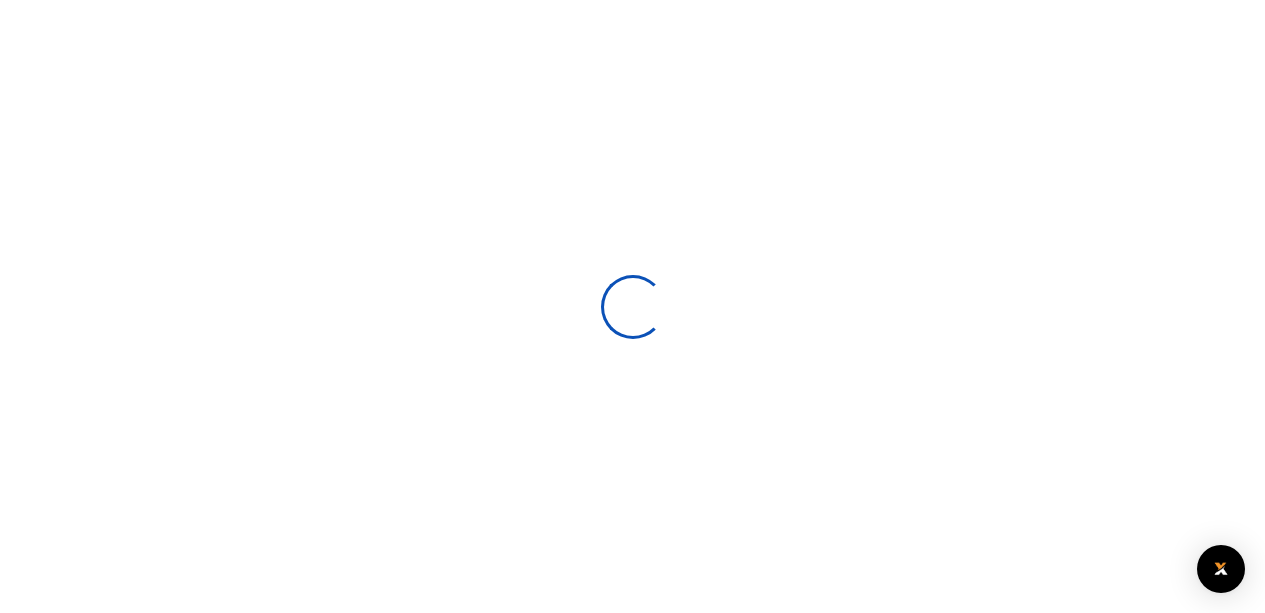 select 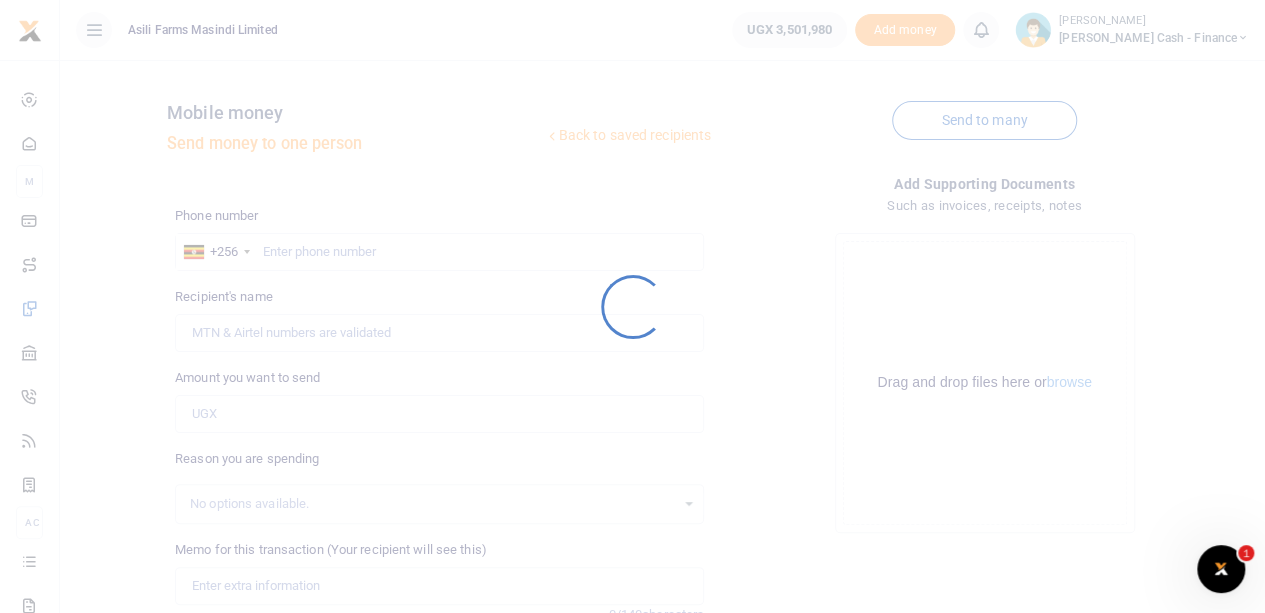 scroll, scrollTop: 0, scrollLeft: 0, axis: both 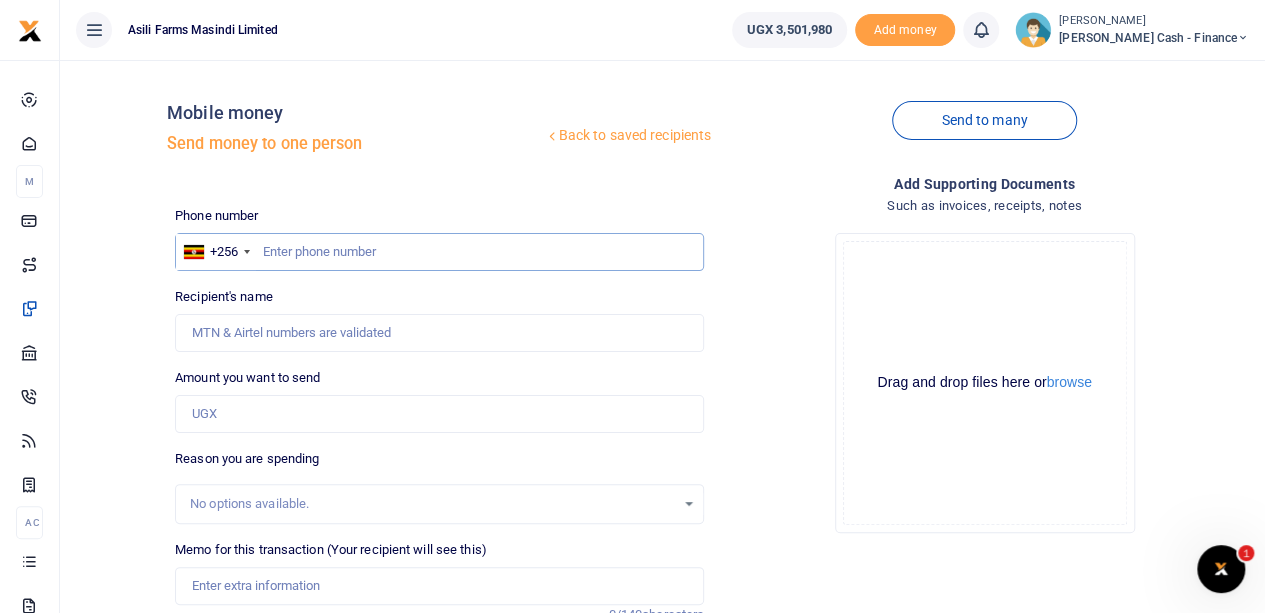 click at bounding box center (439, 252) 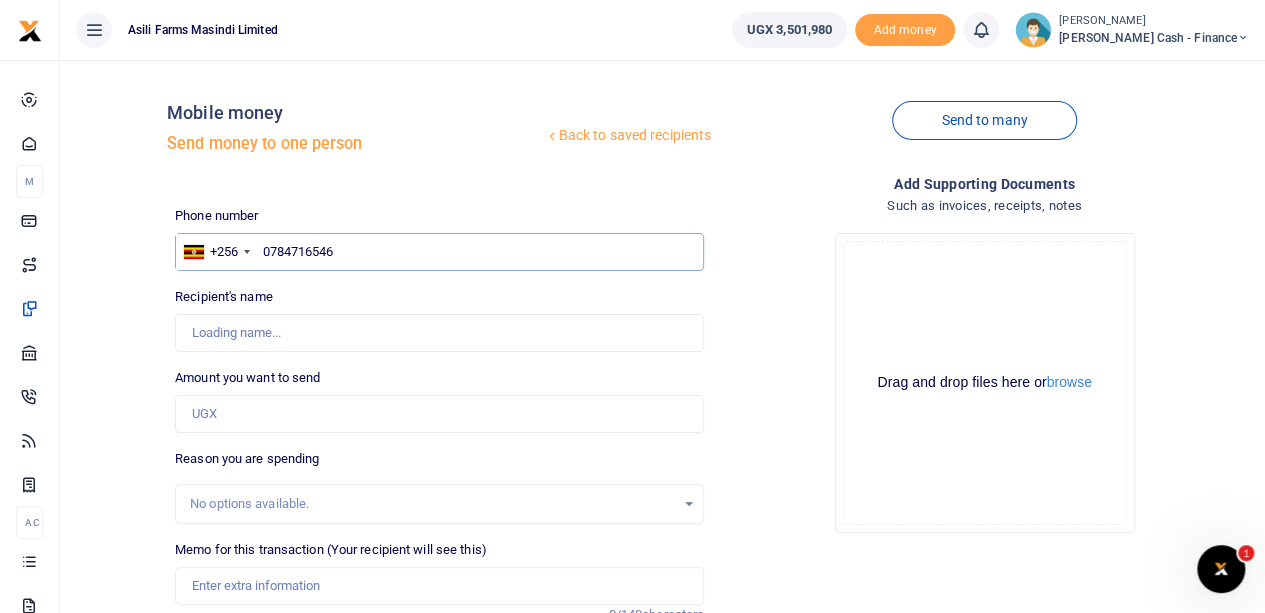 type on "0784716546" 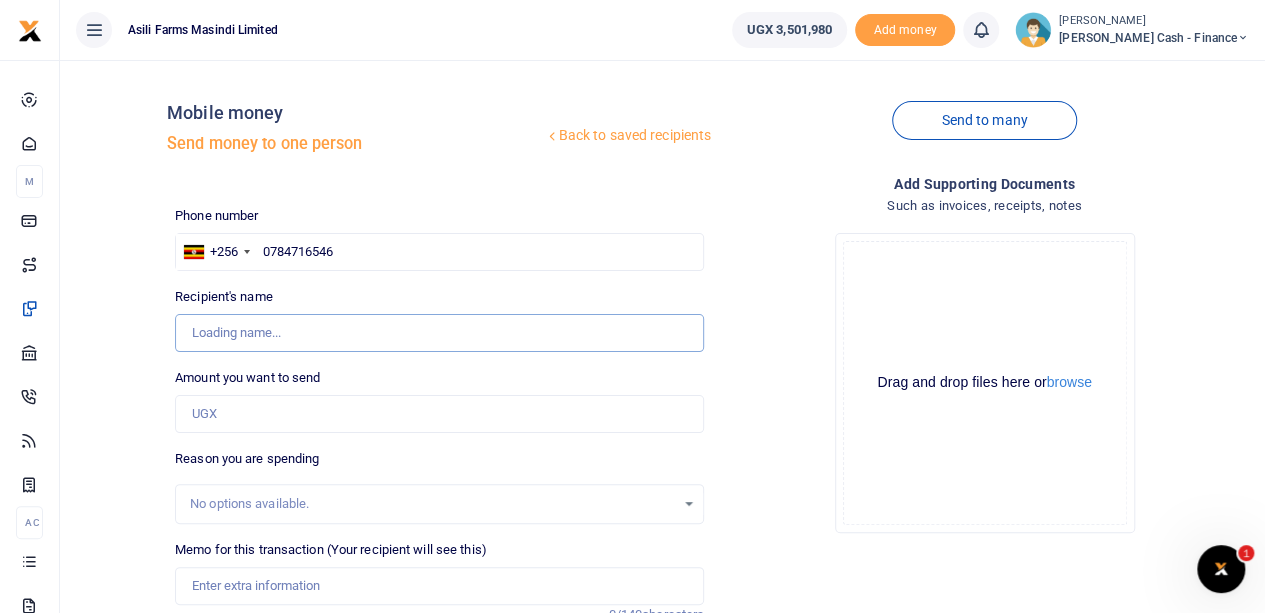 click on "Recipient's name" at bounding box center [439, 333] 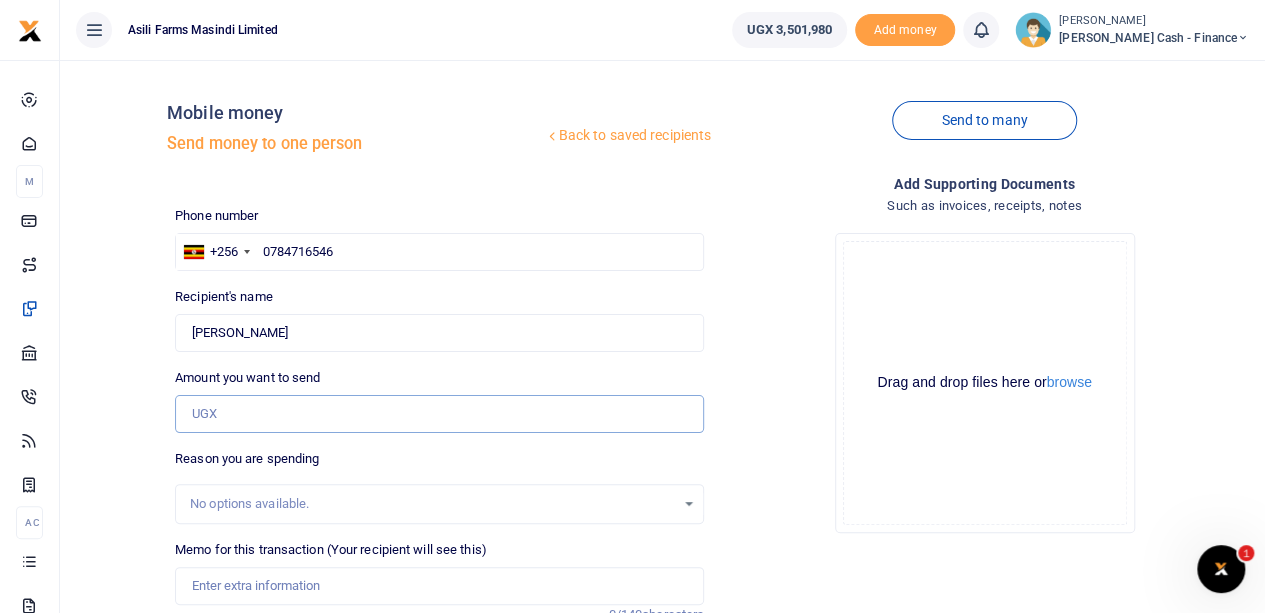 click on "Amount you want to send" at bounding box center (439, 414) 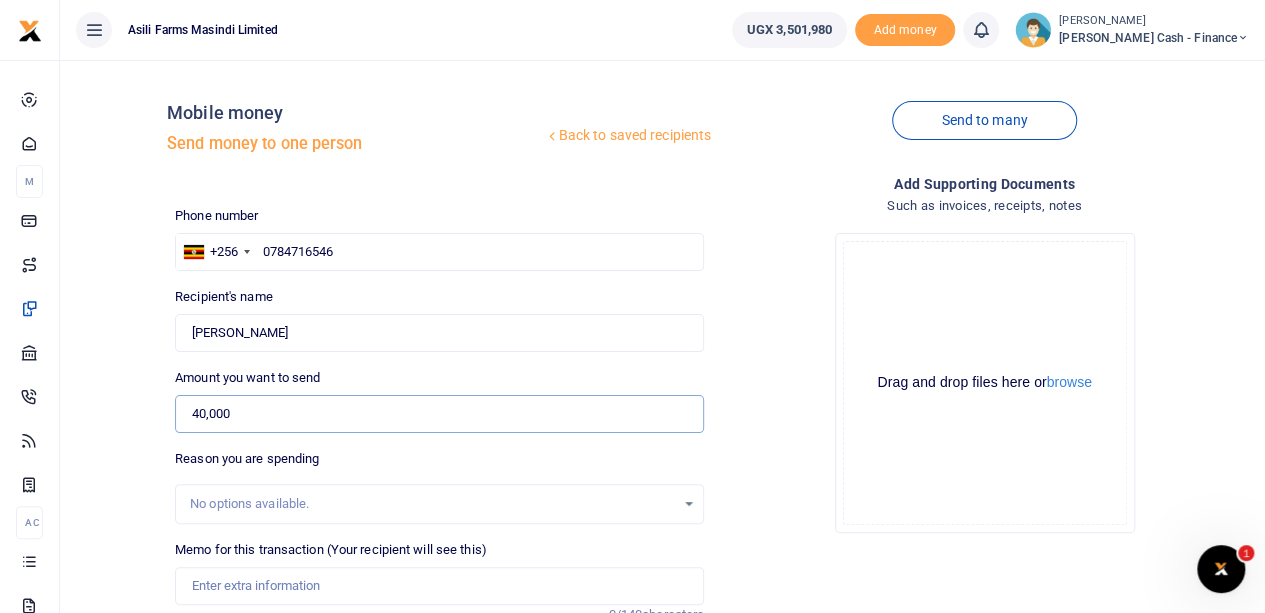 type on "40,000" 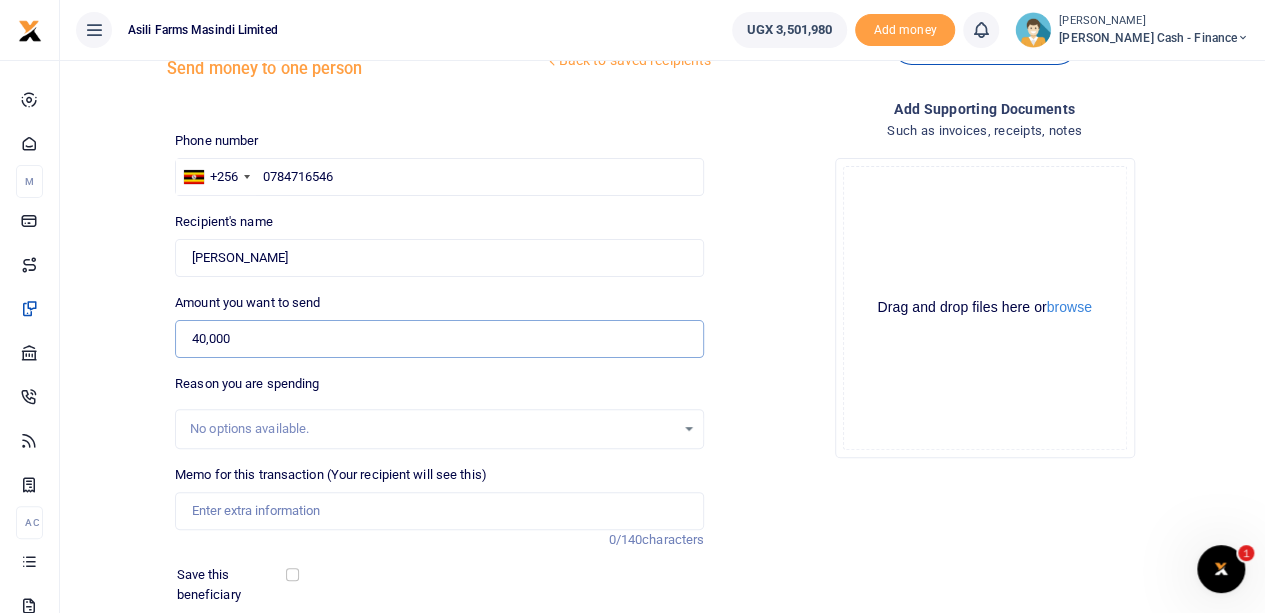 scroll, scrollTop: 200, scrollLeft: 0, axis: vertical 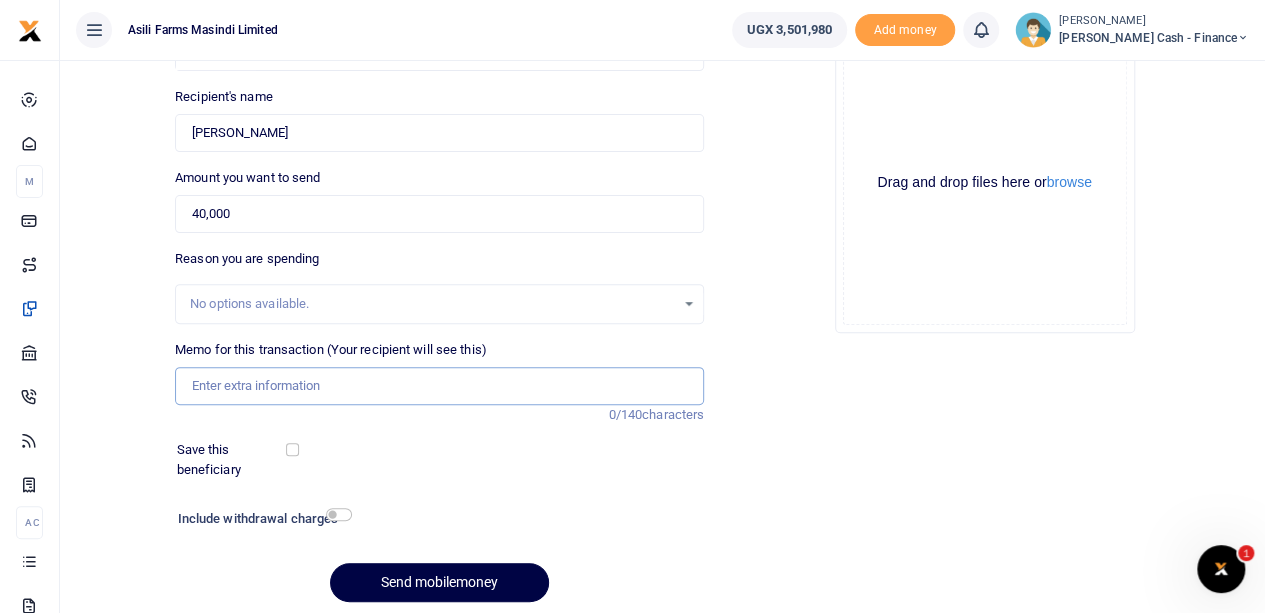 click on "Memo for this transaction (Your recipient will see this)" at bounding box center [439, 386] 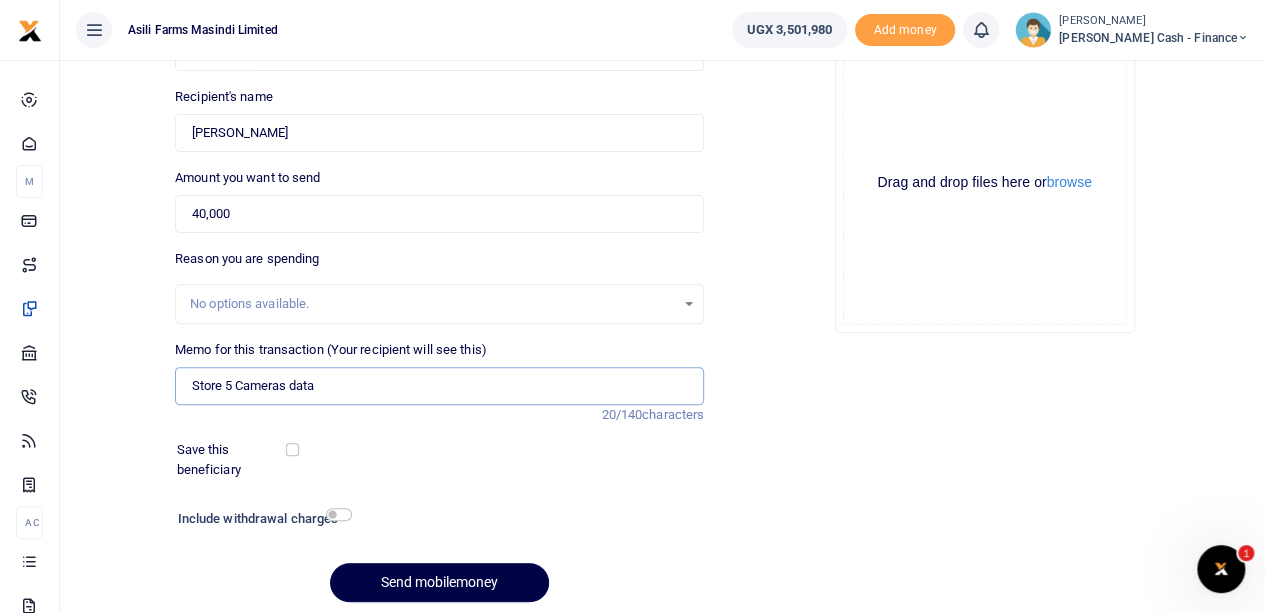 click on "Store 5 Cameras data" at bounding box center (439, 386) 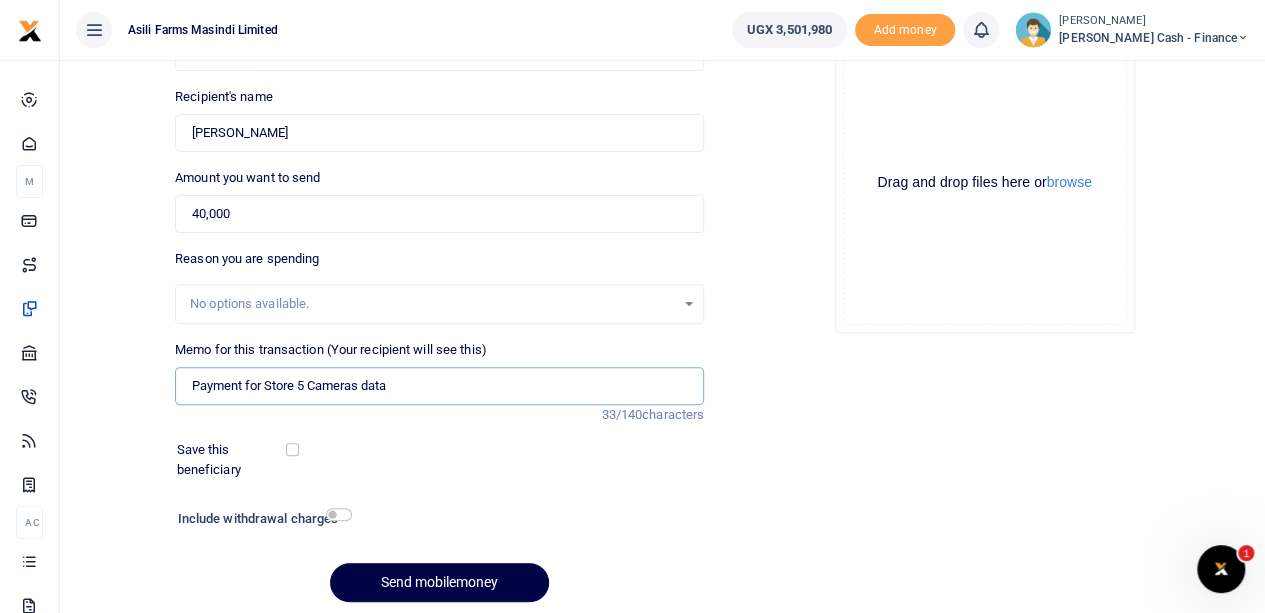 click on "Payment for Store 5 Cameras data" at bounding box center [439, 386] 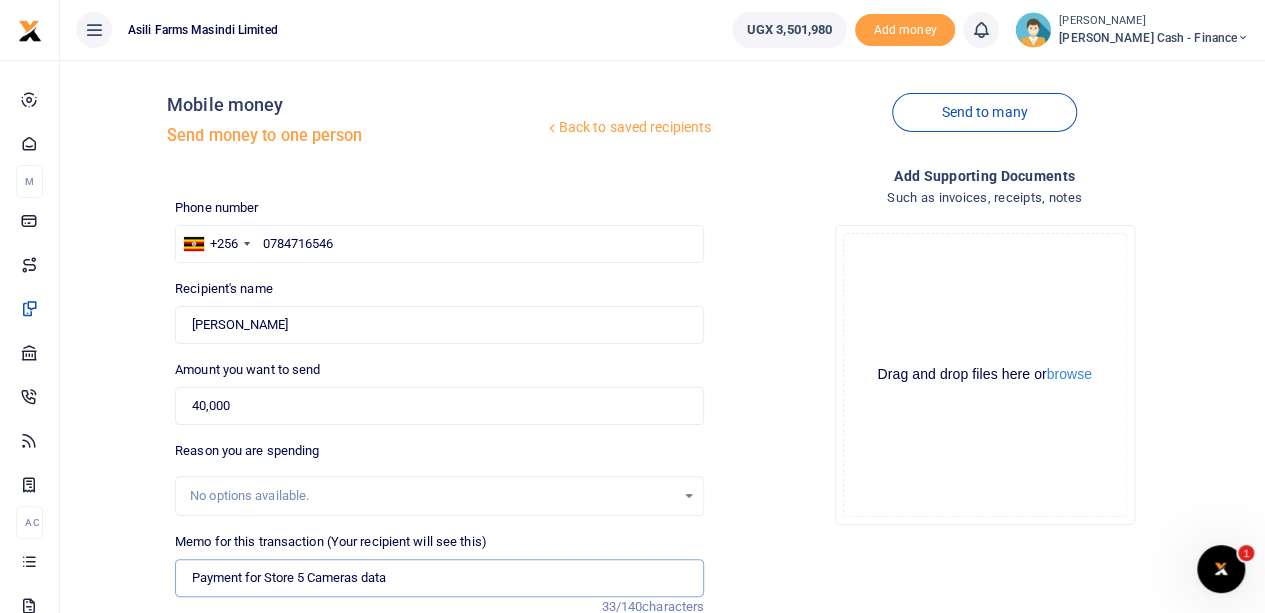 scroll, scrollTop: 0, scrollLeft: 0, axis: both 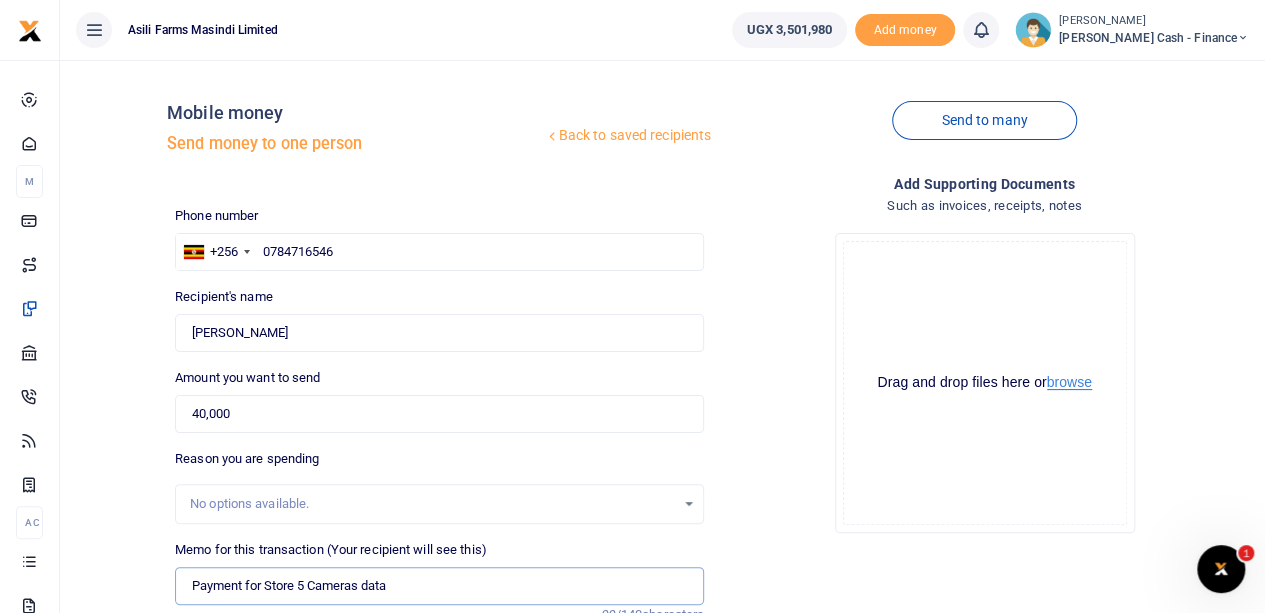 type on "Payment for Store 5 Cameras data" 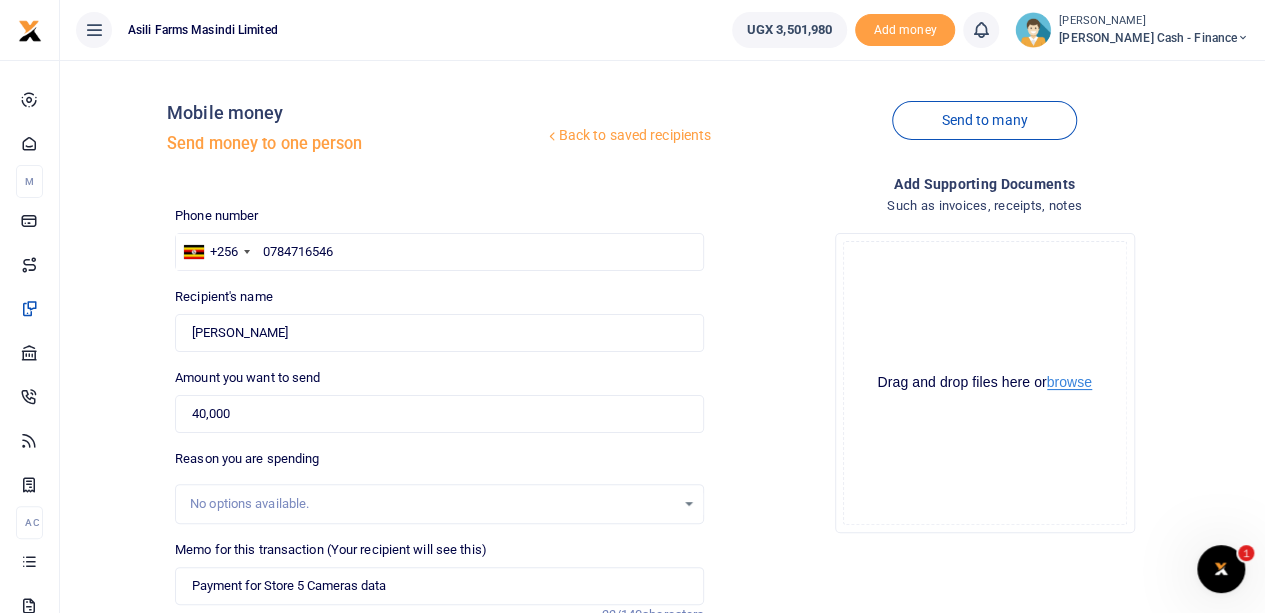 click on "browse" at bounding box center [1069, 382] 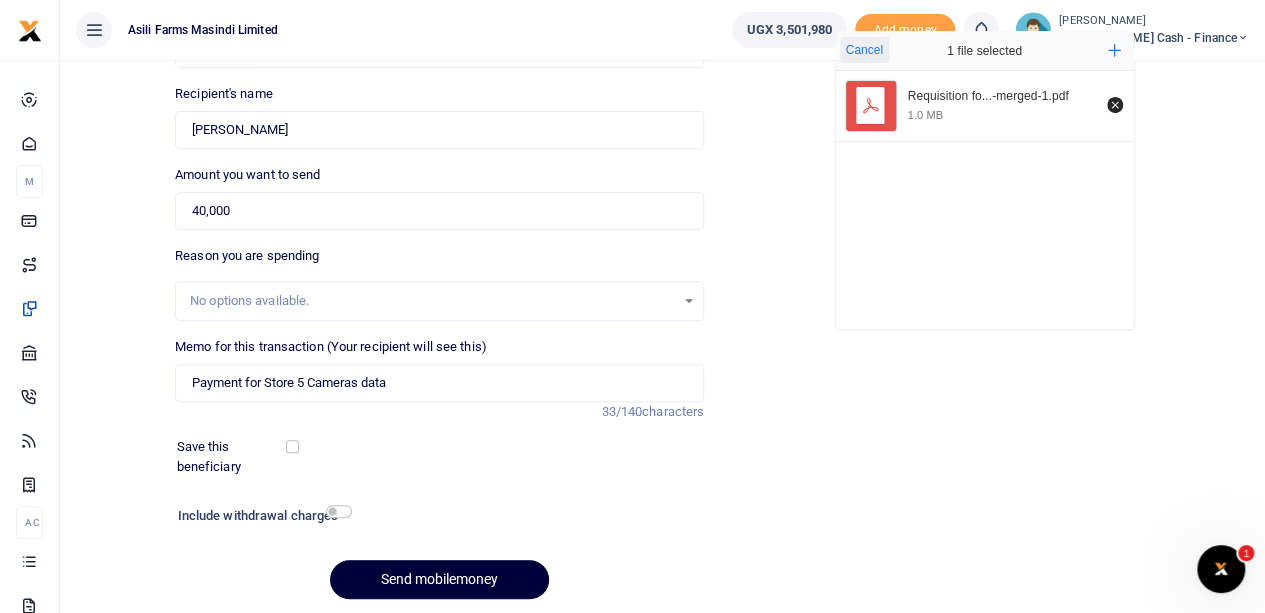 scroll, scrollTop: 270, scrollLeft: 0, axis: vertical 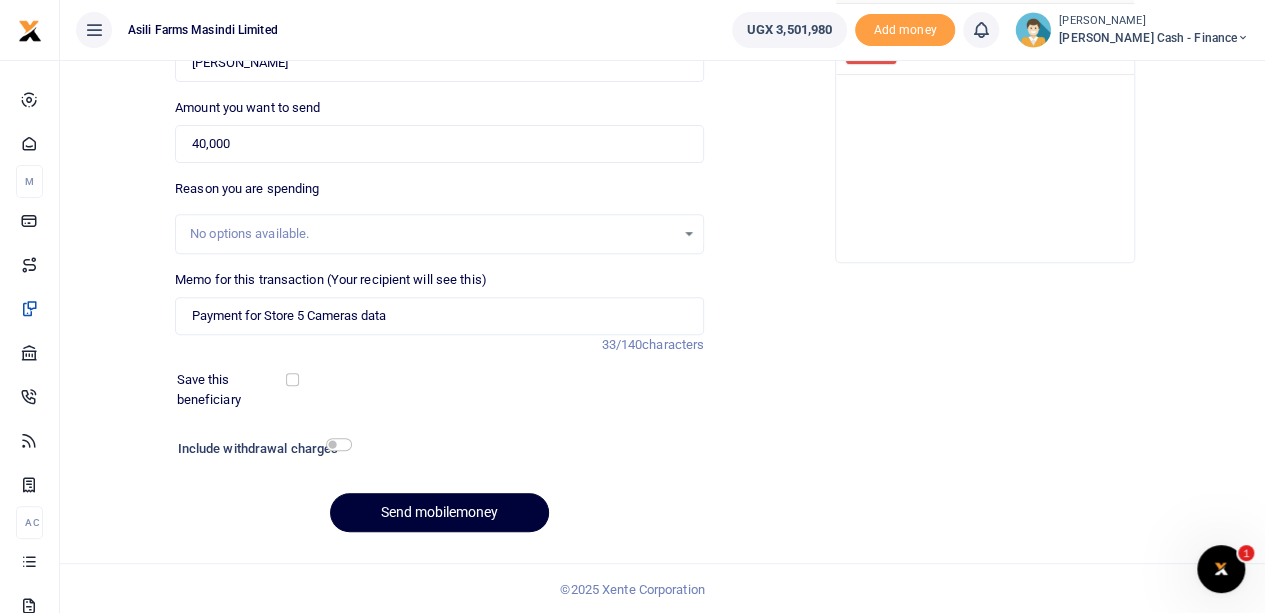 click on "Send mobilemoney" at bounding box center (439, 512) 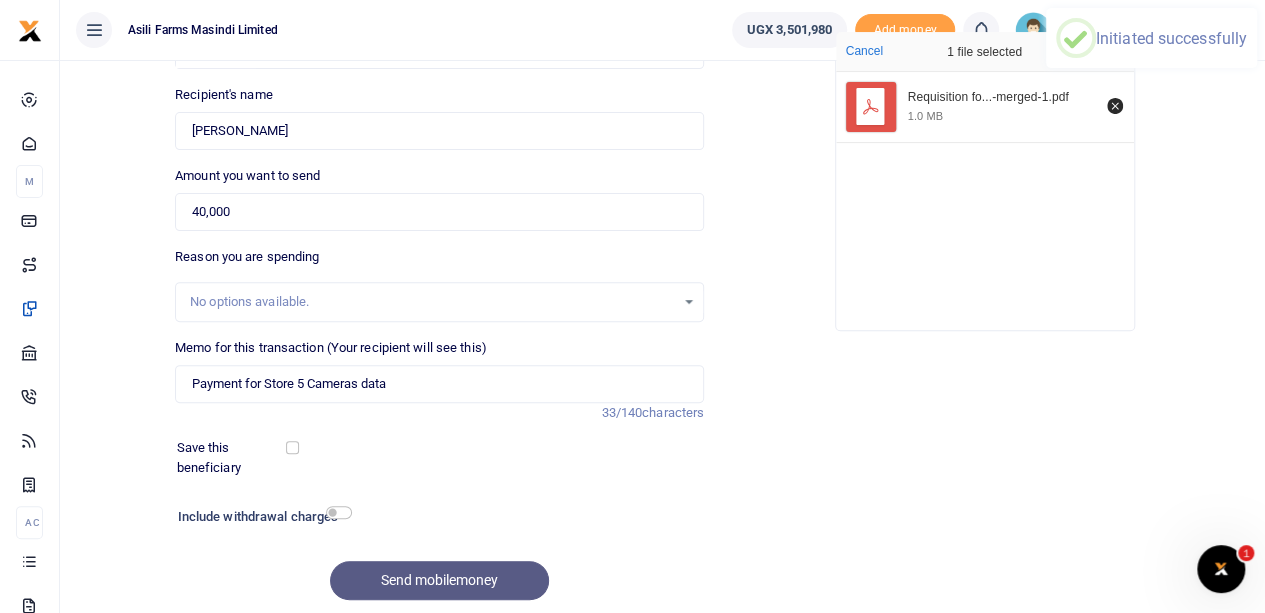 scroll, scrollTop: 170, scrollLeft: 0, axis: vertical 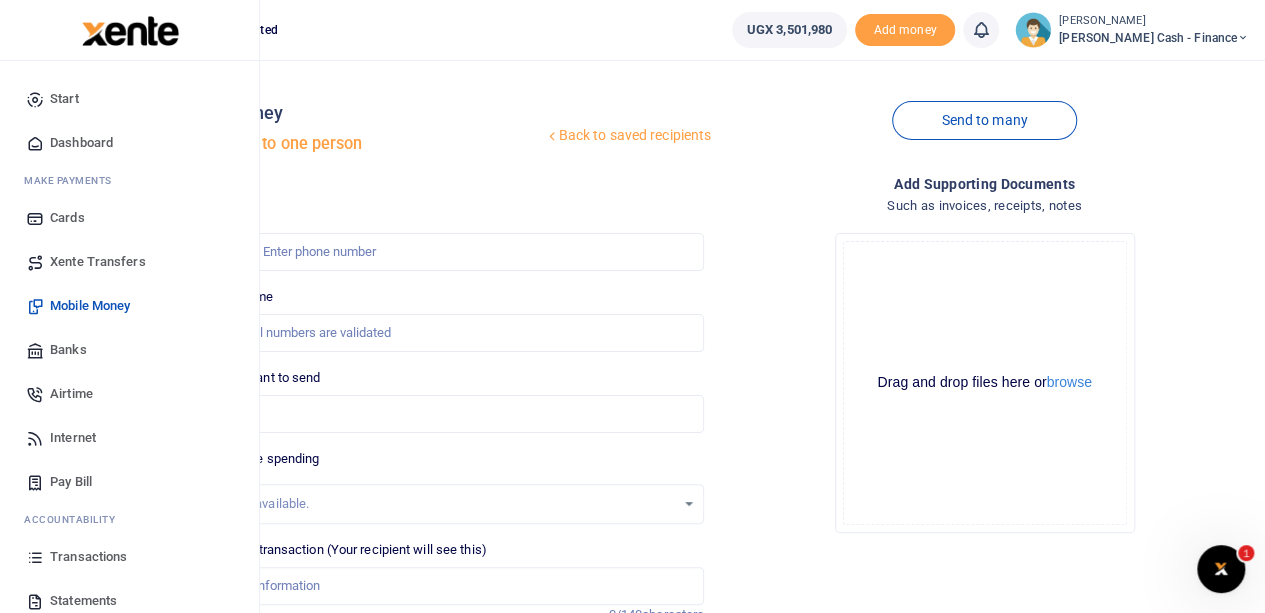 click on "Xente Transfers" at bounding box center [98, 262] 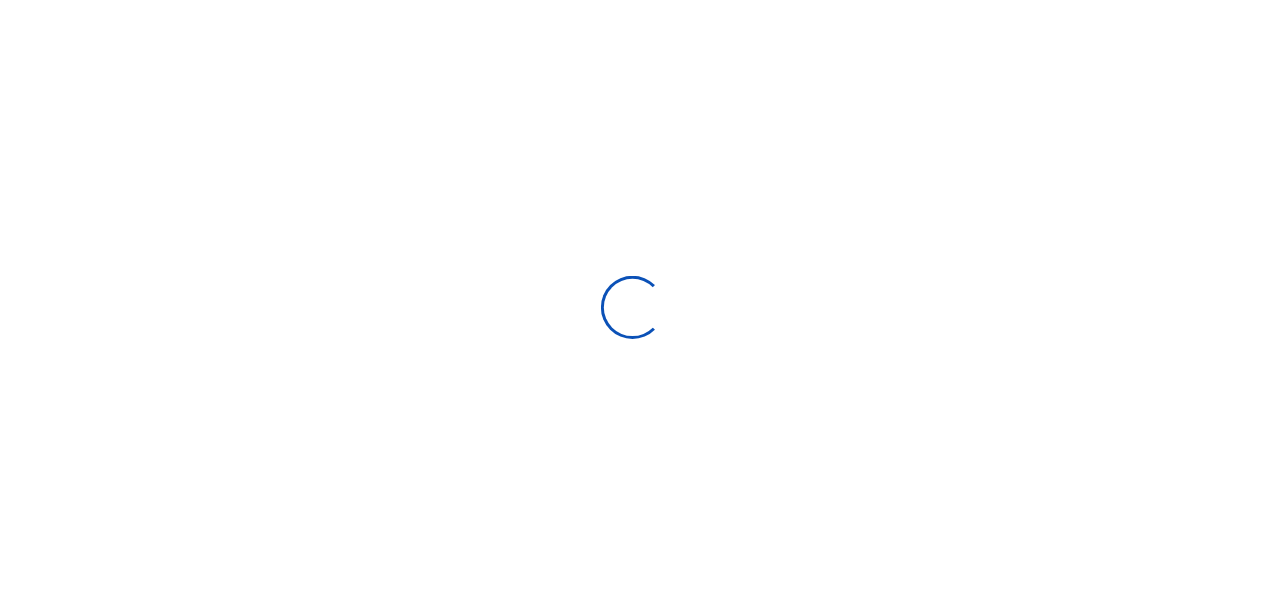 scroll, scrollTop: 0, scrollLeft: 0, axis: both 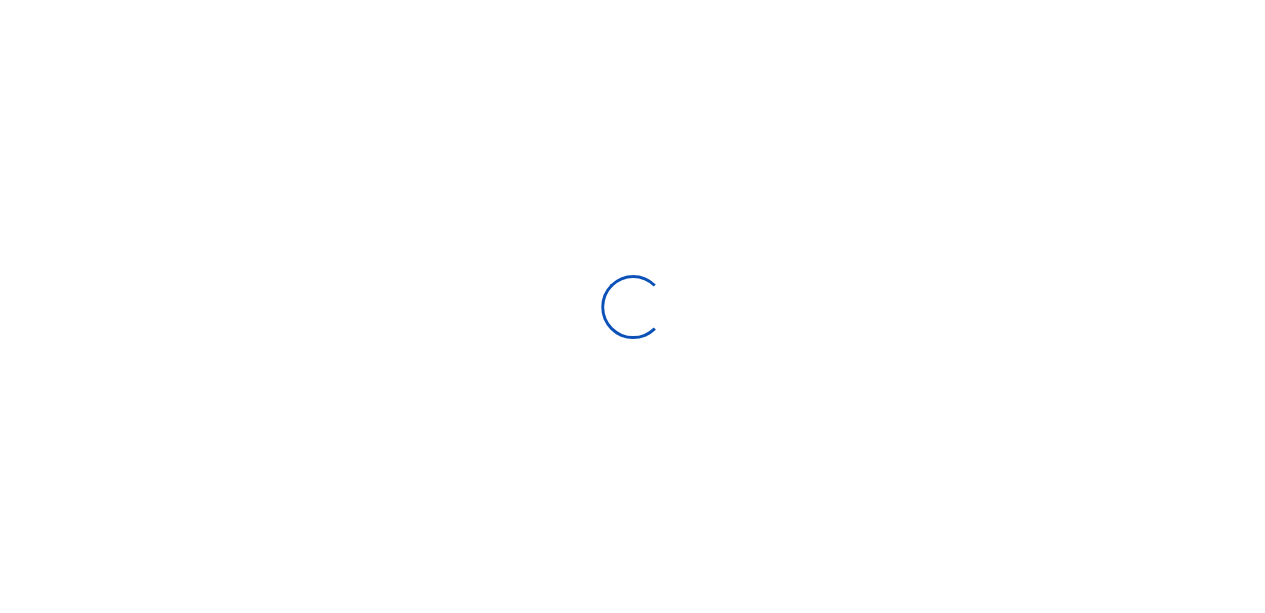 select 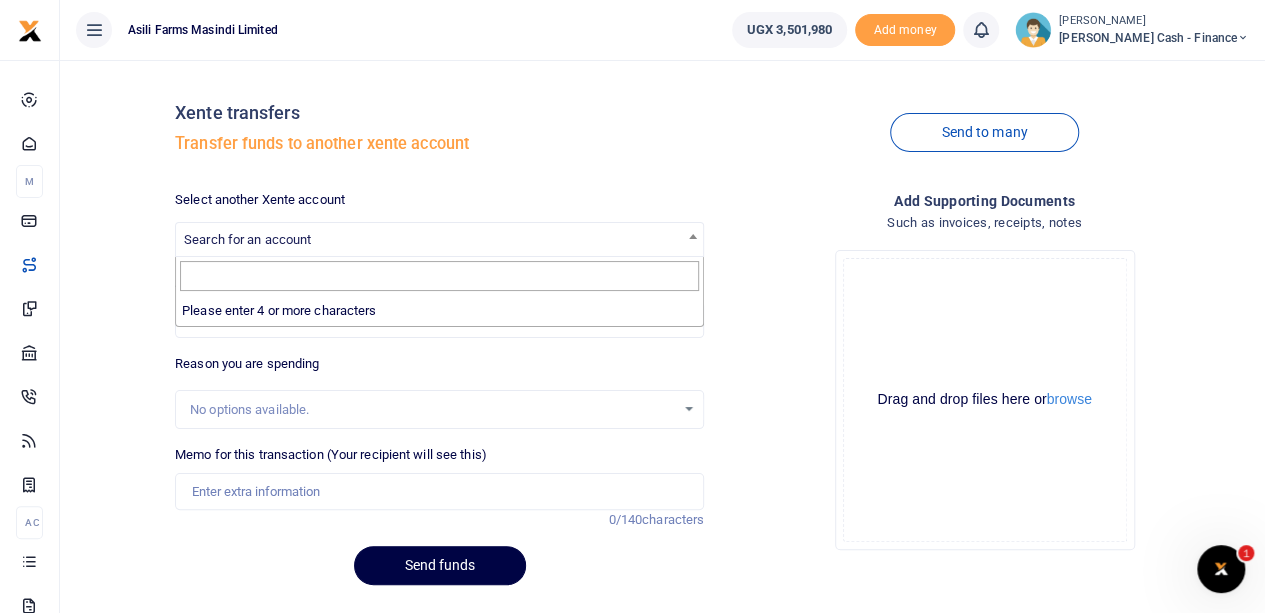 click on "Search for an account" at bounding box center (247, 239) 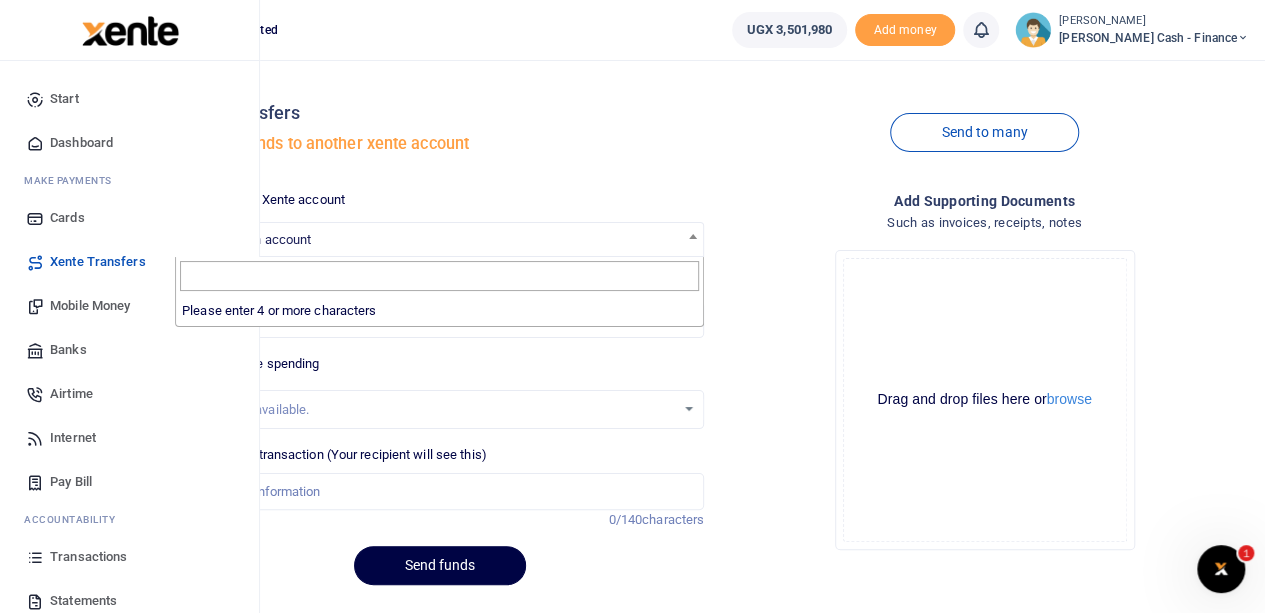 click on "Mobile Money" at bounding box center [90, 306] 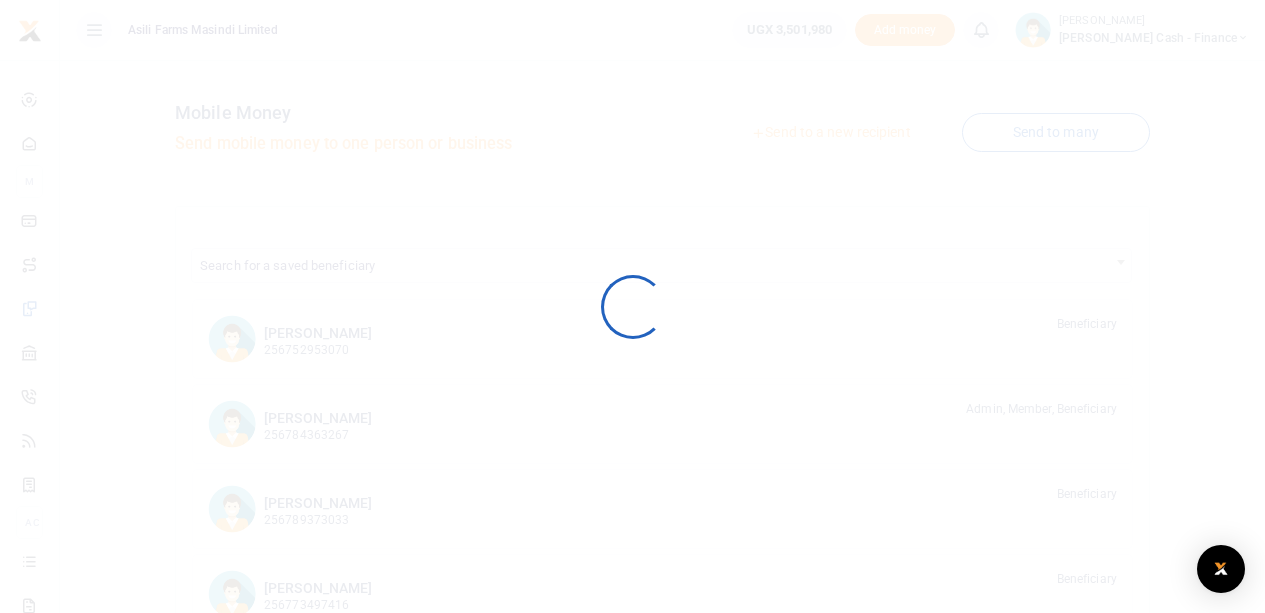 scroll, scrollTop: 0, scrollLeft: 0, axis: both 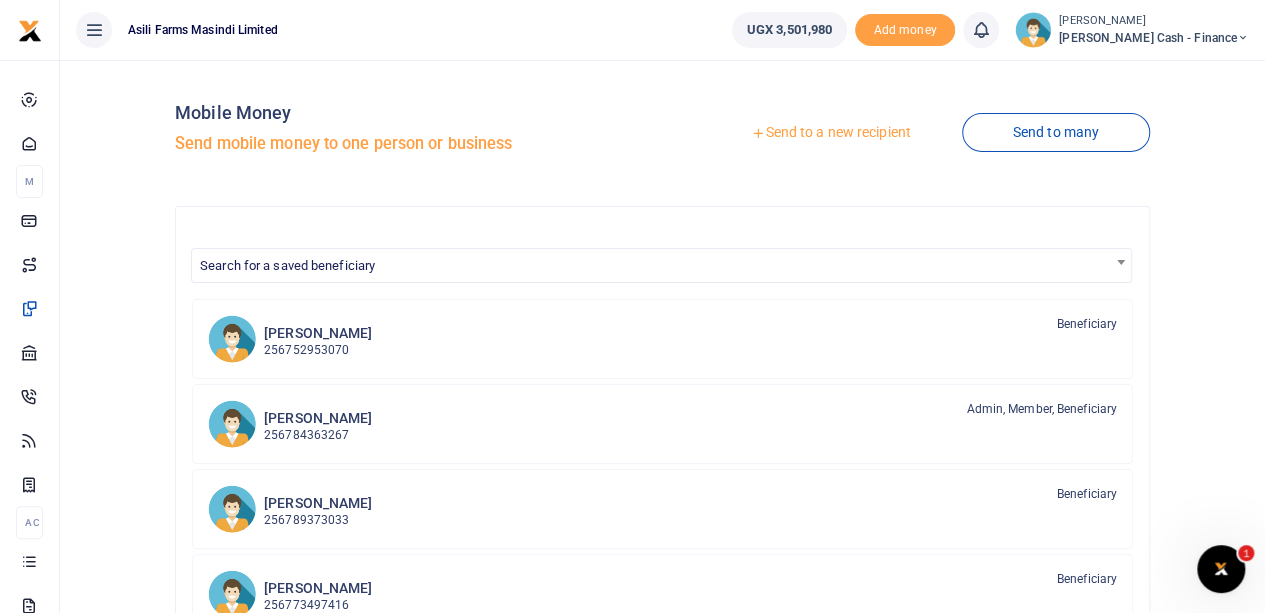click on "Send to a new recipient" at bounding box center [830, 133] 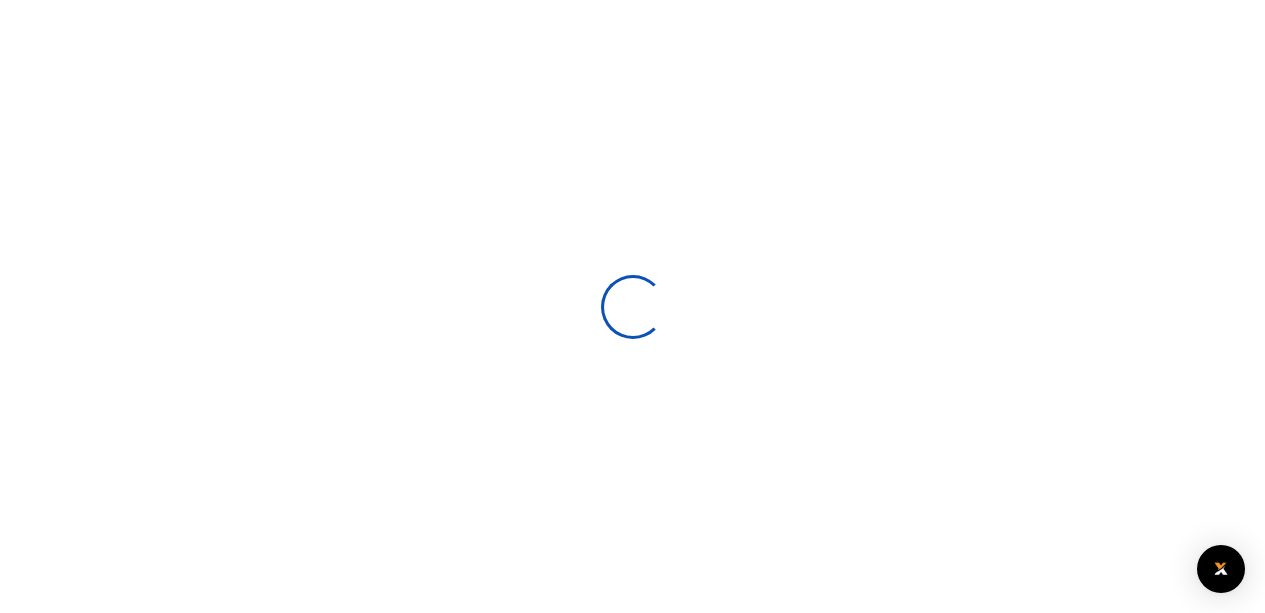 select 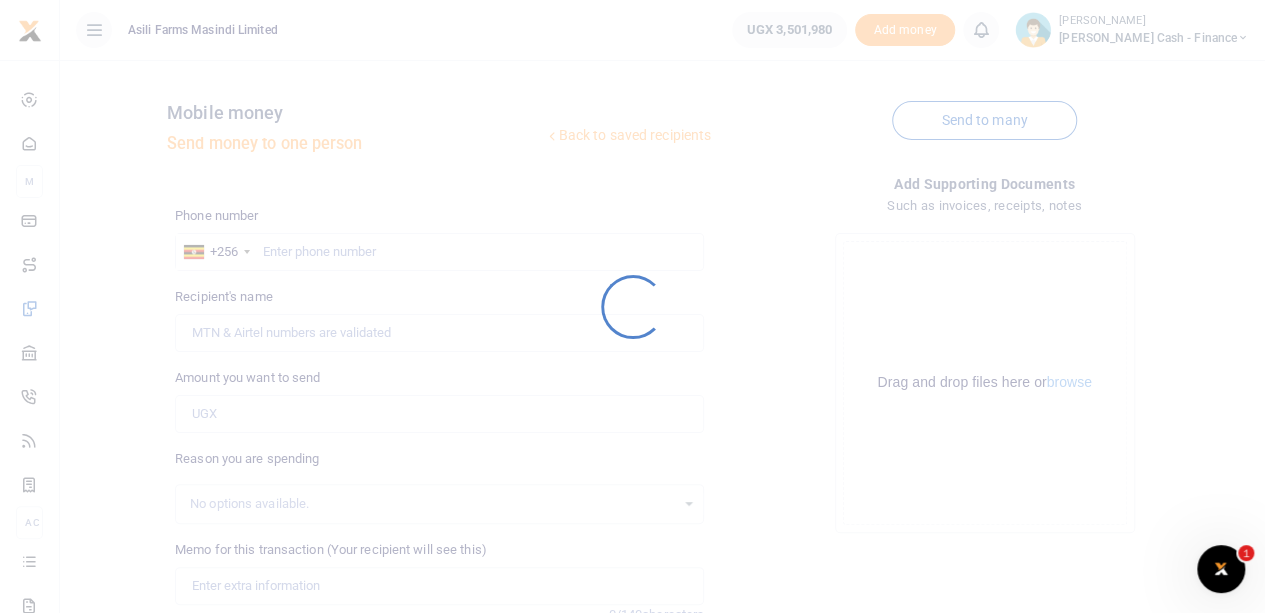 scroll, scrollTop: 0, scrollLeft: 0, axis: both 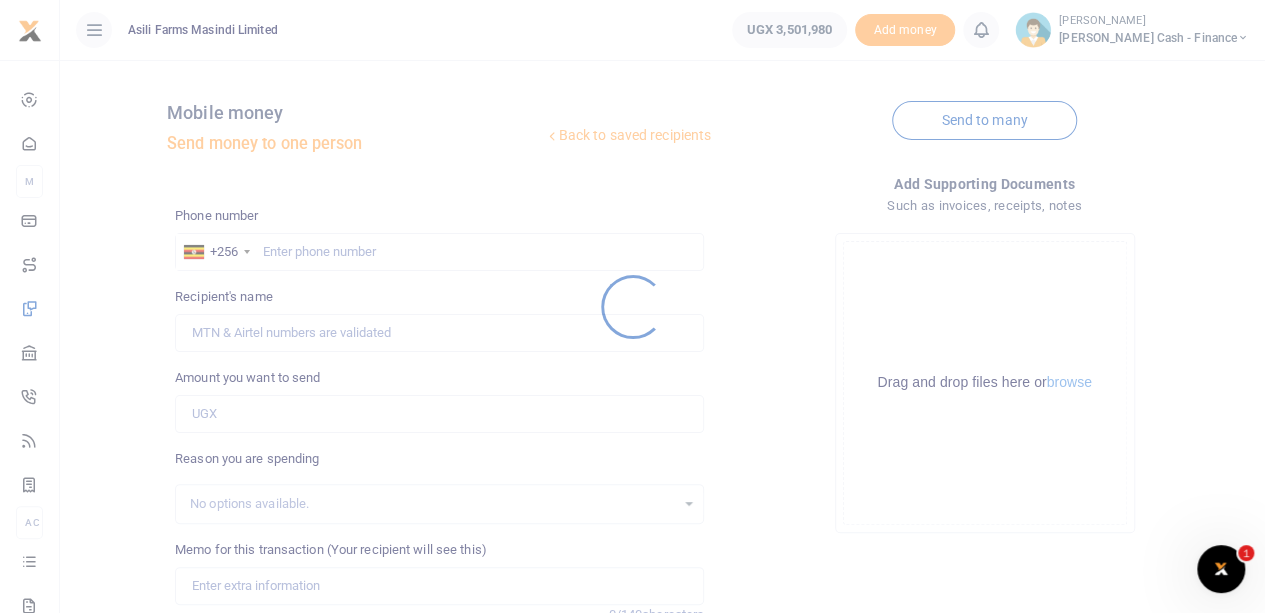 click at bounding box center (632, 306) 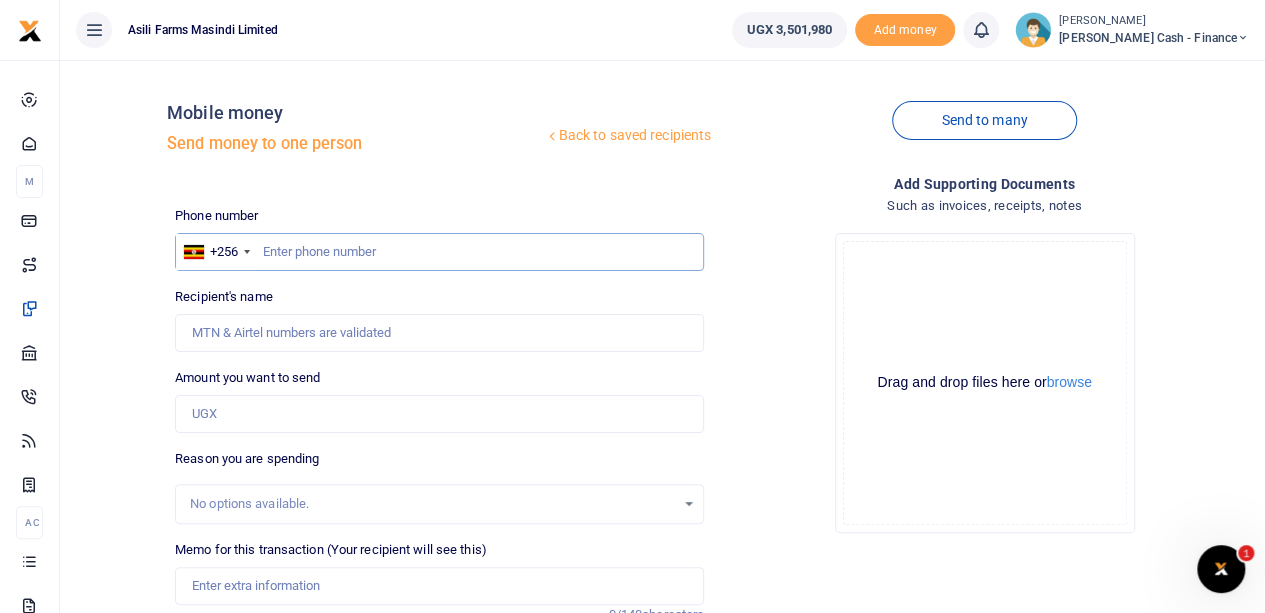 click at bounding box center (439, 252) 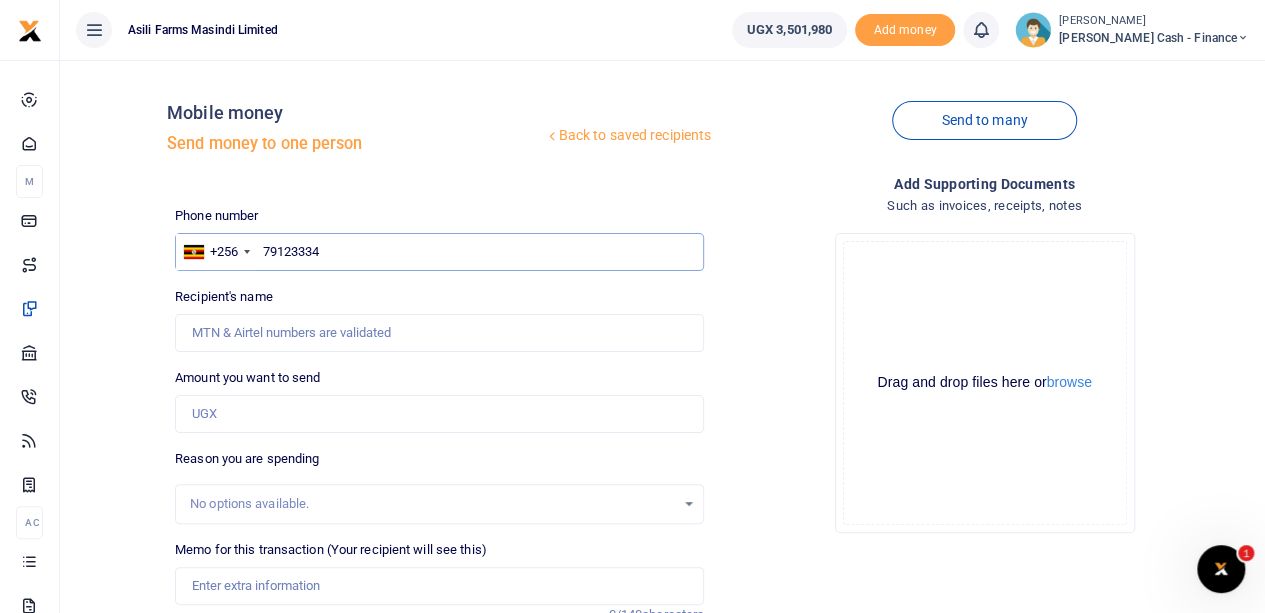 type on "791233342" 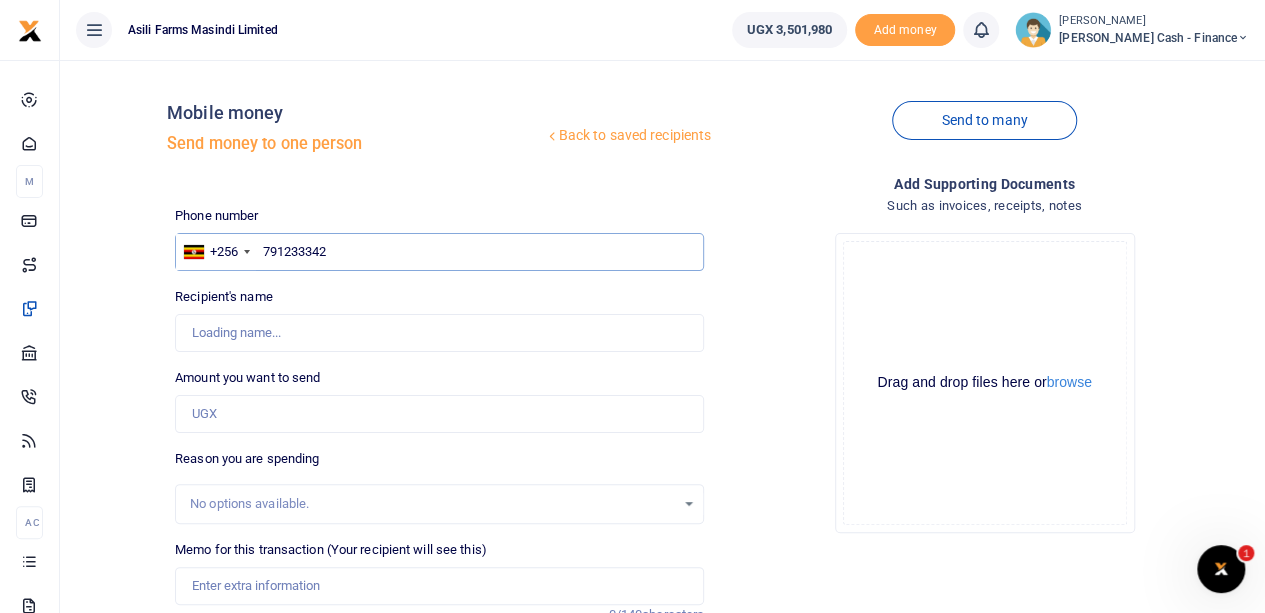 type on "Isabel Birungi" 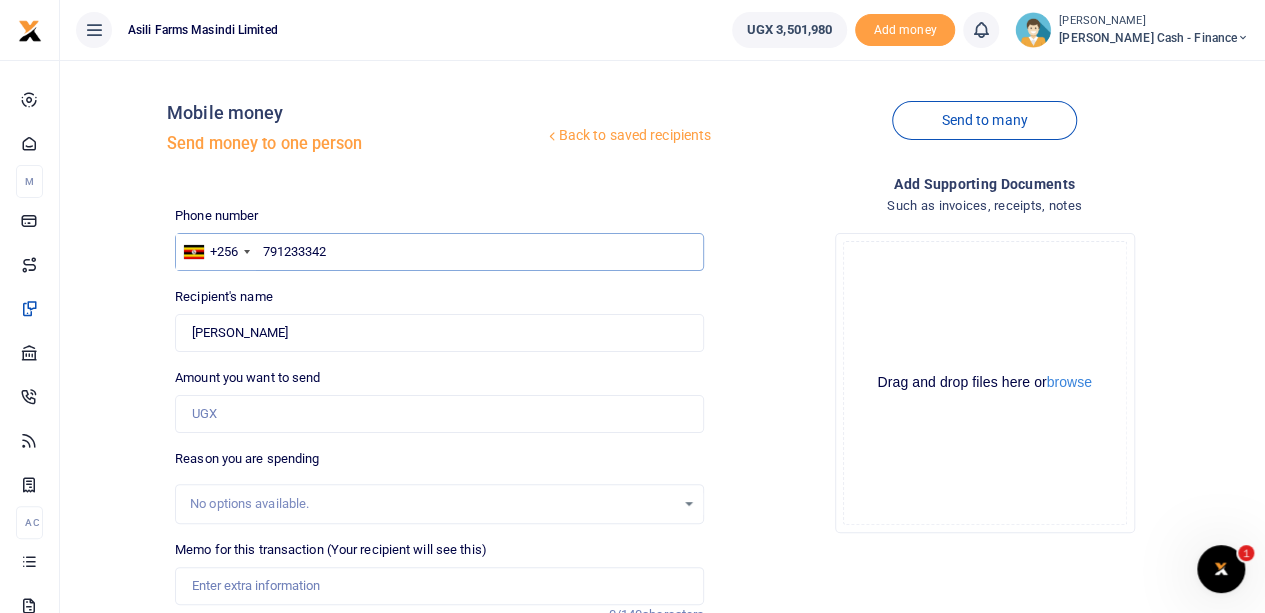 type on "791233342" 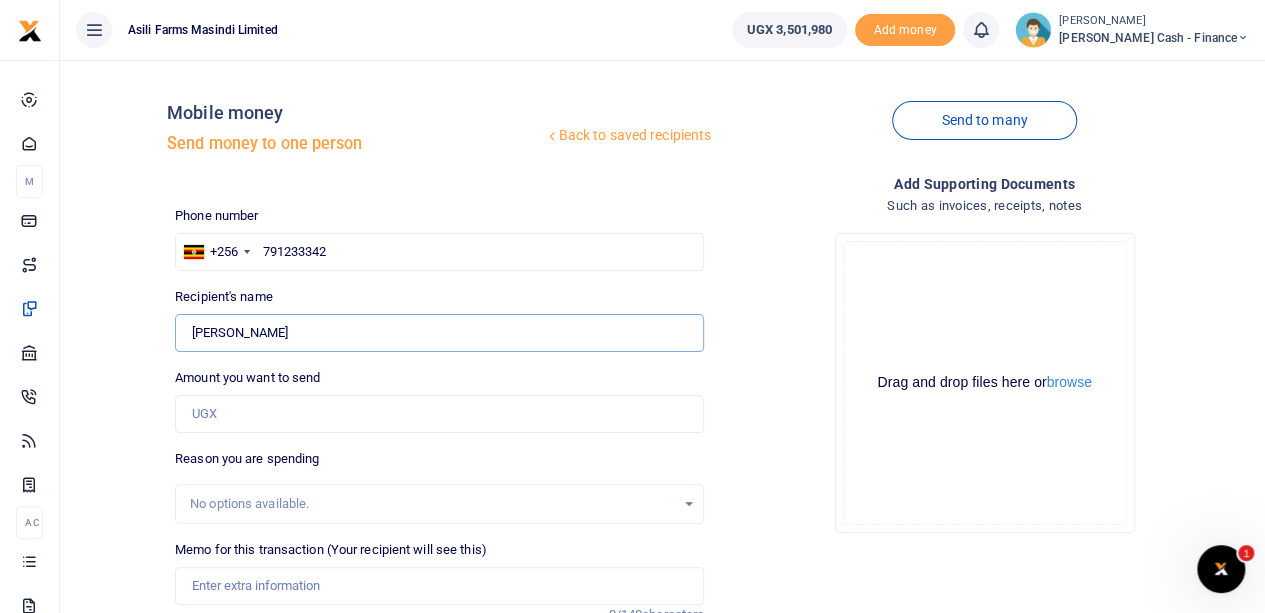 click on "Found" at bounding box center (439, 333) 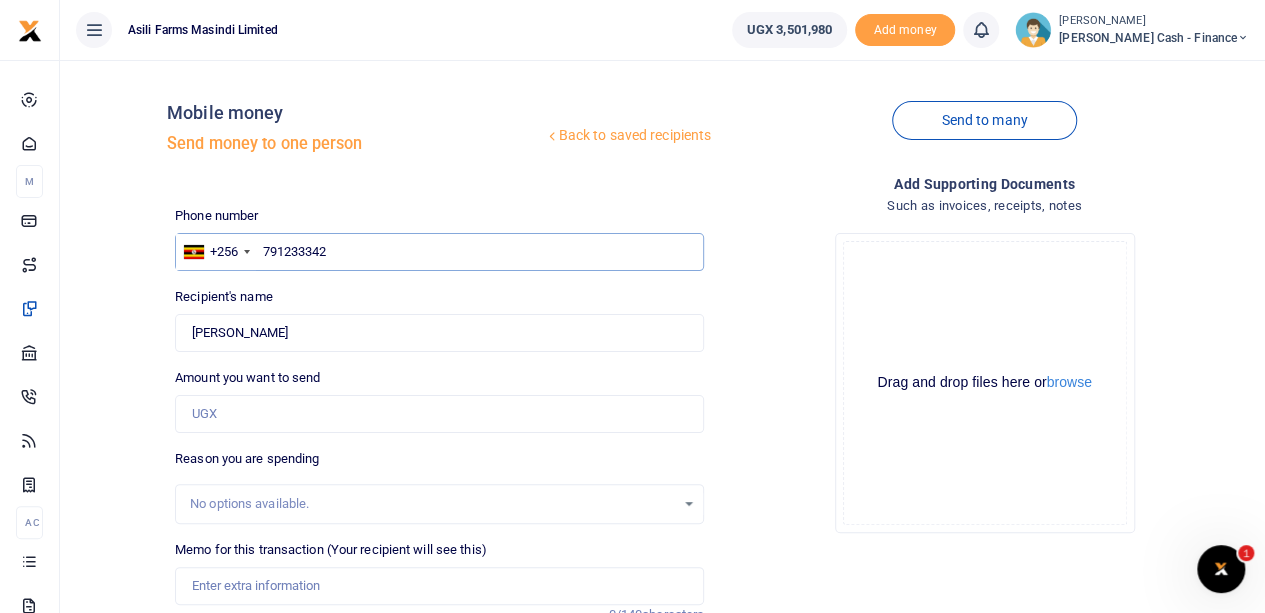 drag, startPoint x: 347, startPoint y: 249, endPoint x: 264, endPoint y: 249, distance: 83 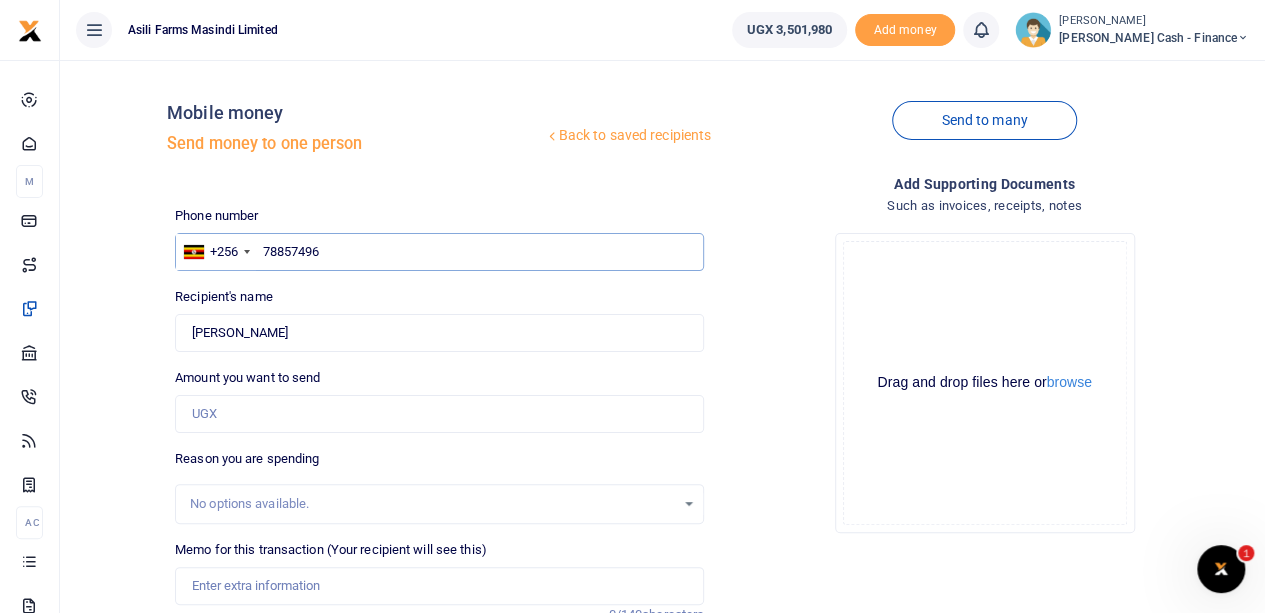 type on "788574961" 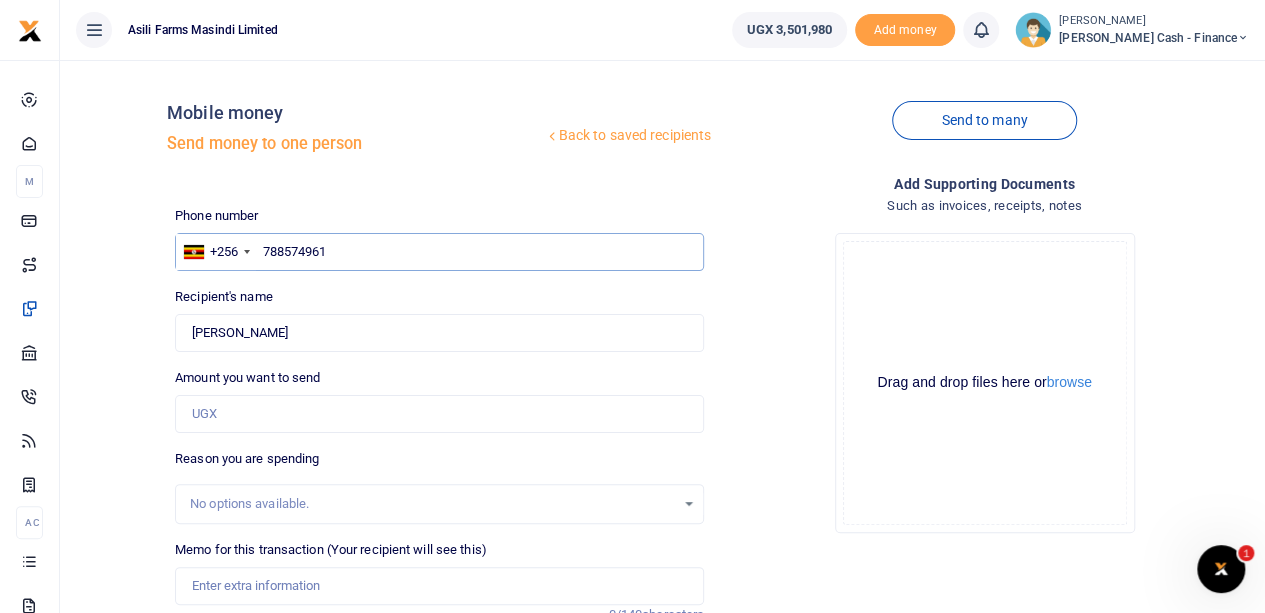 type on "Walter Okello" 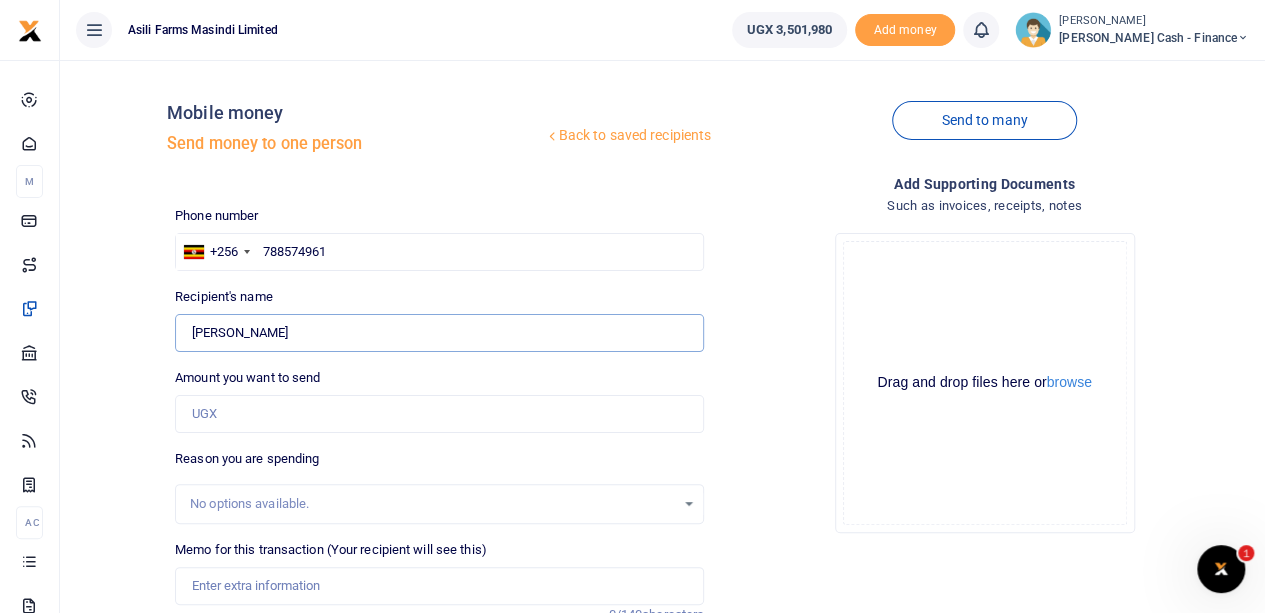 click on "Found" at bounding box center (439, 333) 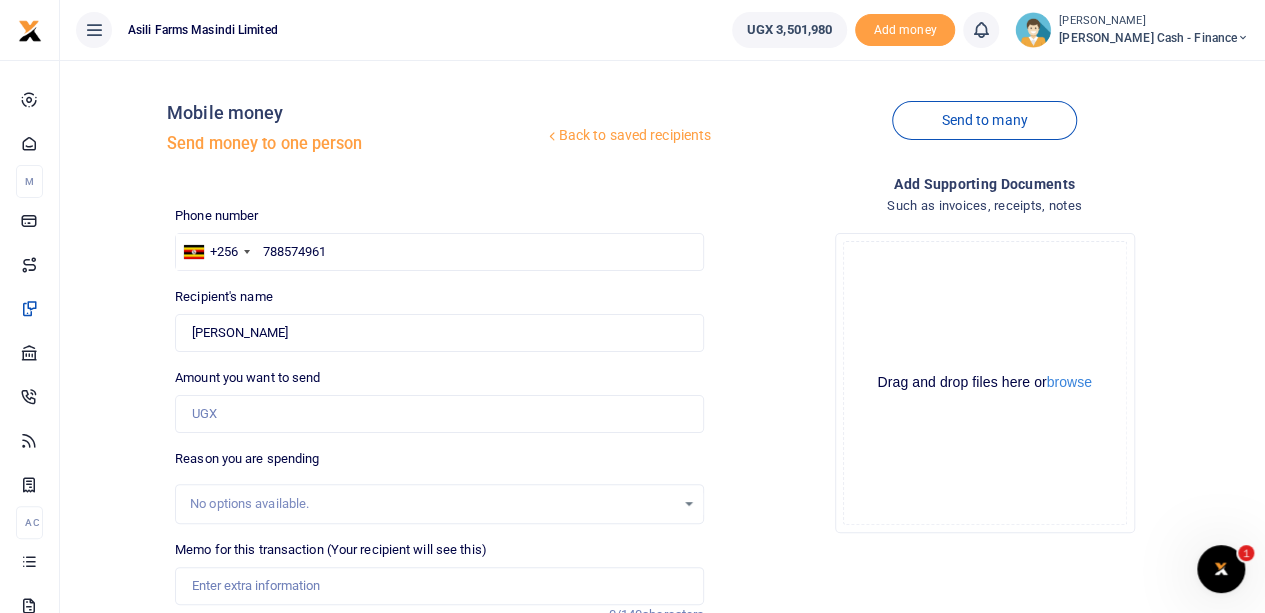 click on "No options available." at bounding box center (432, 504) 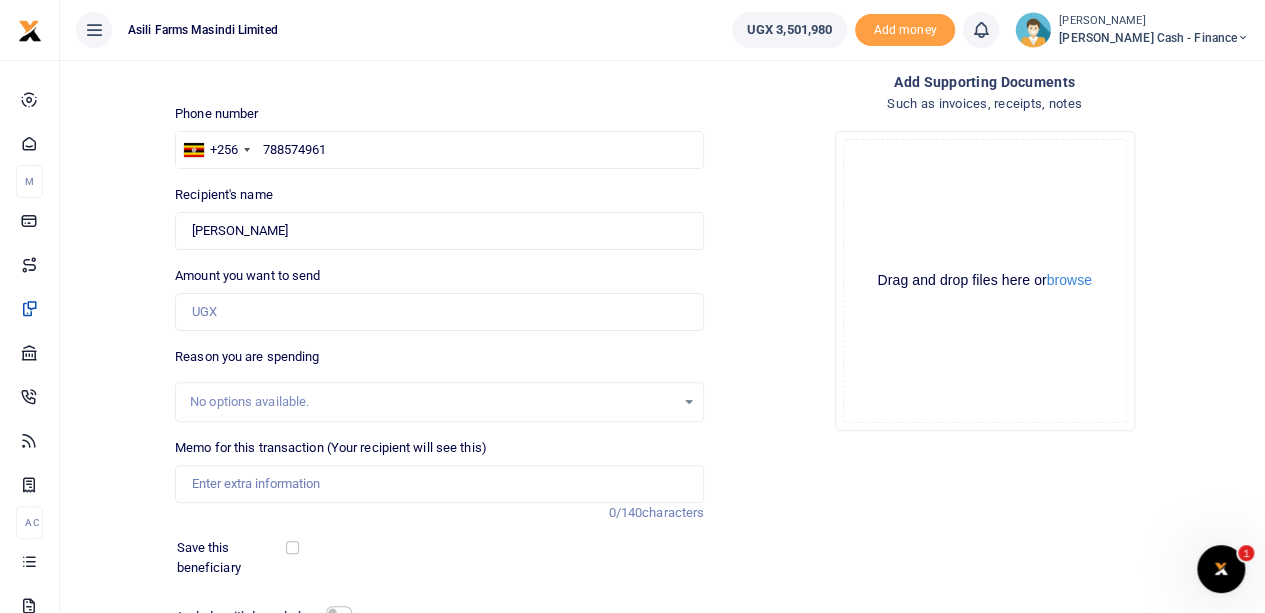 scroll, scrollTop: 200, scrollLeft: 0, axis: vertical 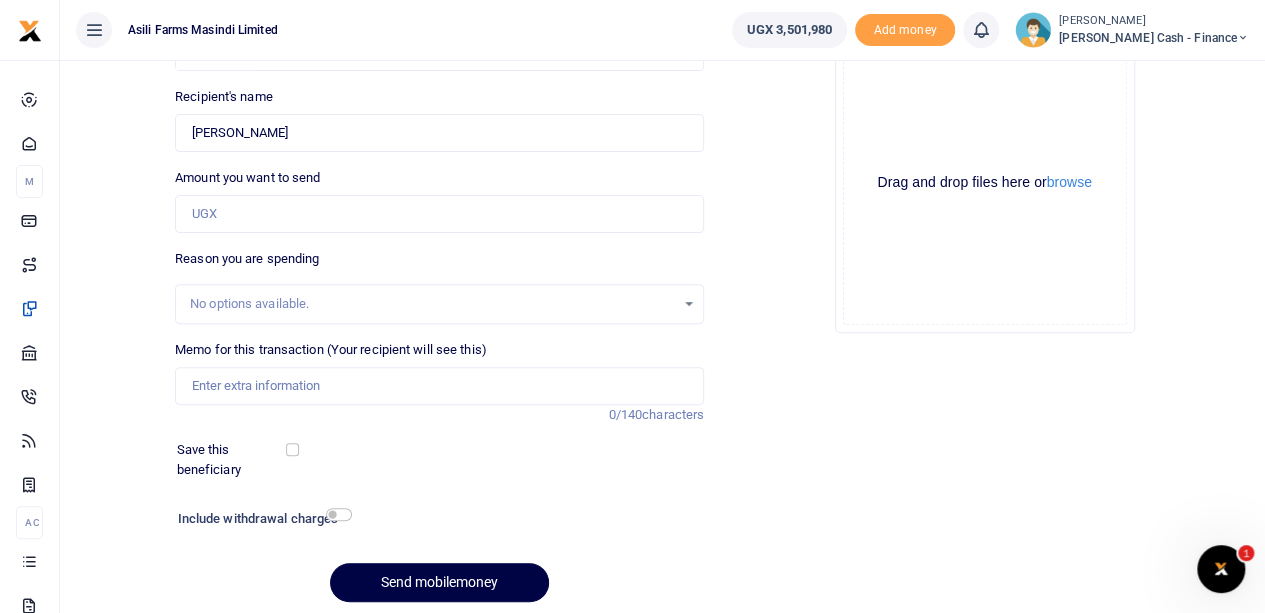click on "No options available." at bounding box center (432, 304) 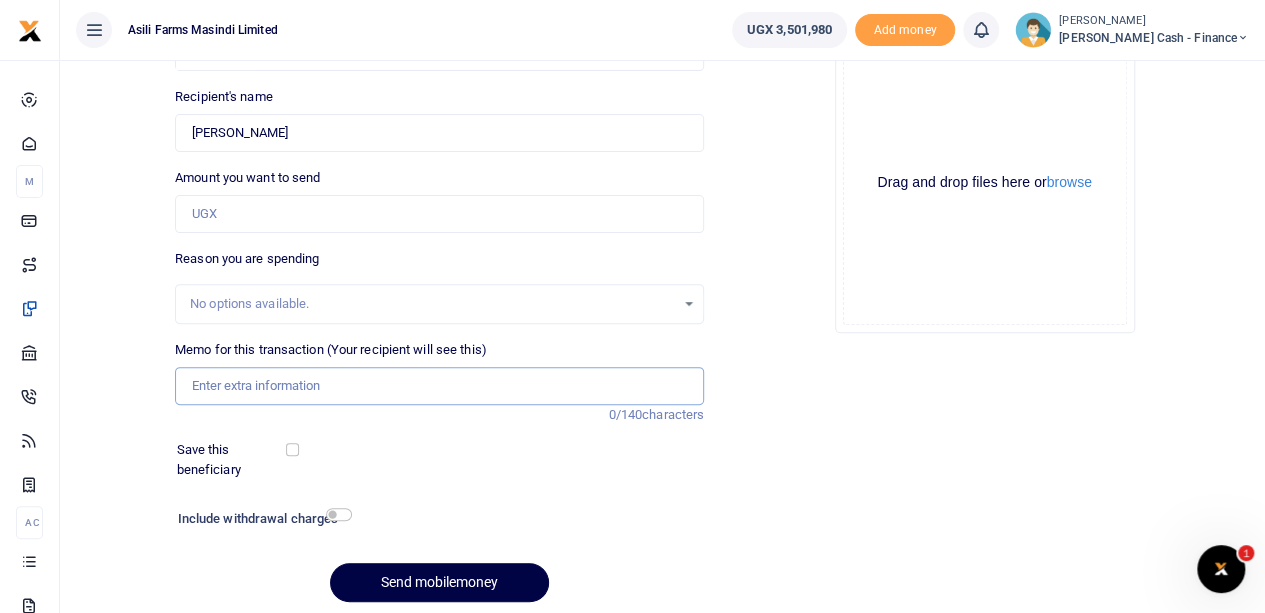 click on "Memo for this transaction (Your recipient will see this)" at bounding box center (439, 386) 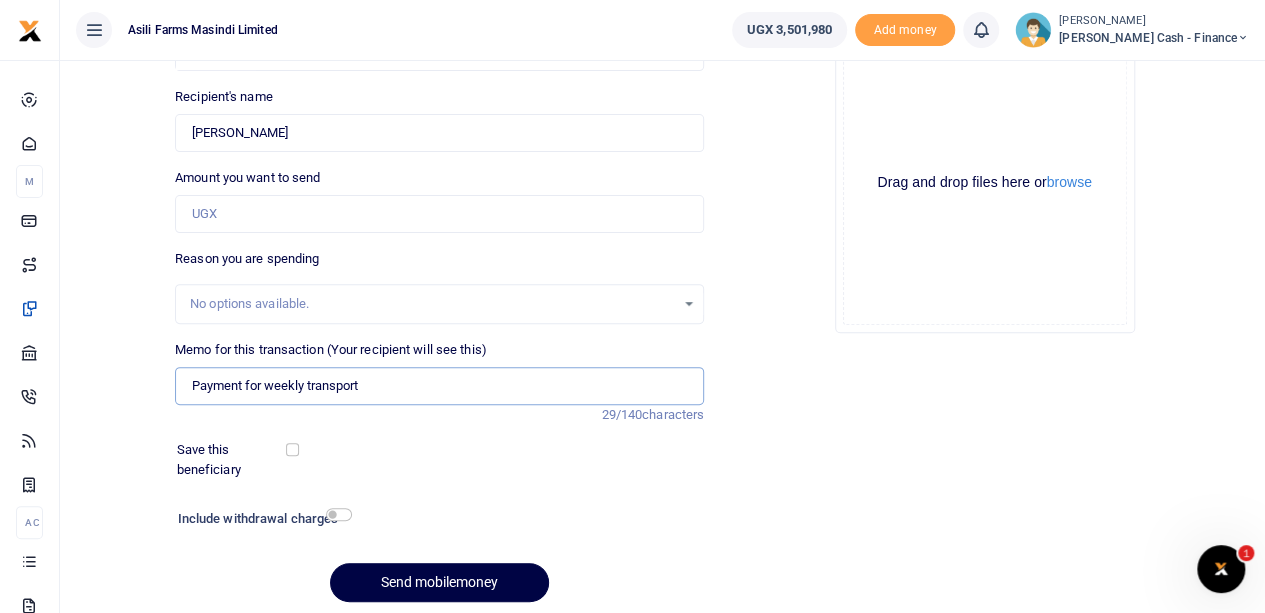 click on "Payment for weekly transport" at bounding box center [439, 386] 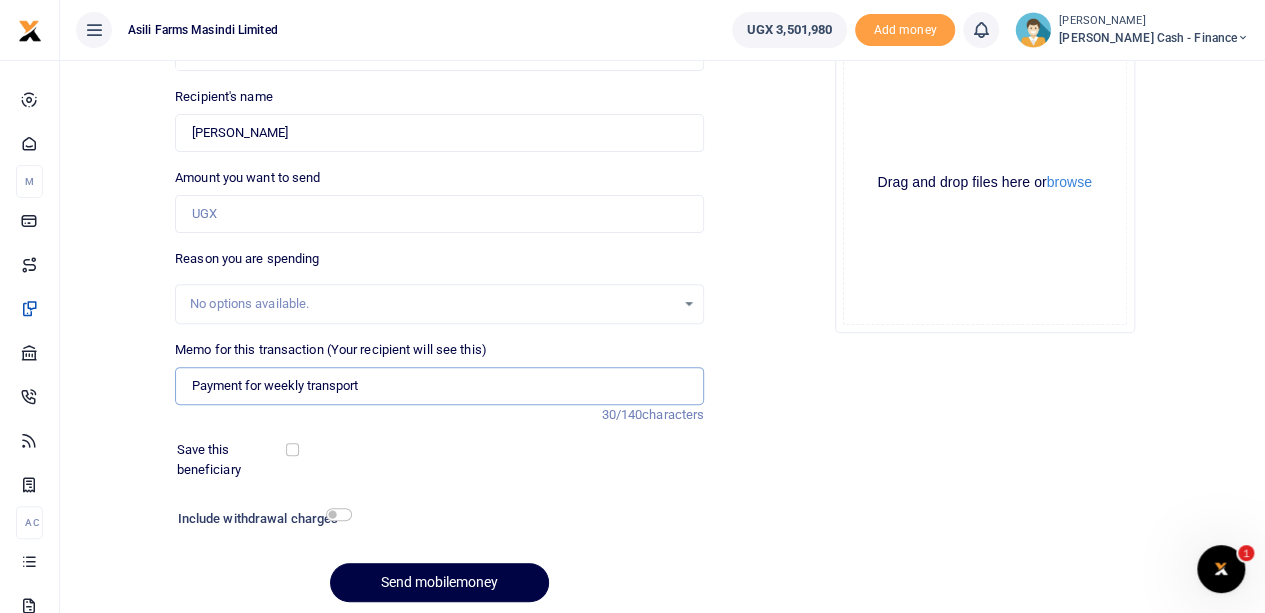 paste on "WK 30/006 / 01" 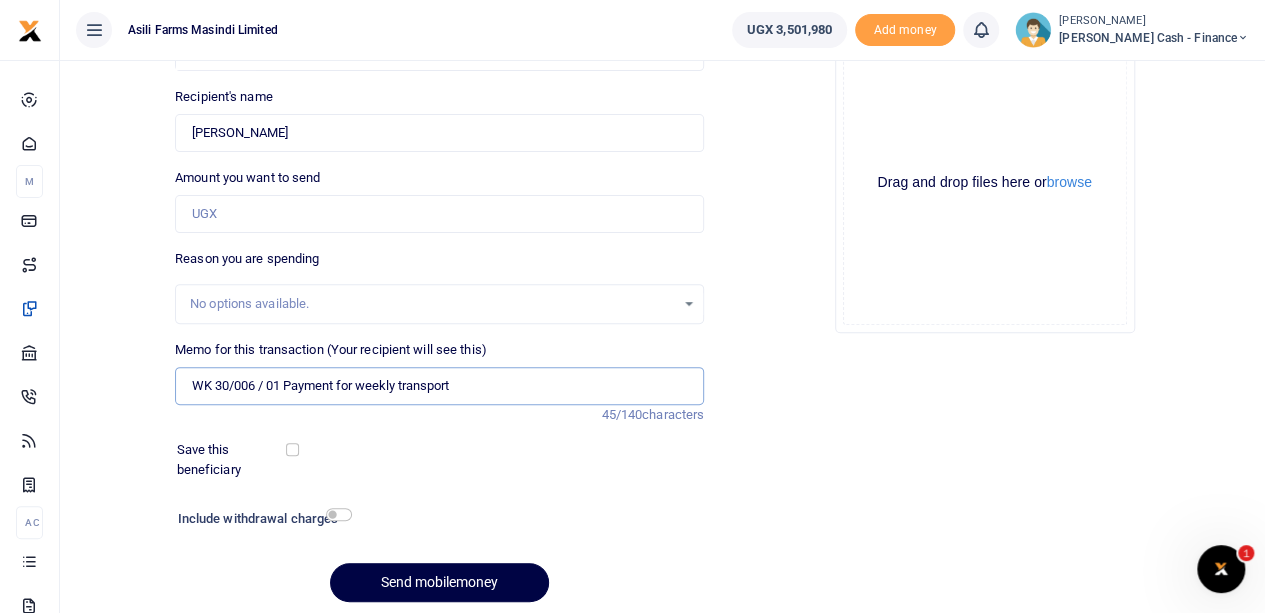 click on "WK 30/006 / 01 Payment for weekly transport" at bounding box center (439, 386) 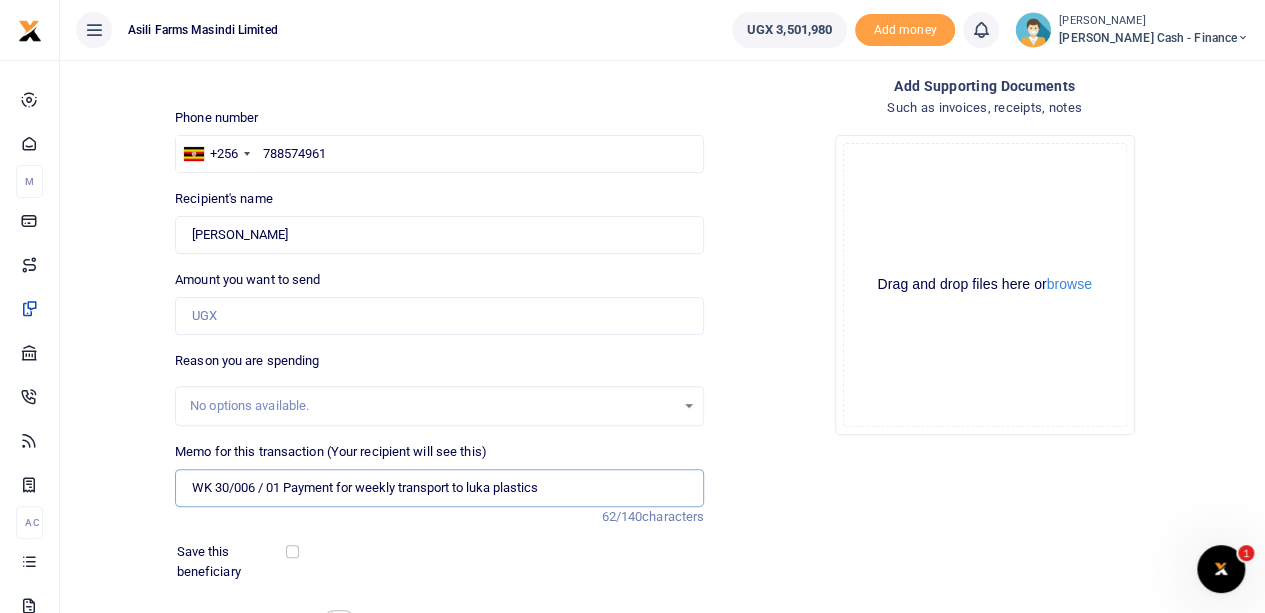 scroll, scrollTop: 0, scrollLeft: 0, axis: both 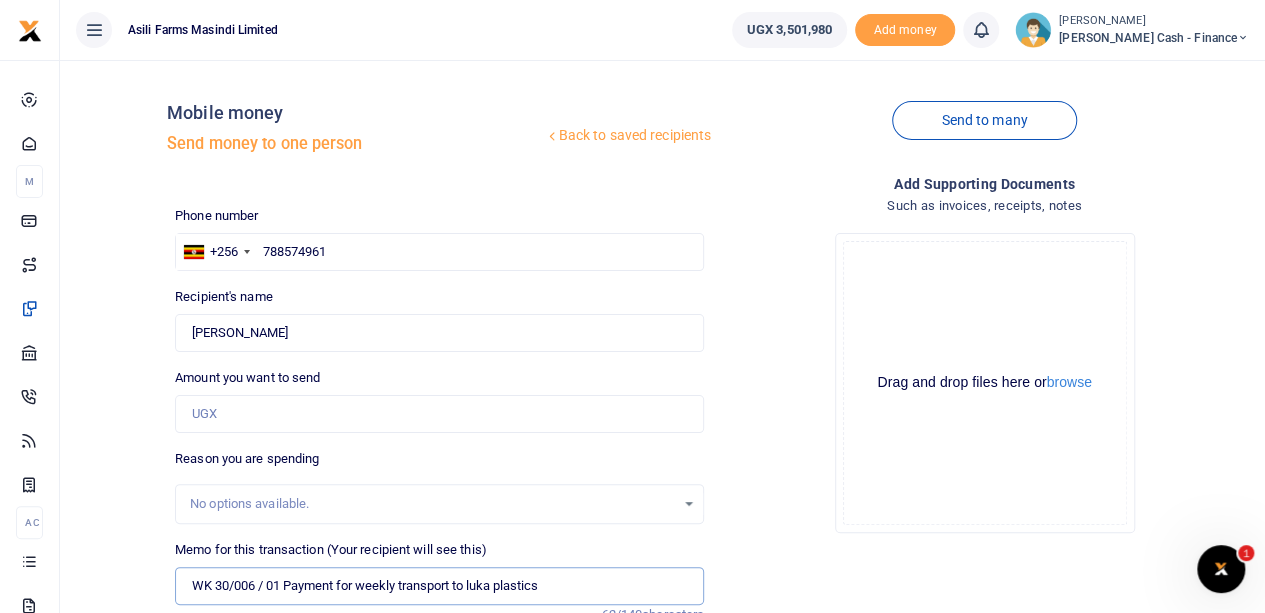 type on "WK 30/006 / 01 Payment for weekly transport to luka plastics" 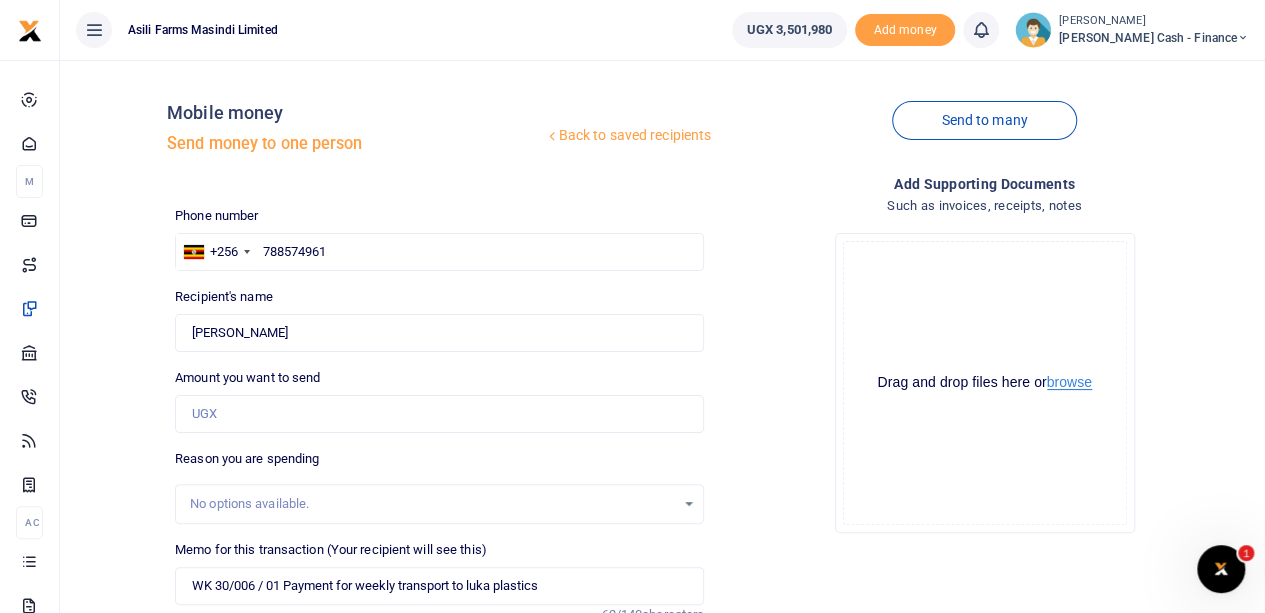click on "browse" at bounding box center [1069, 382] 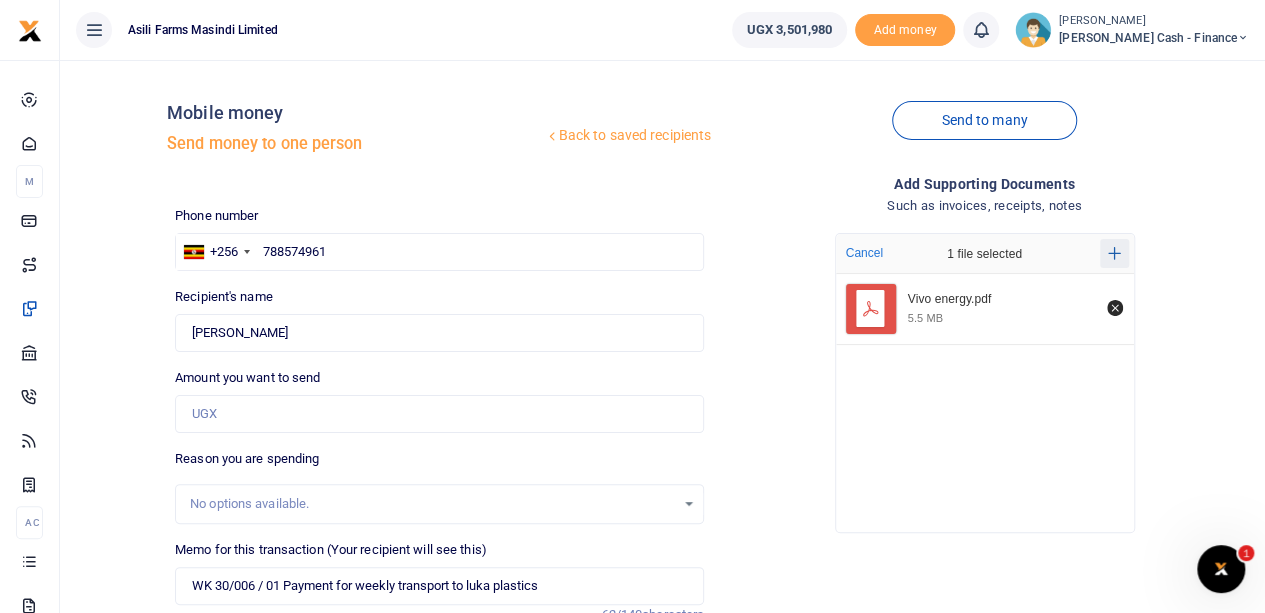 click on "Add more" at bounding box center [1114, 253] 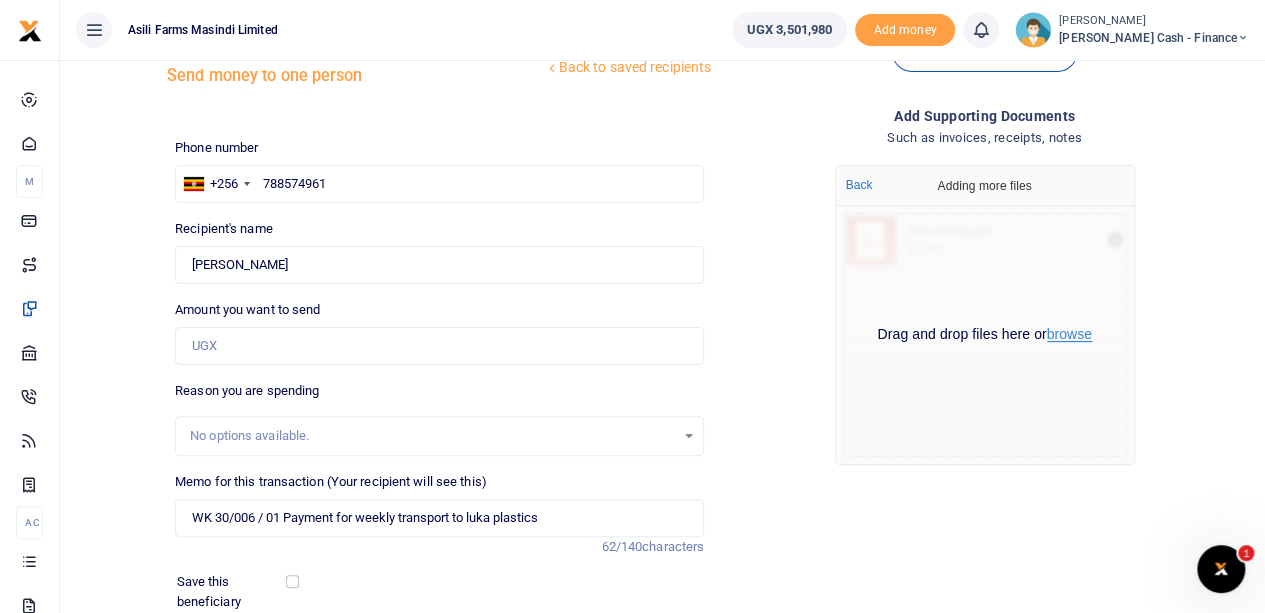 scroll, scrollTop: 100, scrollLeft: 0, axis: vertical 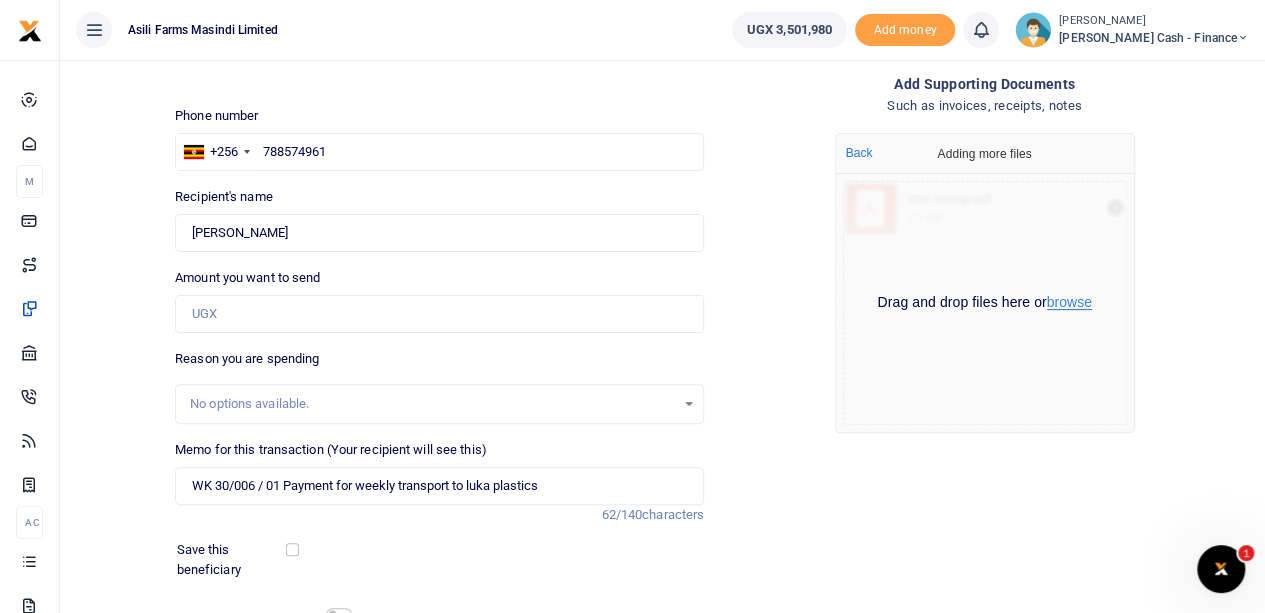click on "browse" at bounding box center (1069, 302) 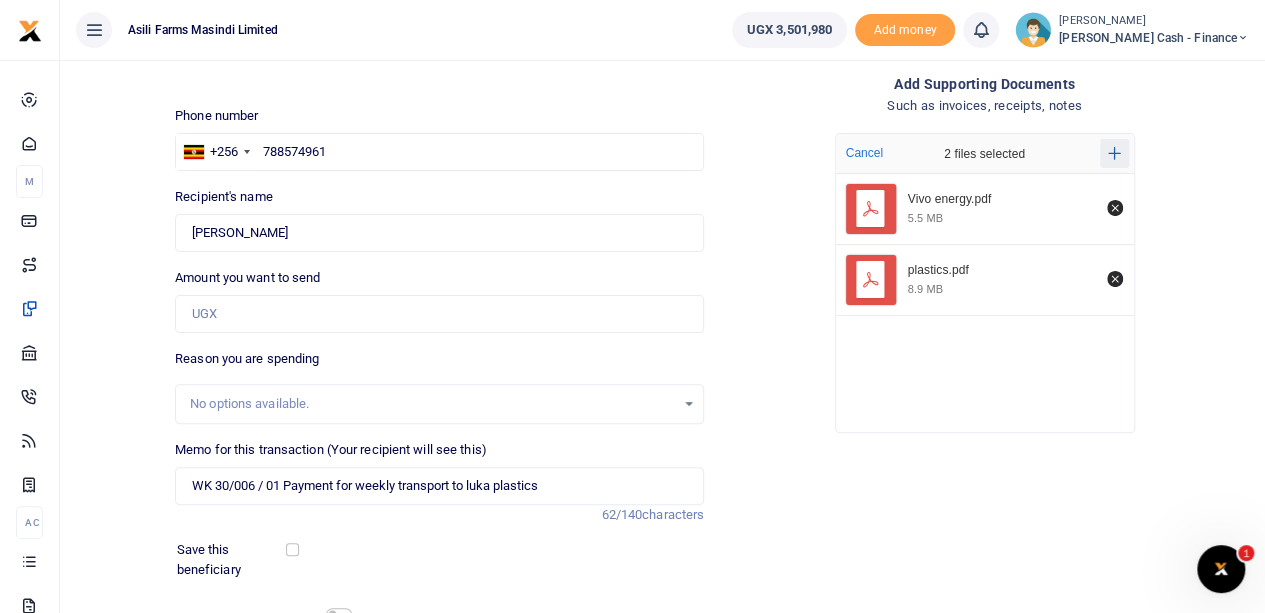 click 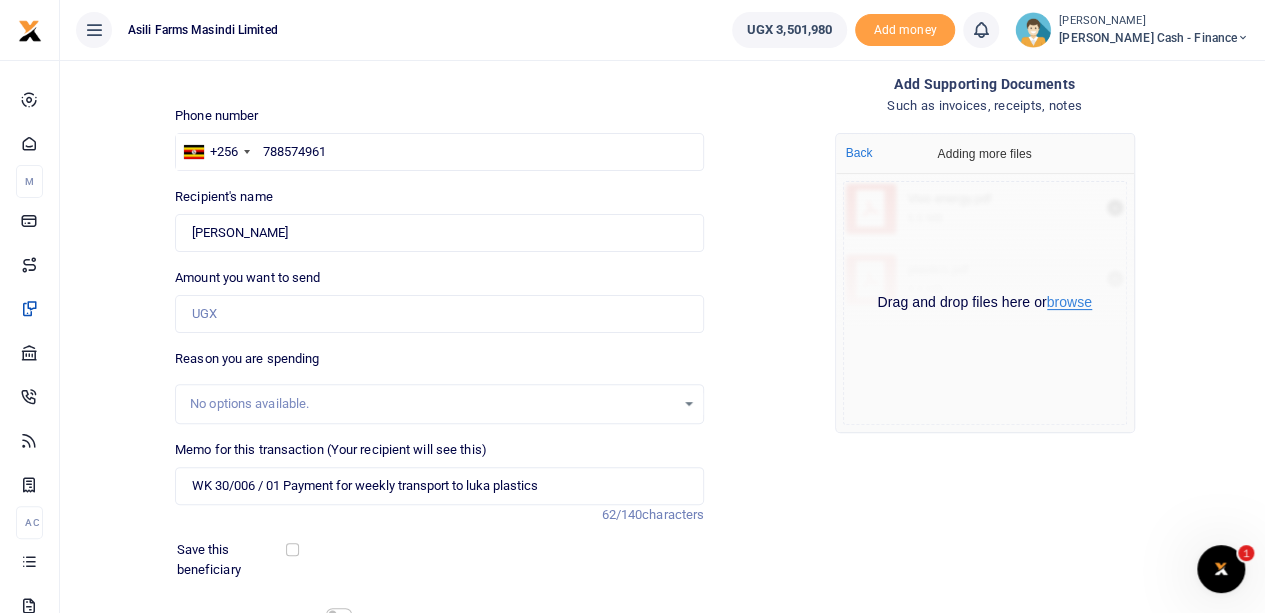 click on "browse" at bounding box center [1069, 302] 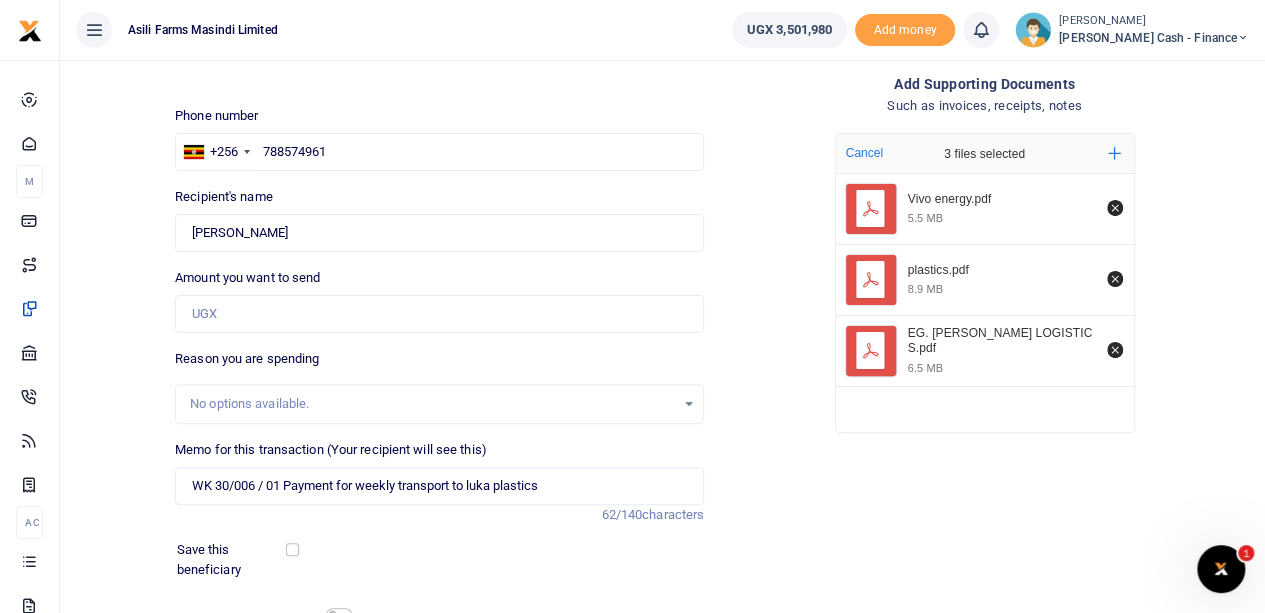 click on "No options available." at bounding box center (432, 404) 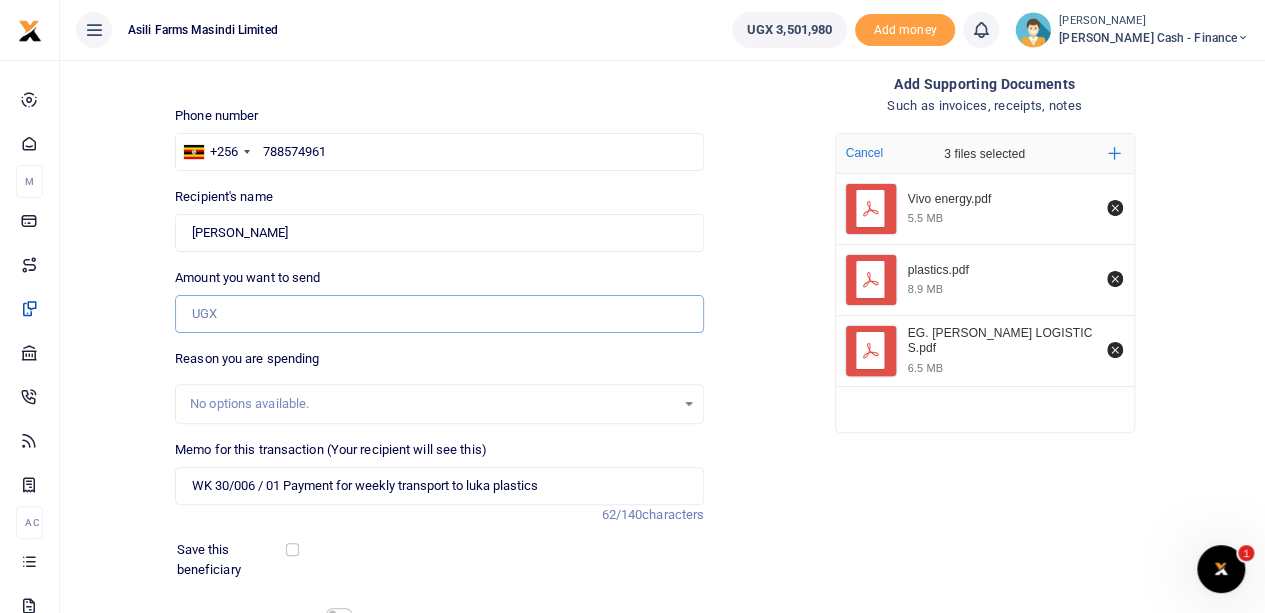 click on "Amount you want to send" at bounding box center [439, 314] 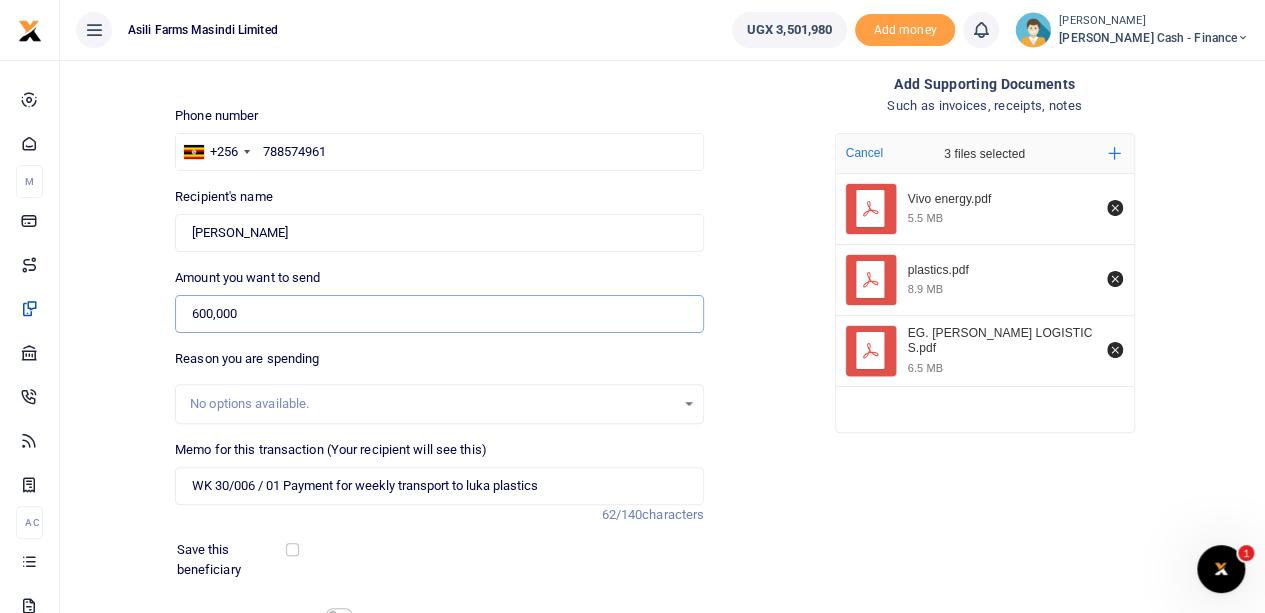 type on "600,000" 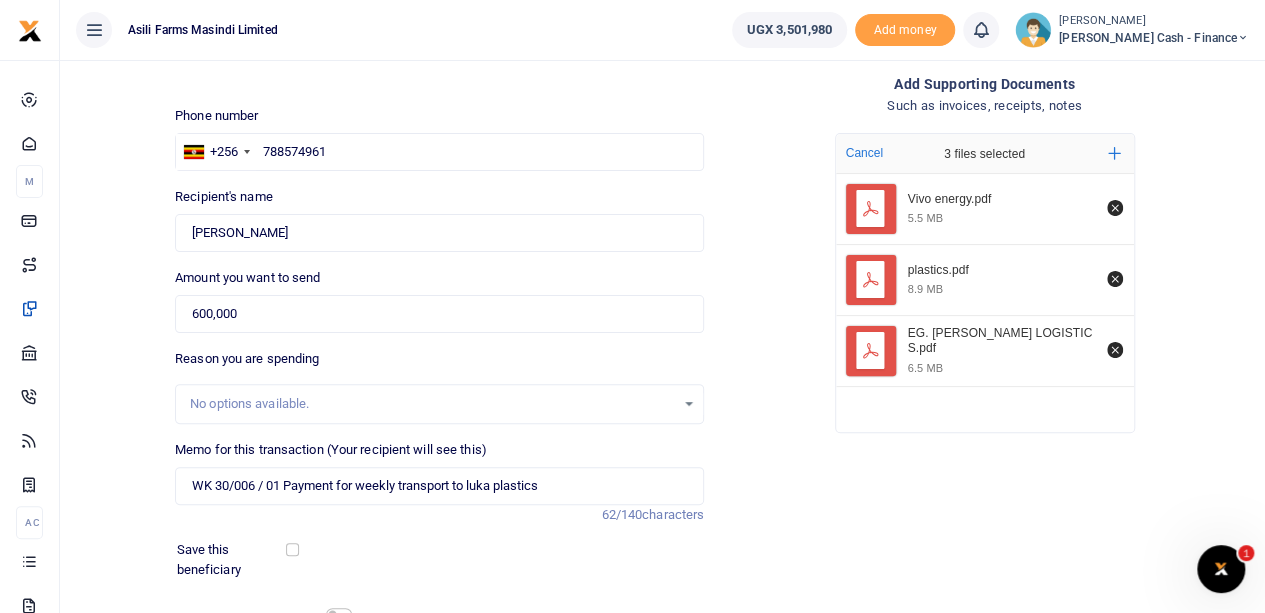 click on "No options available." at bounding box center (432, 404) 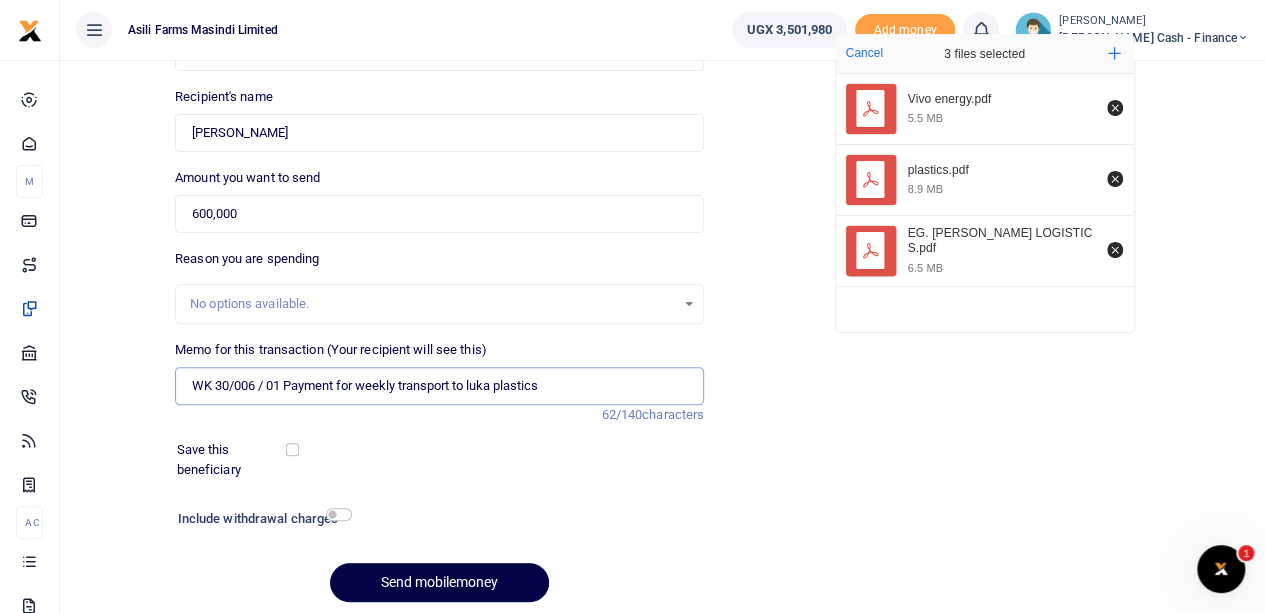 click on "WK 30/006 / 01 Payment for weekly transport to luka plastics" at bounding box center (439, 386) 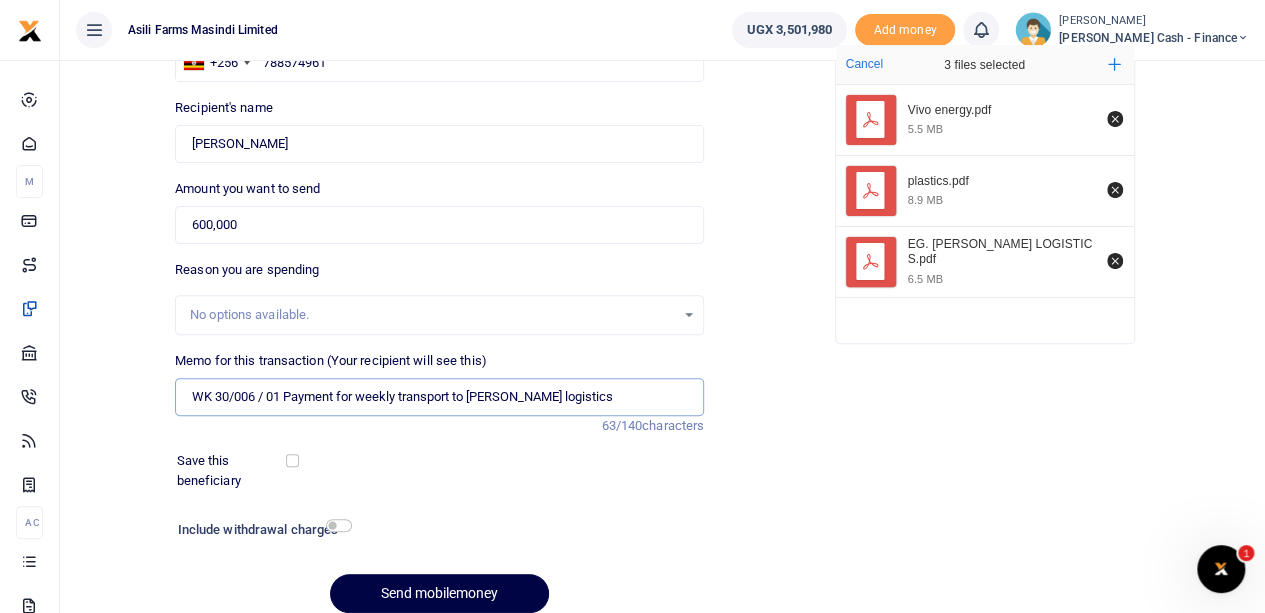 scroll, scrollTop: 270, scrollLeft: 0, axis: vertical 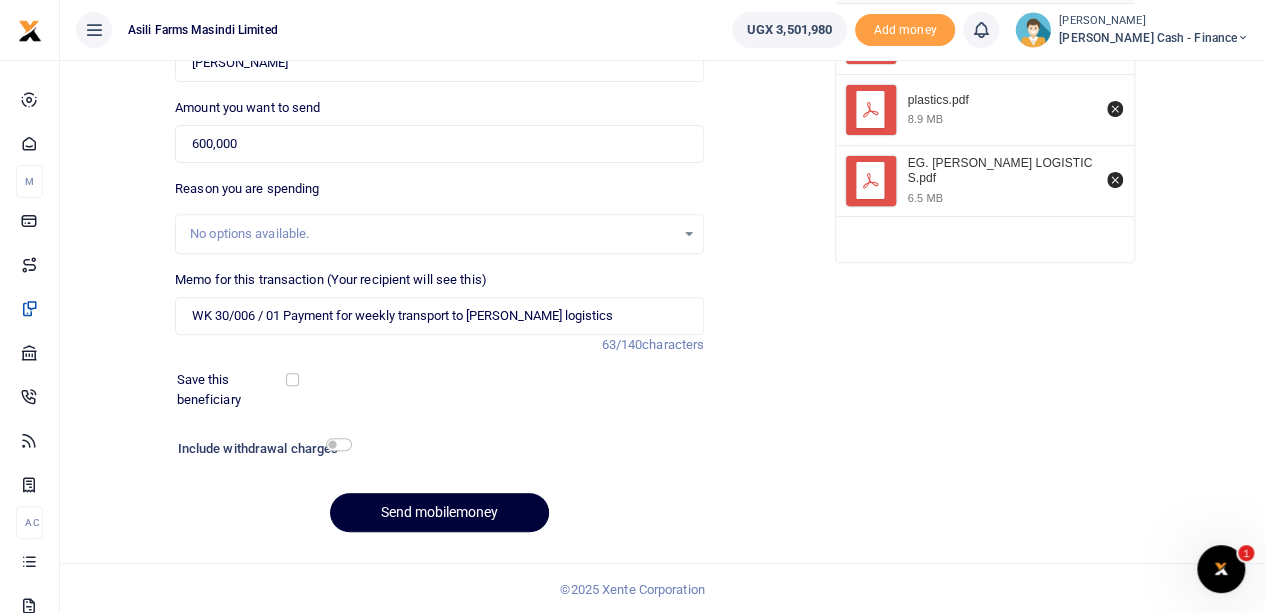 click on "Send mobilemoney" at bounding box center (439, 512) 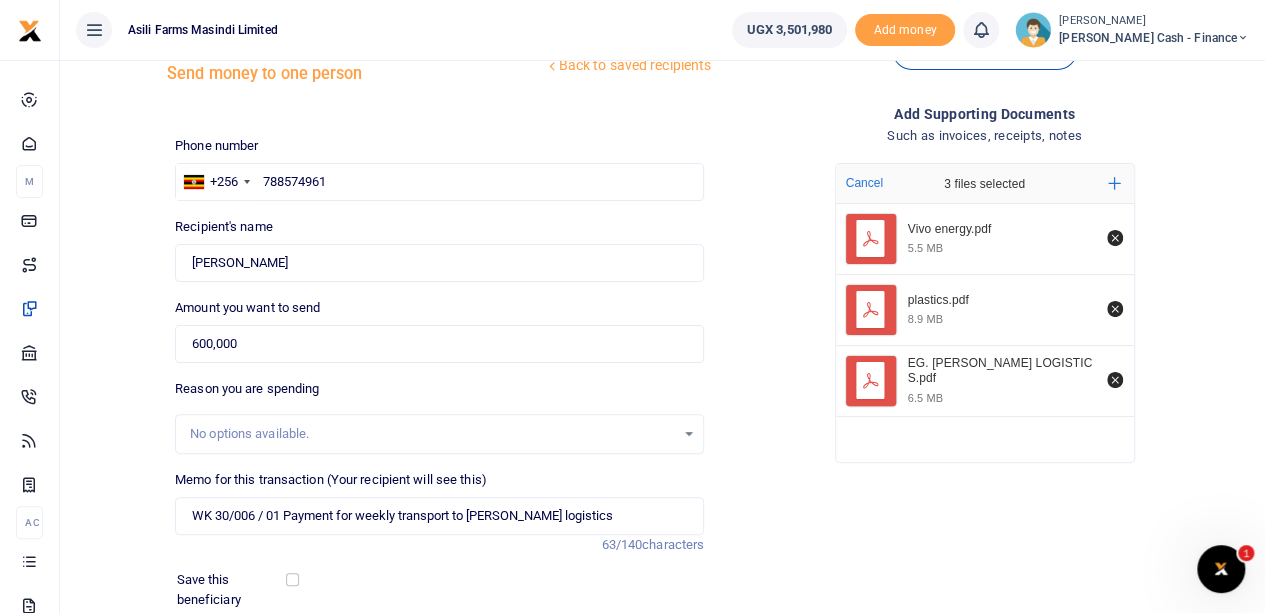 scroll, scrollTop: 270, scrollLeft: 0, axis: vertical 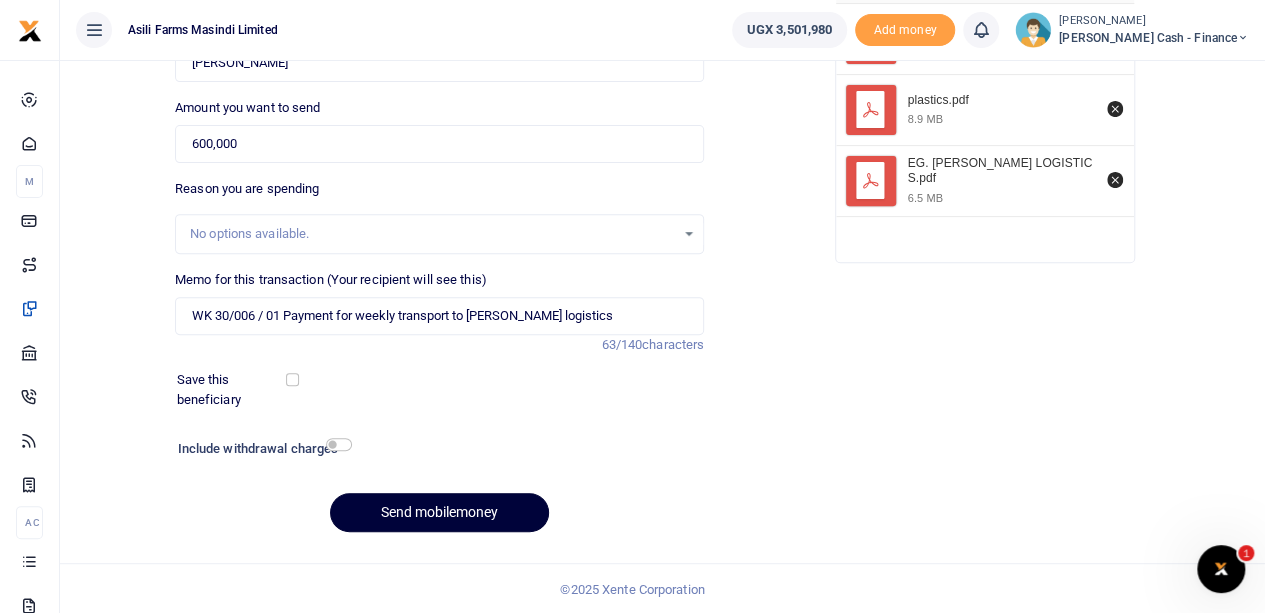 click on "Send mobilemoney" at bounding box center (439, 512) 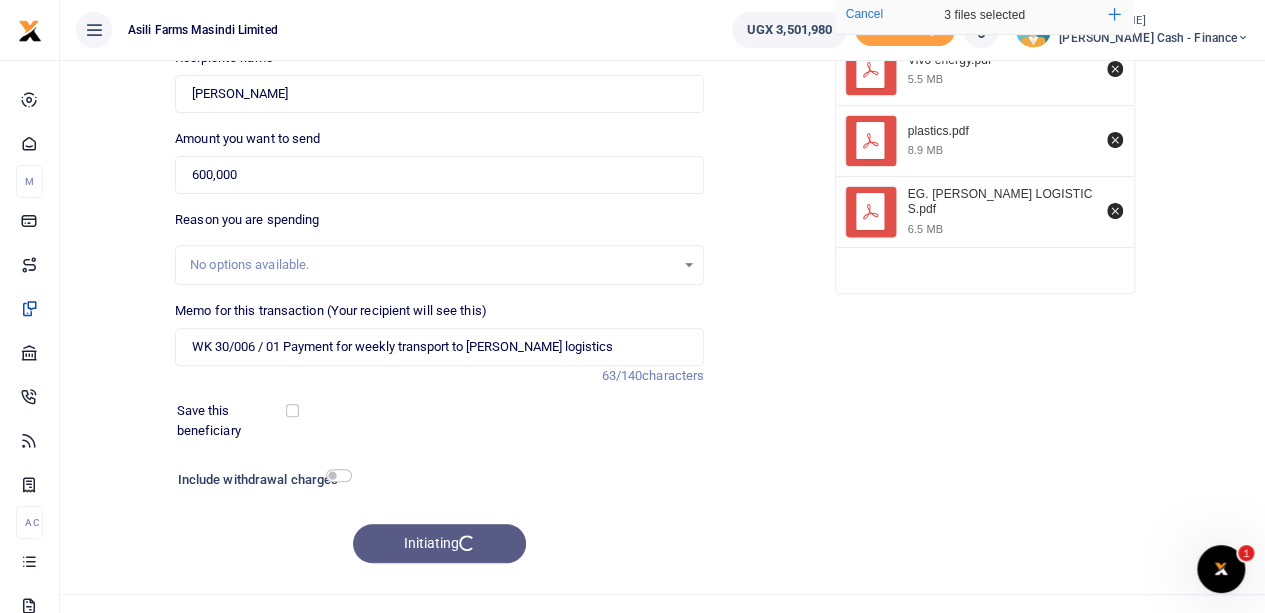 scroll, scrollTop: 270, scrollLeft: 0, axis: vertical 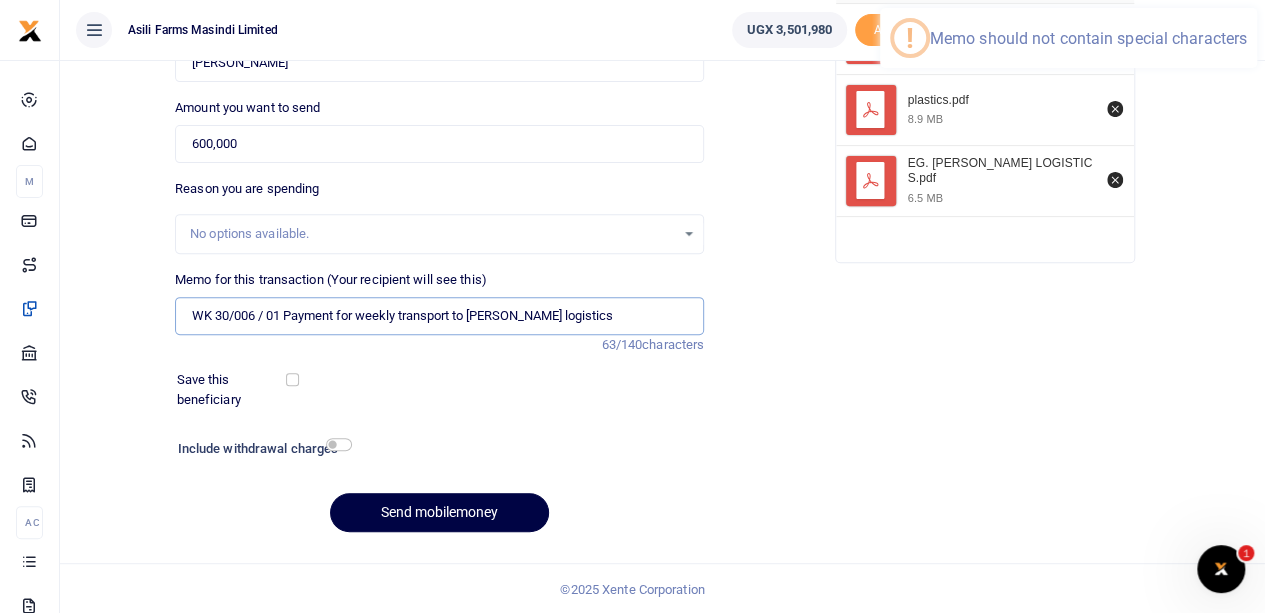 click on "WK 30/006 / 01 Payment for weekly transport to Owen logistics" at bounding box center (439, 316) 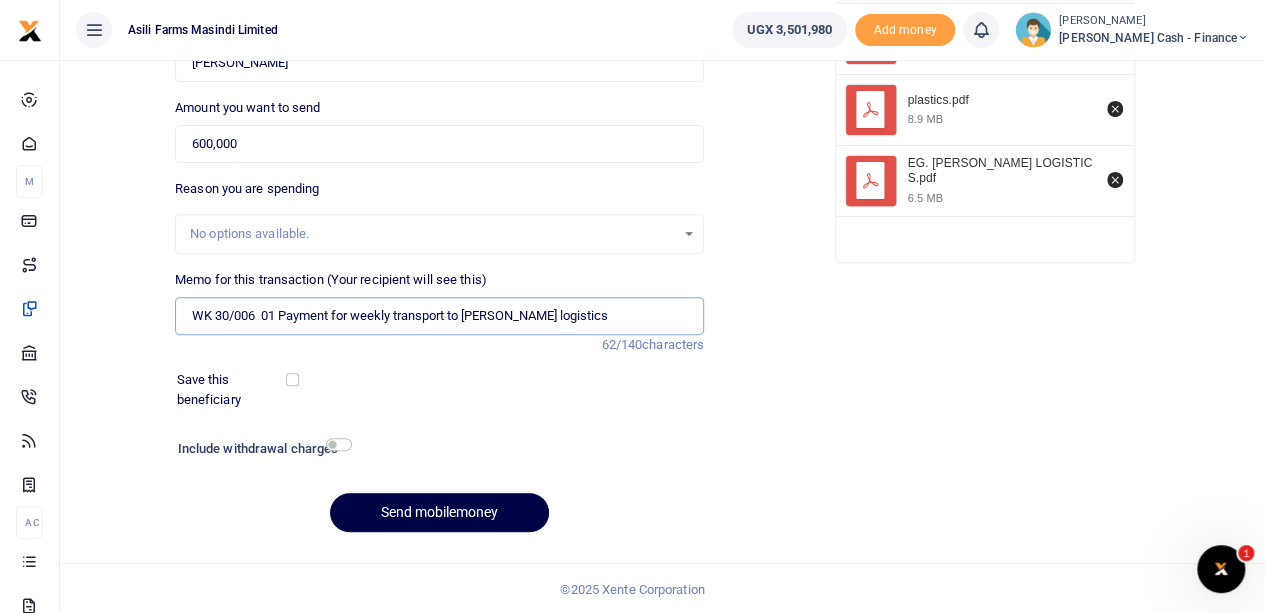 click on "WK 30/006  01 Payment for weekly transport to Owen logistics" at bounding box center (439, 316) 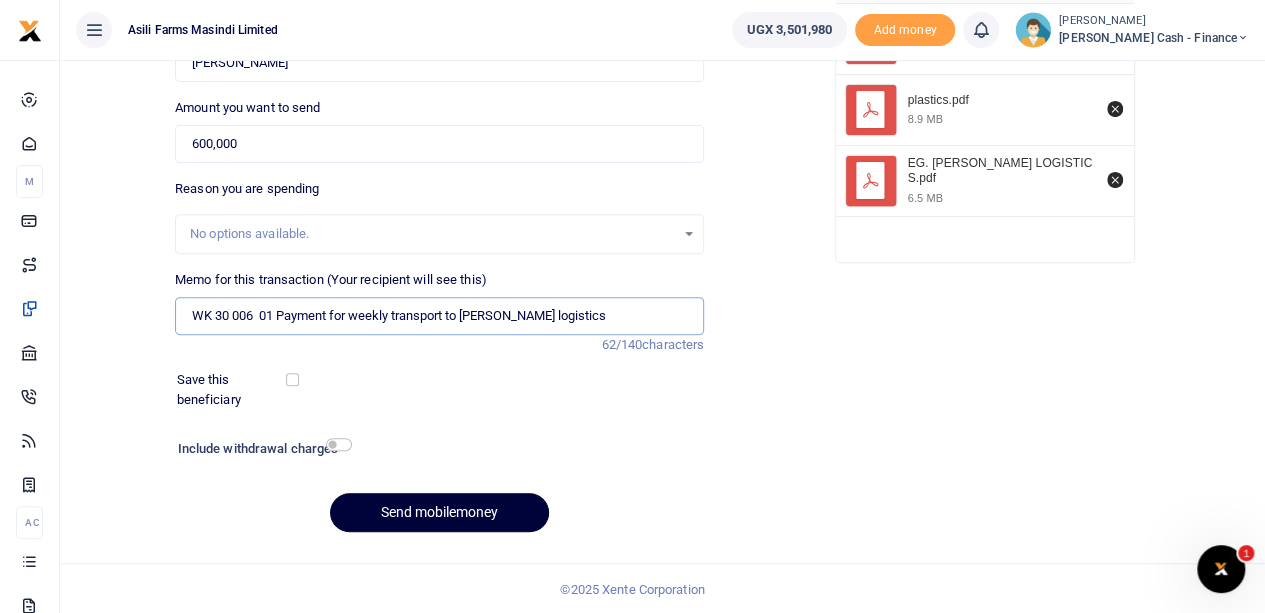 type on "WK 30 006  01 Payment for weekly transport to Owen logistics" 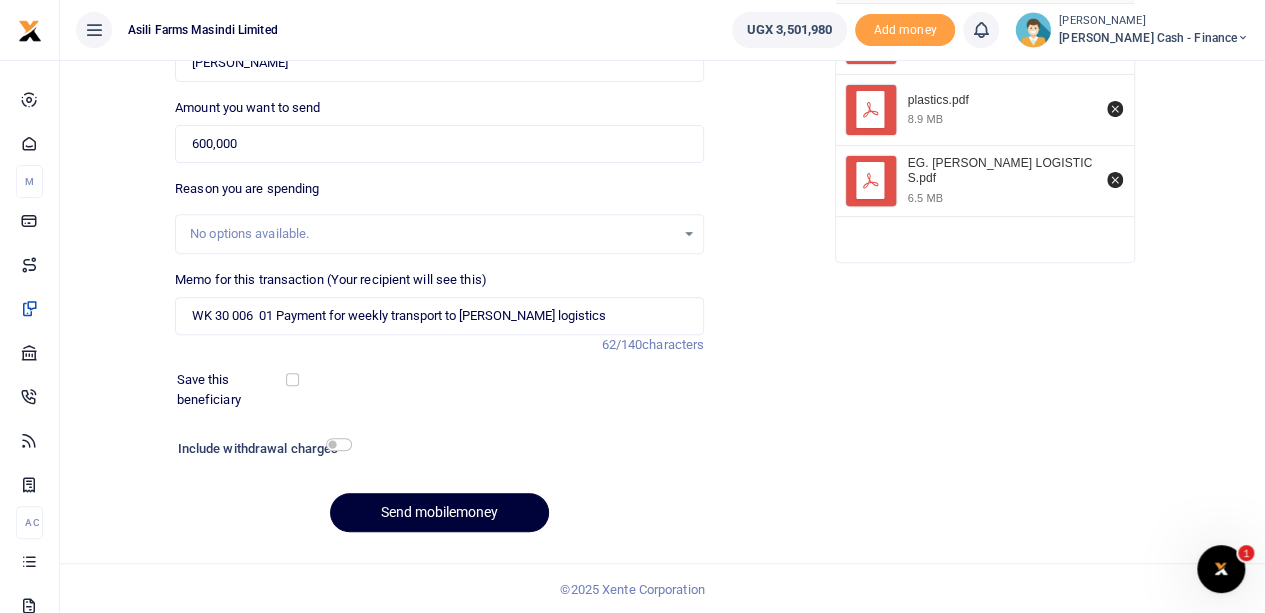 click on "Send mobilemoney" at bounding box center (439, 512) 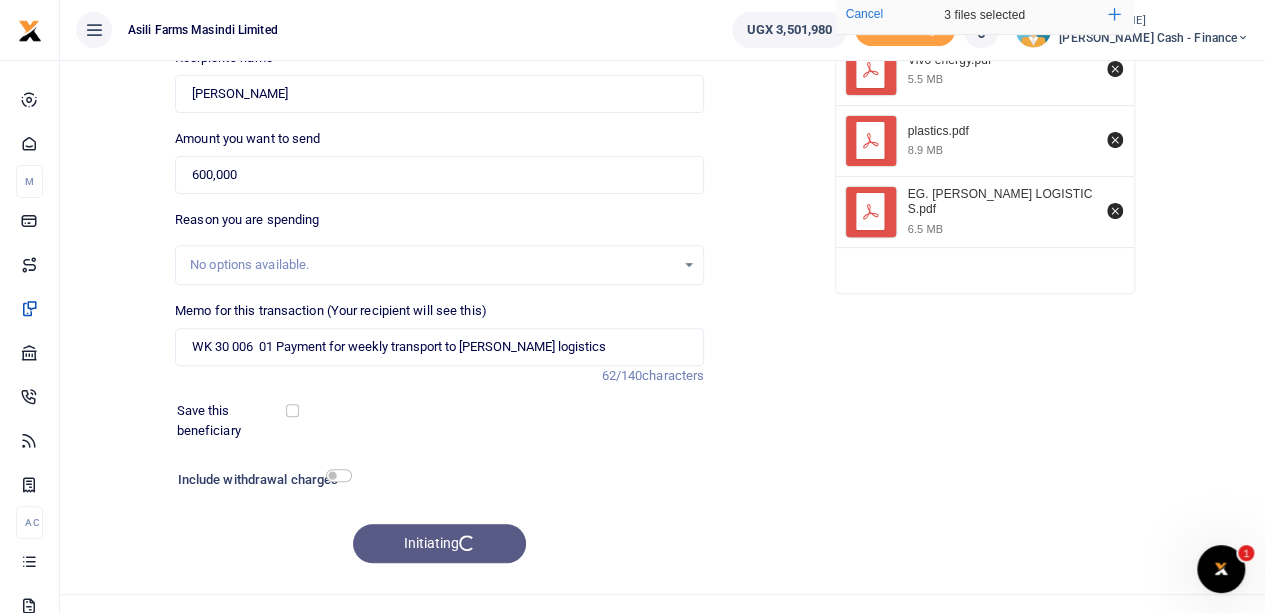 scroll, scrollTop: 270, scrollLeft: 0, axis: vertical 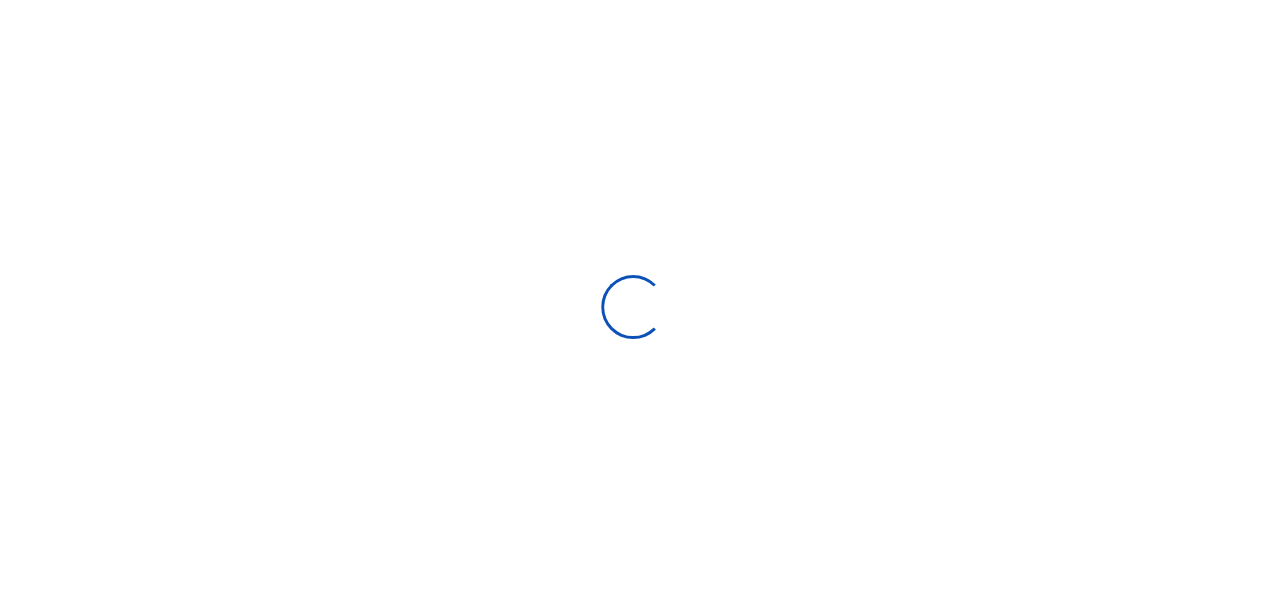 select 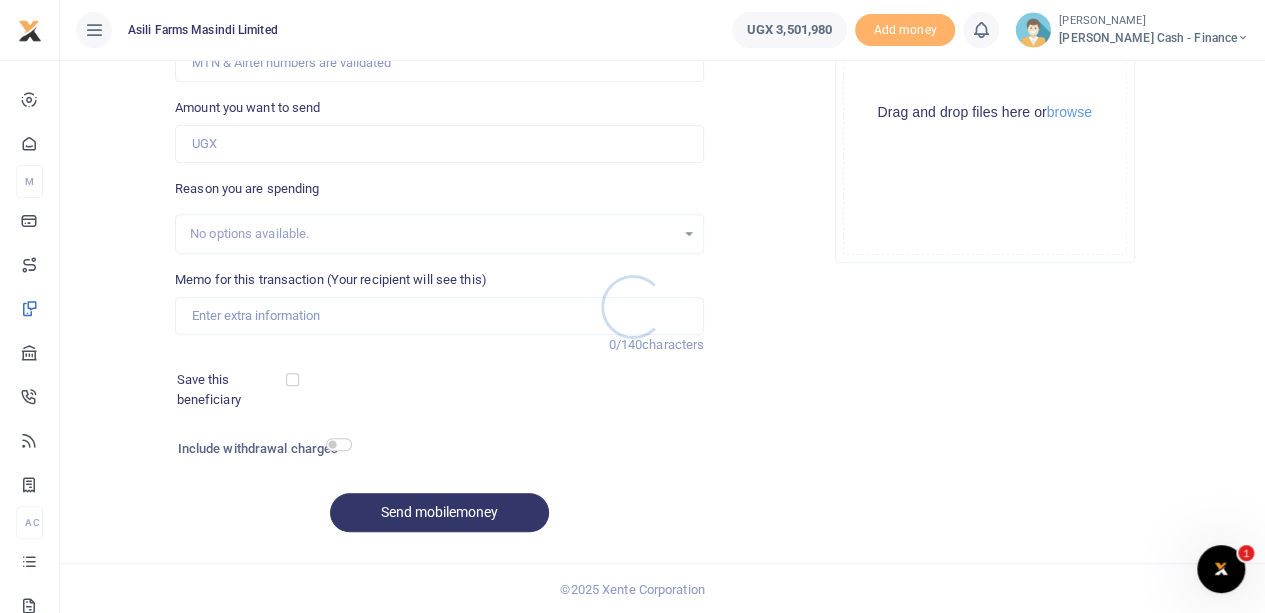 scroll, scrollTop: 0, scrollLeft: 0, axis: both 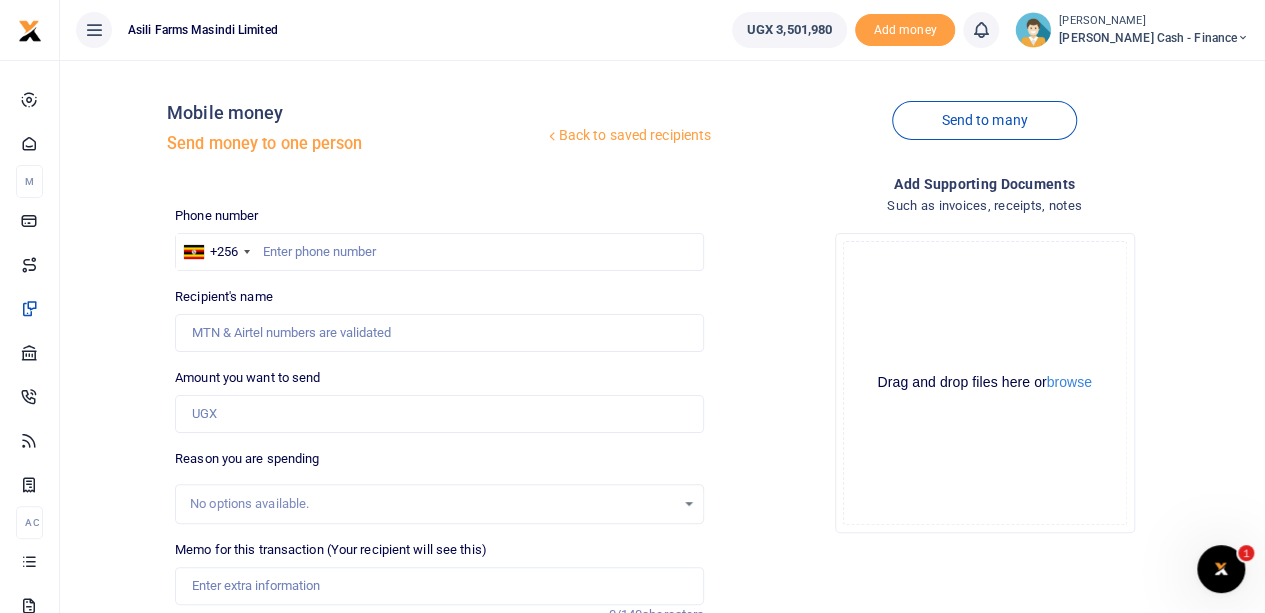 click on "Petty Cash - Finance" at bounding box center [1154, 38] 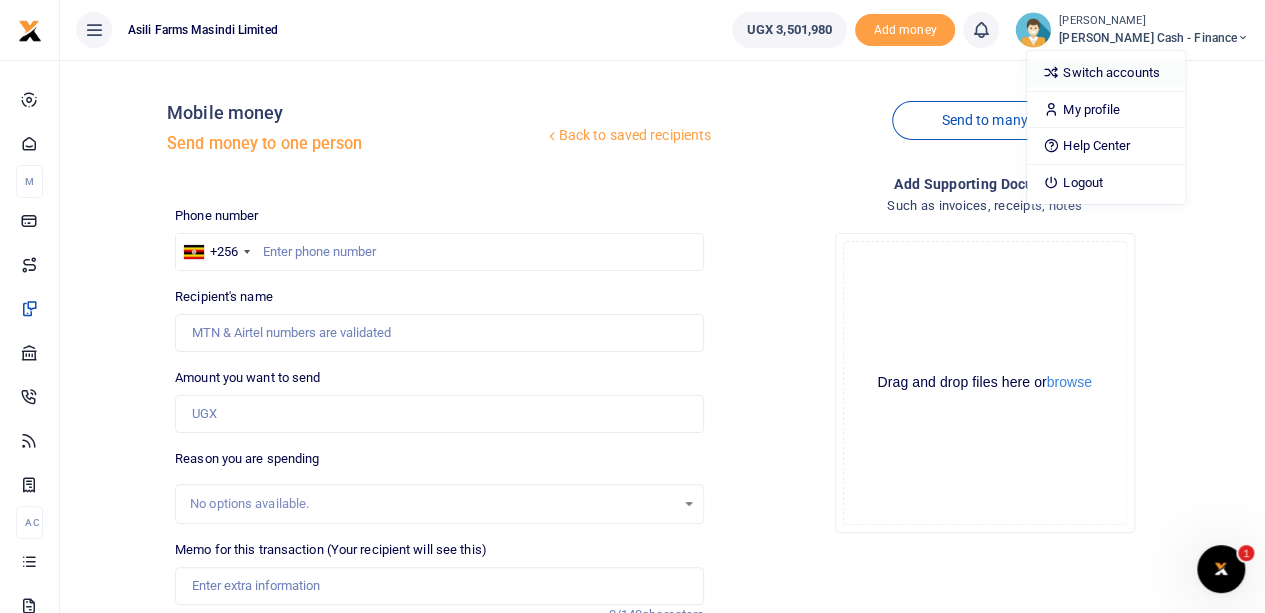 click on "Switch accounts" at bounding box center (1106, 73) 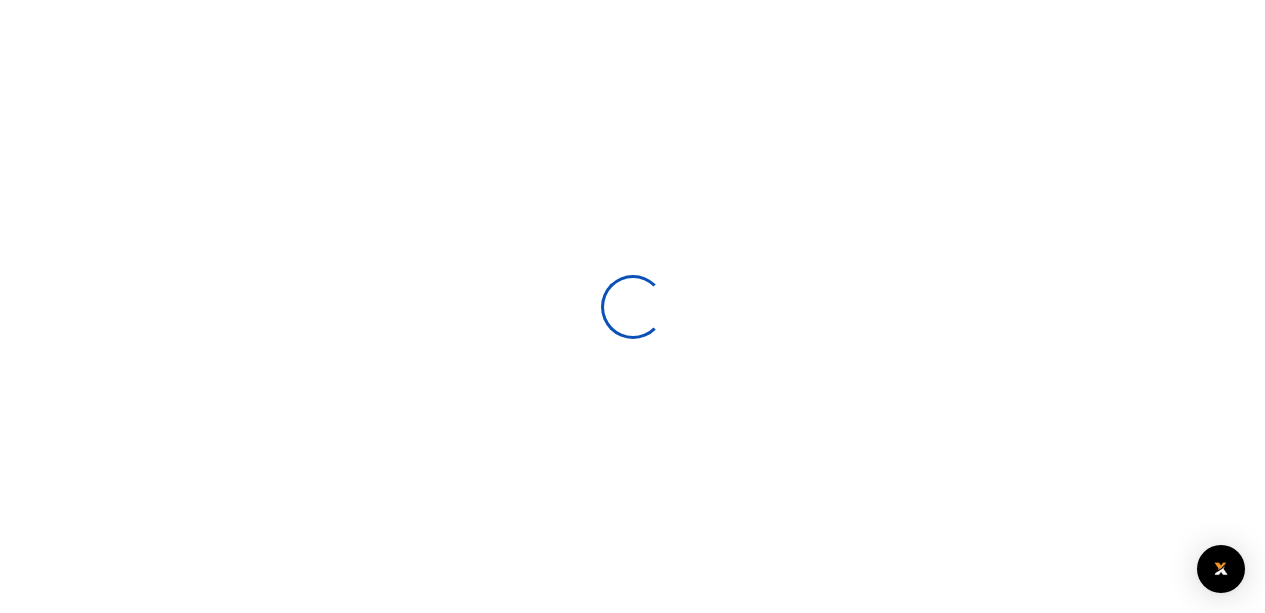 scroll, scrollTop: 0, scrollLeft: 0, axis: both 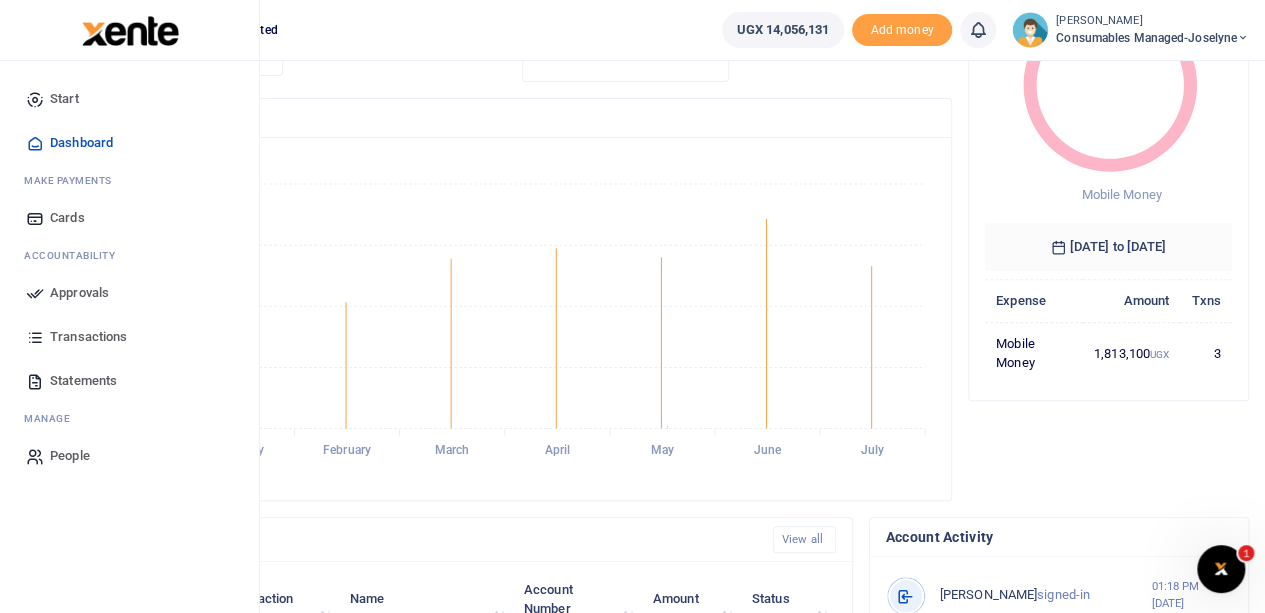 click on "Statements" at bounding box center [83, 381] 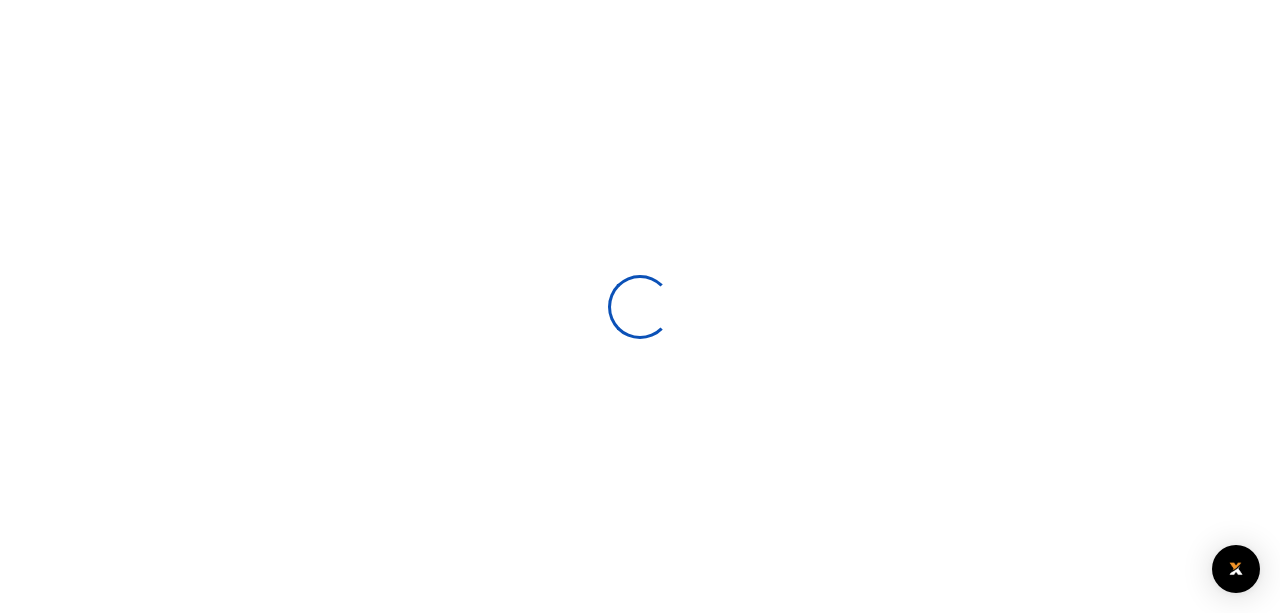 scroll, scrollTop: 0, scrollLeft: 0, axis: both 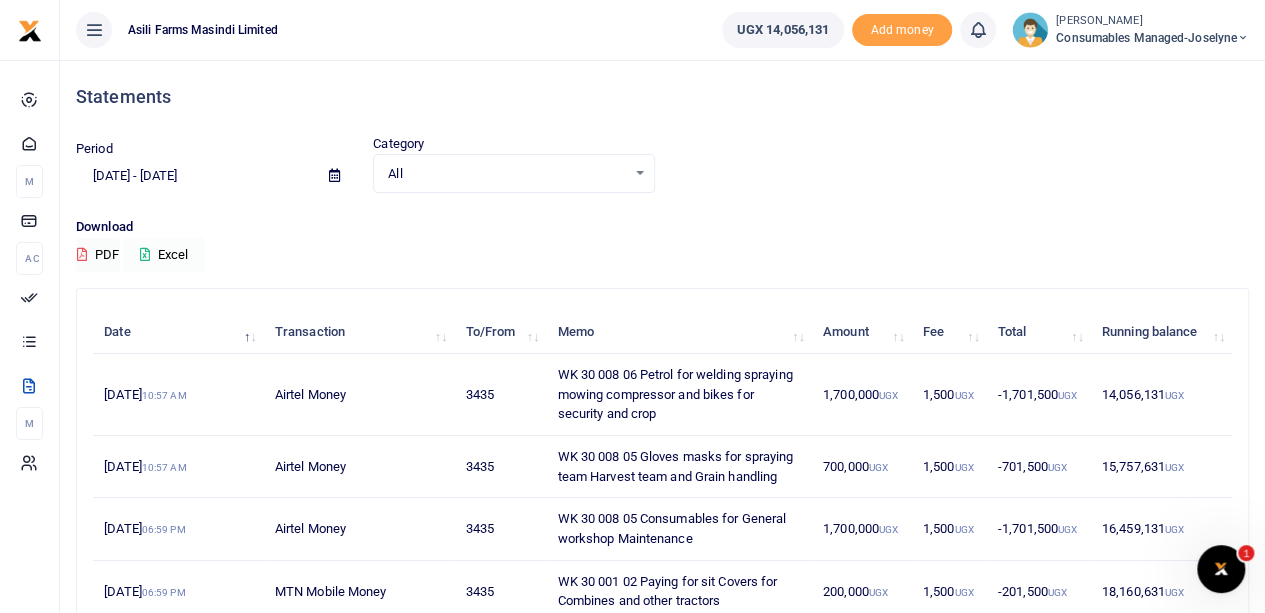 click on "Excel" at bounding box center (164, 255) 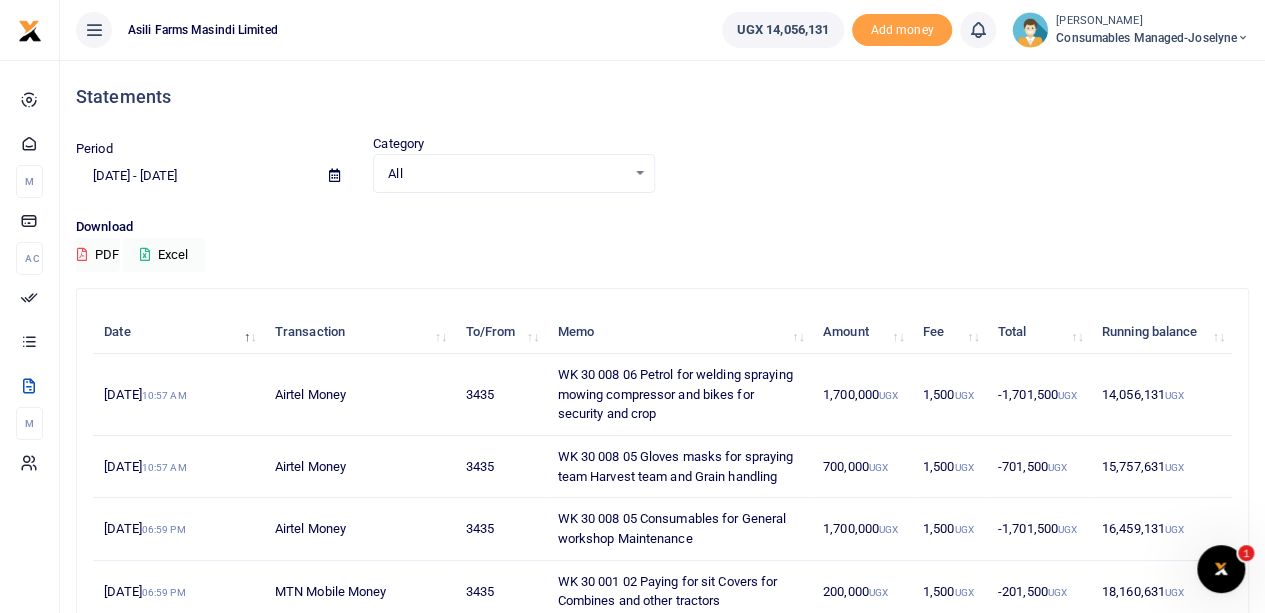 click on "Consumables managed-Joselyne" at bounding box center [1152, 38] 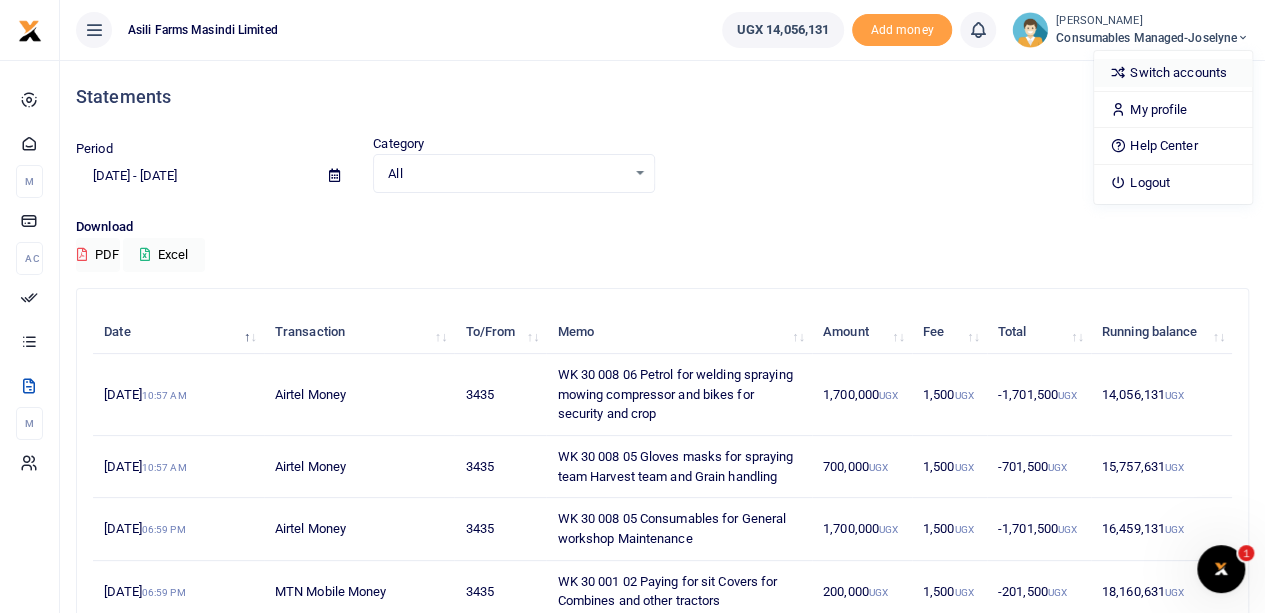 click on "Switch accounts" at bounding box center [1173, 73] 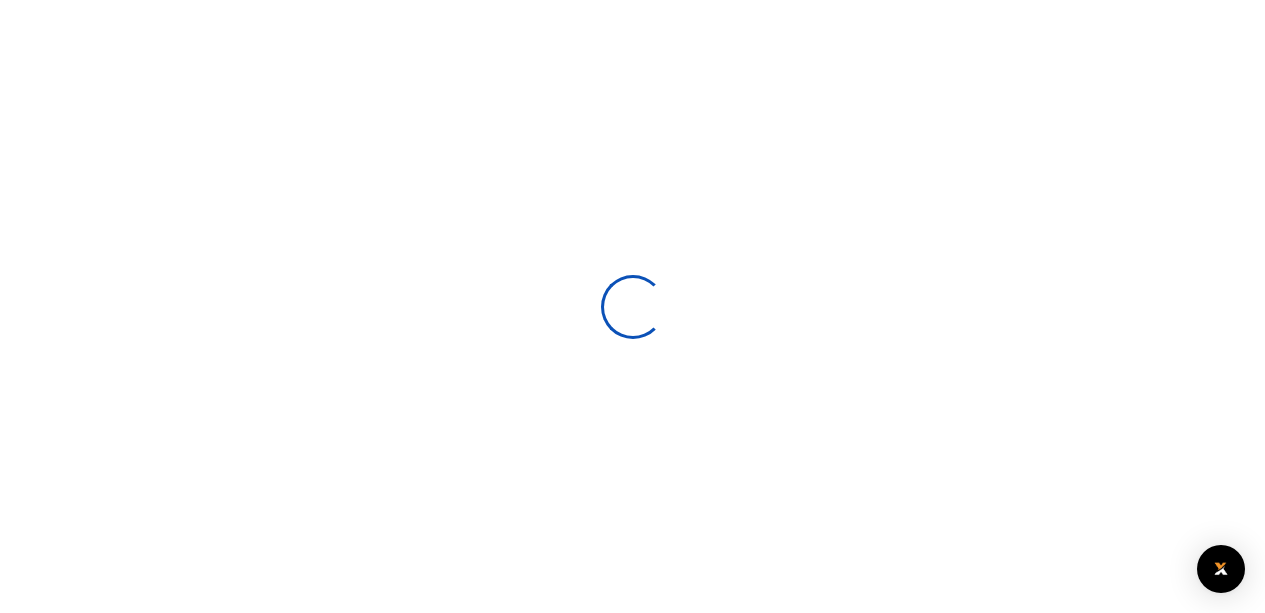scroll, scrollTop: 0, scrollLeft: 0, axis: both 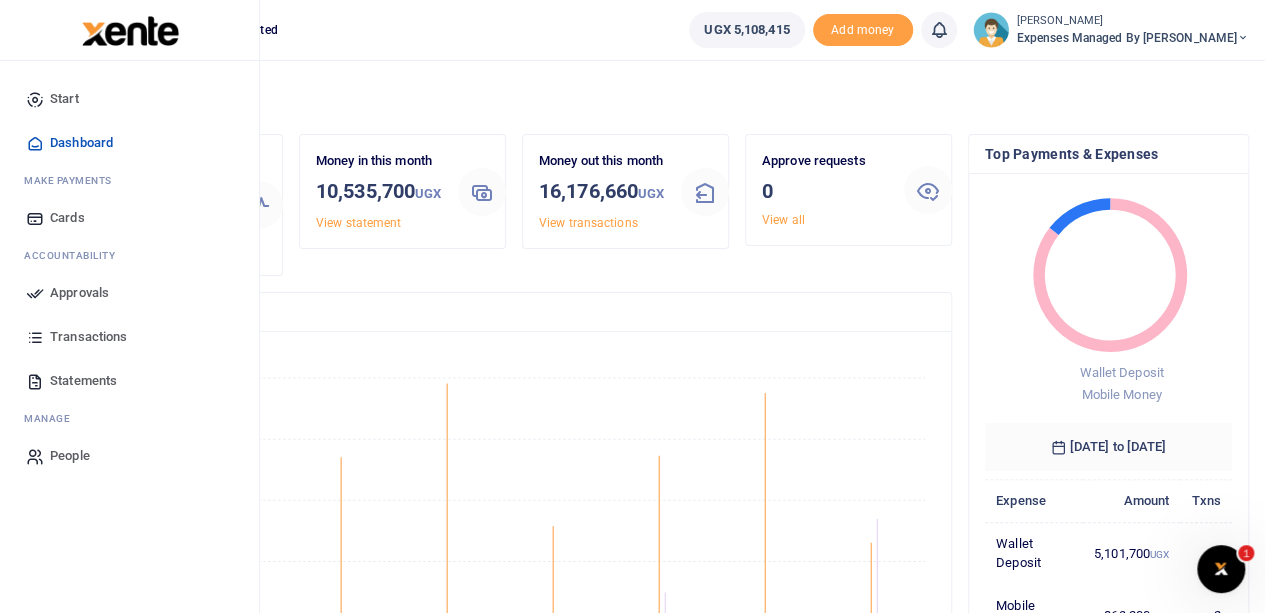 click on "Statements" at bounding box center [83, 381] 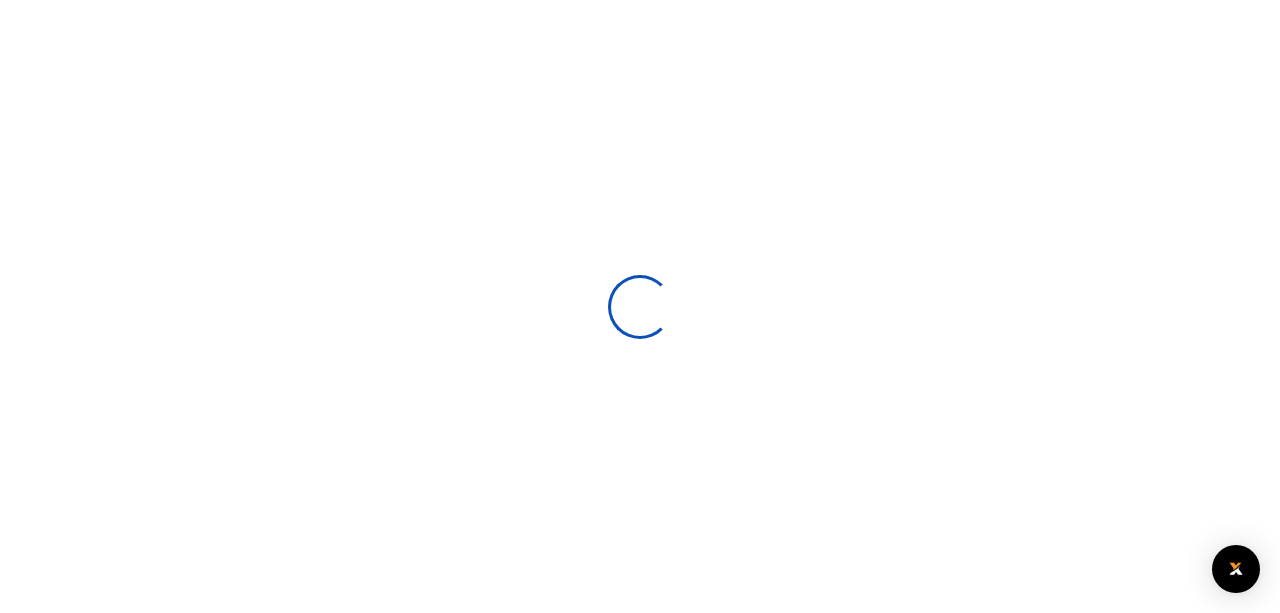 scroll, scrollTop: 0, scrollLeft: 0, axis: both 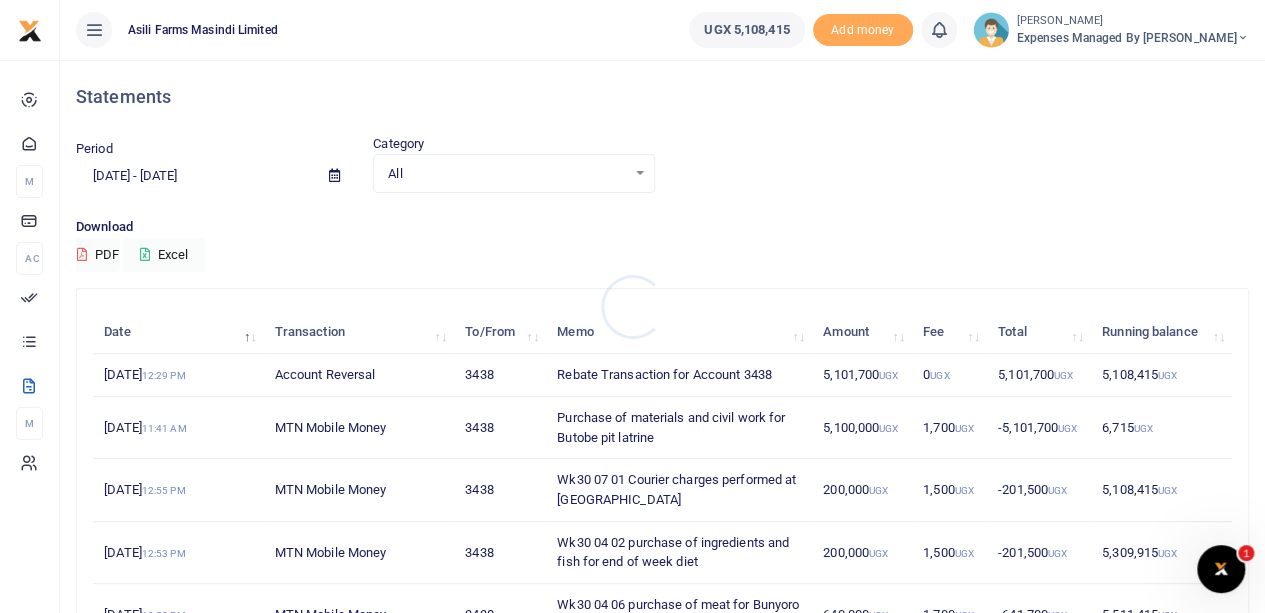click at bounding box center [632, 306] 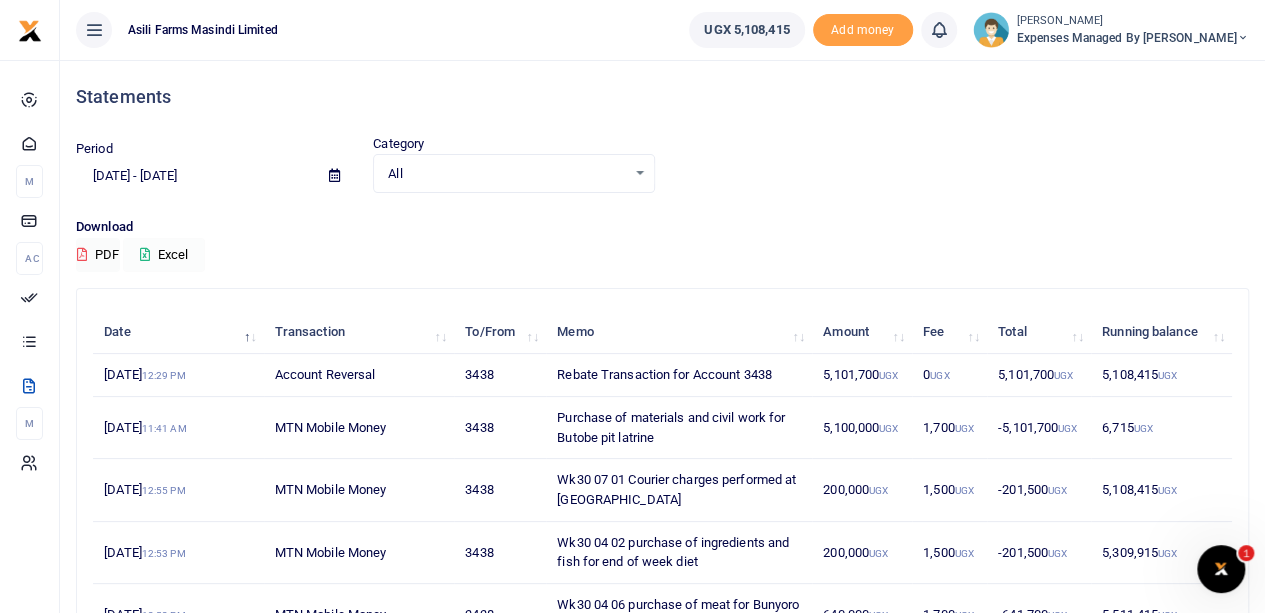 click on "Excel" at bounding box center (164, 255) 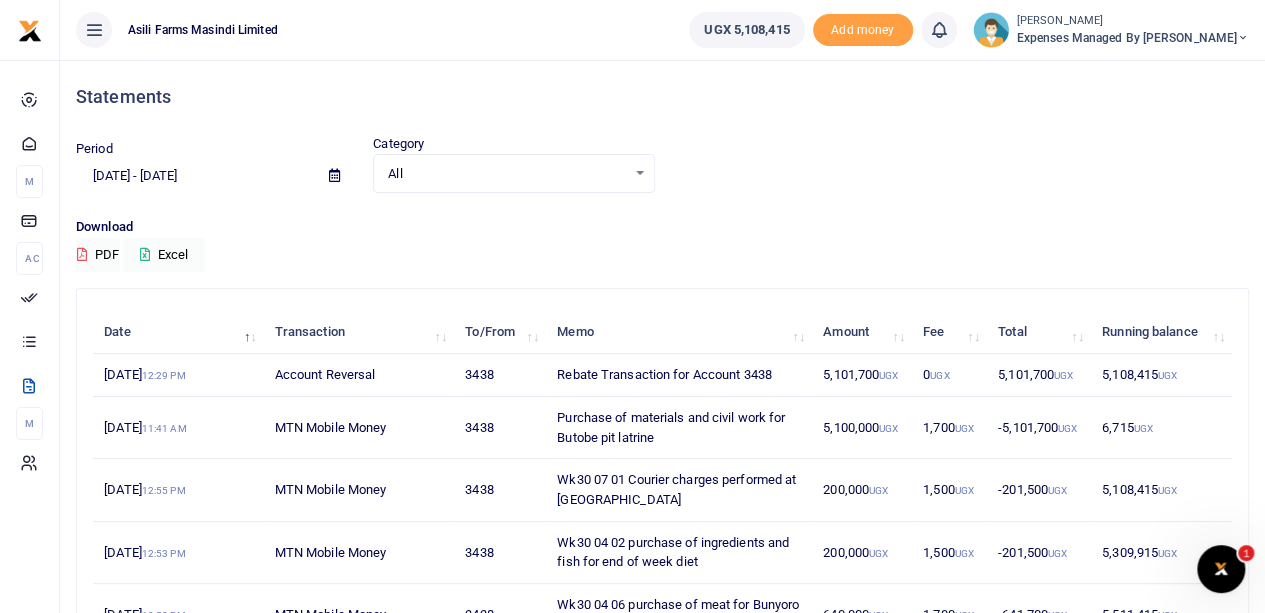 click on "Expenses Managed by [PERSON_NAME]" at bounding box center (1133, 38) 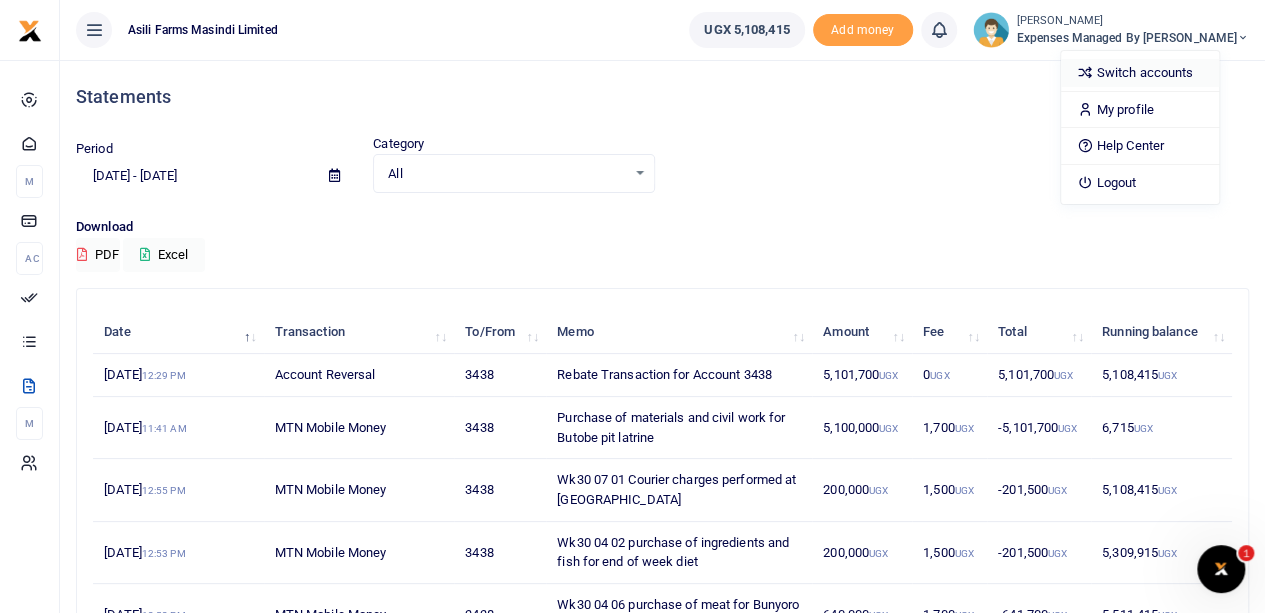 click on "Switch accounts" at bounding box center [1140, 73] 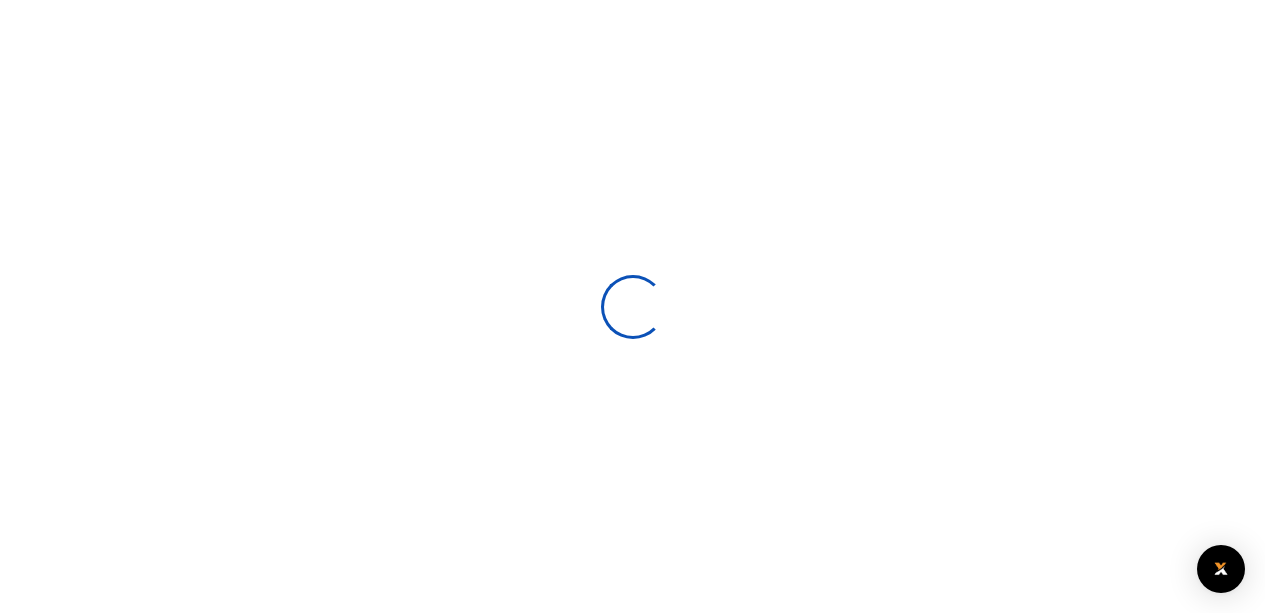 scroll, scrollTop: 0, scrollLeft: 0, axis: both 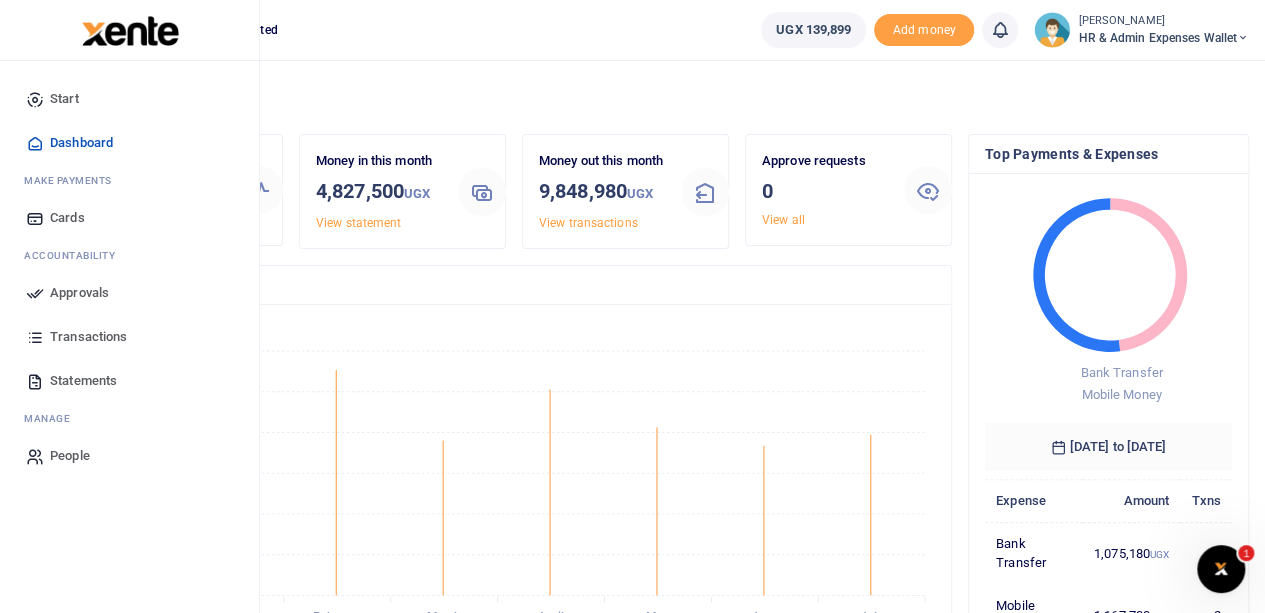 click on "Statements" at bounding box center (83, 381) 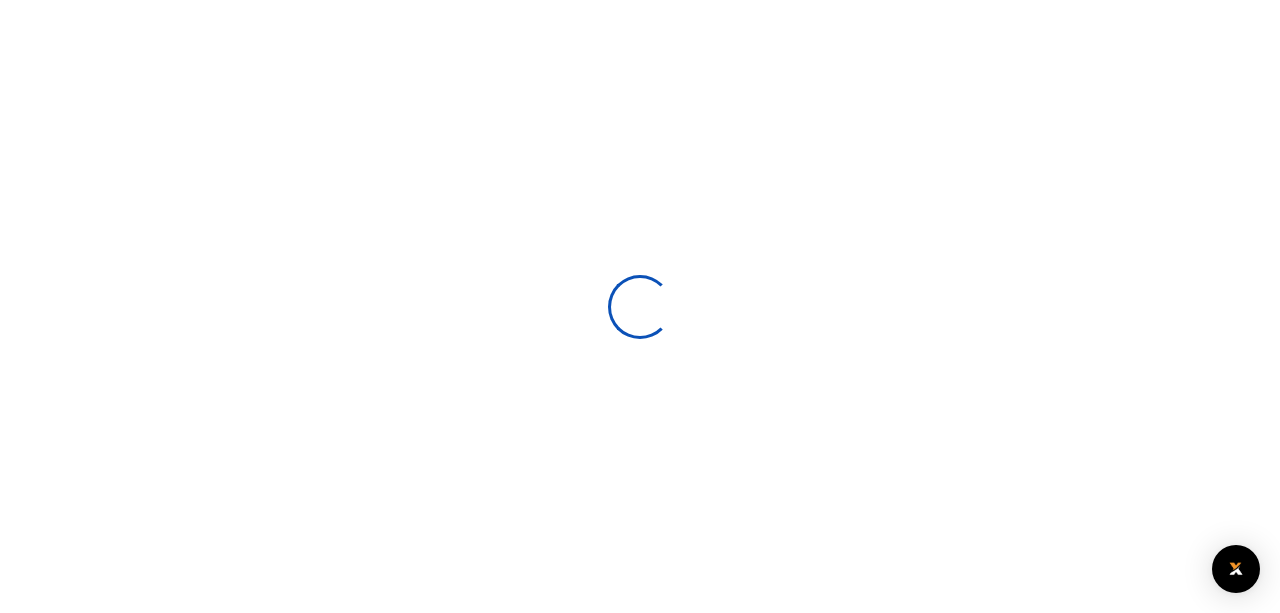 scroll, scrollTop: 0, scrollLeft: 0, axis: both 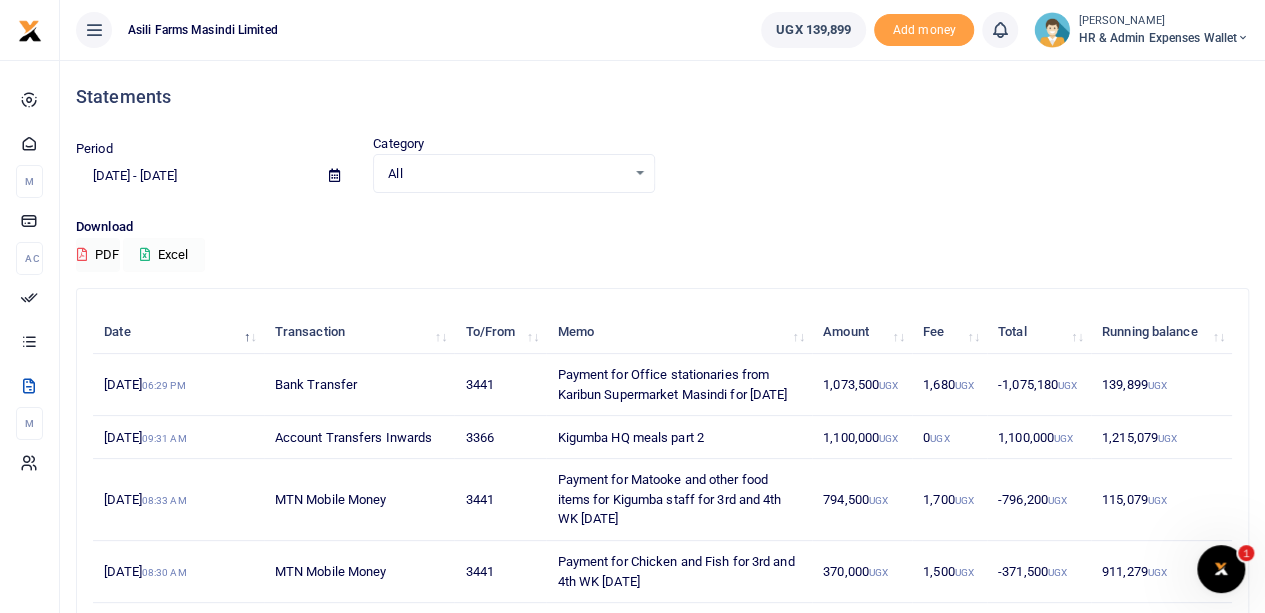 click on "Excel" at bounding box center (164, 255) 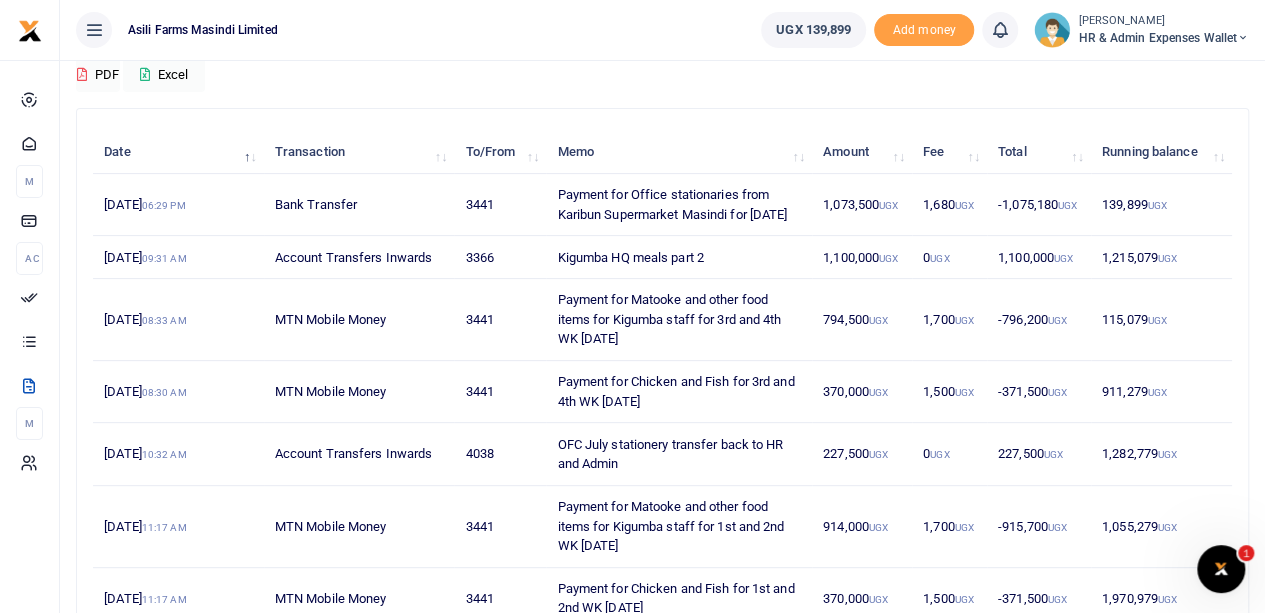 scroll, scrollTop: 0, scrollLeft: 0, axis: both 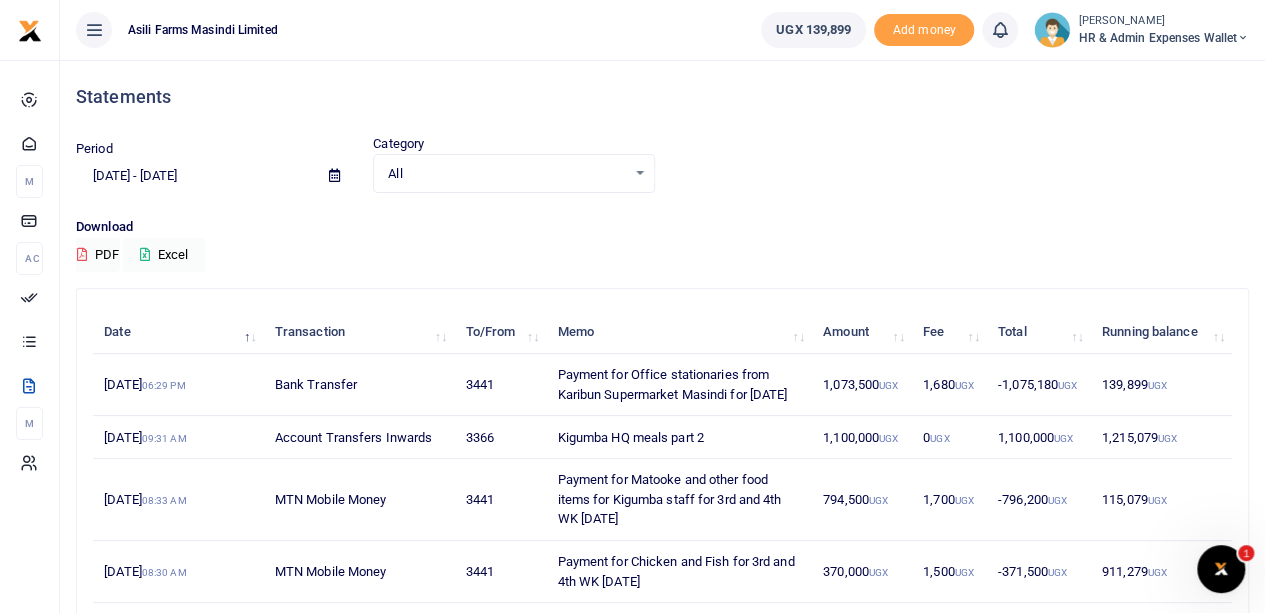click on "Period
06/24/2025 - 07/23/2025
Category
All Select an option...
All
Credit
Debit
Transaction
All Select an option...
All
Airtime
Internet
Utilities
Invoices
Mobile Money Payout
Deposits/Topup
Card creation
Taxes
Bank to Bank Transfer" at bounding box center (662, 163) 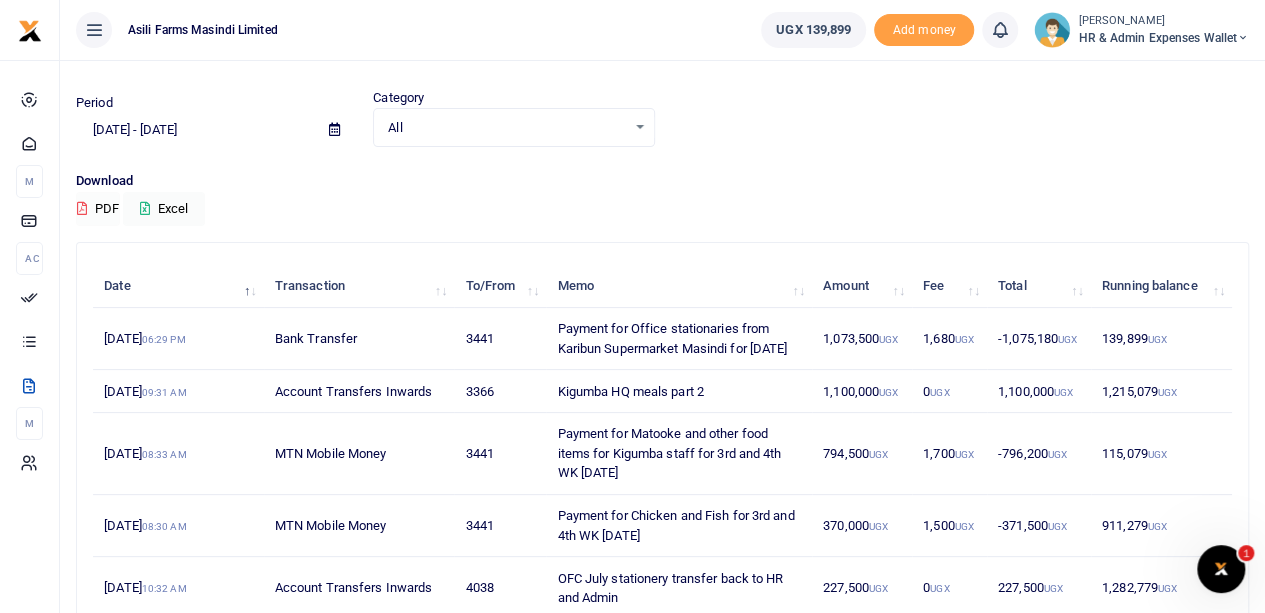scroll, scrollTop: 0, scrollLeft: 0, axis: both 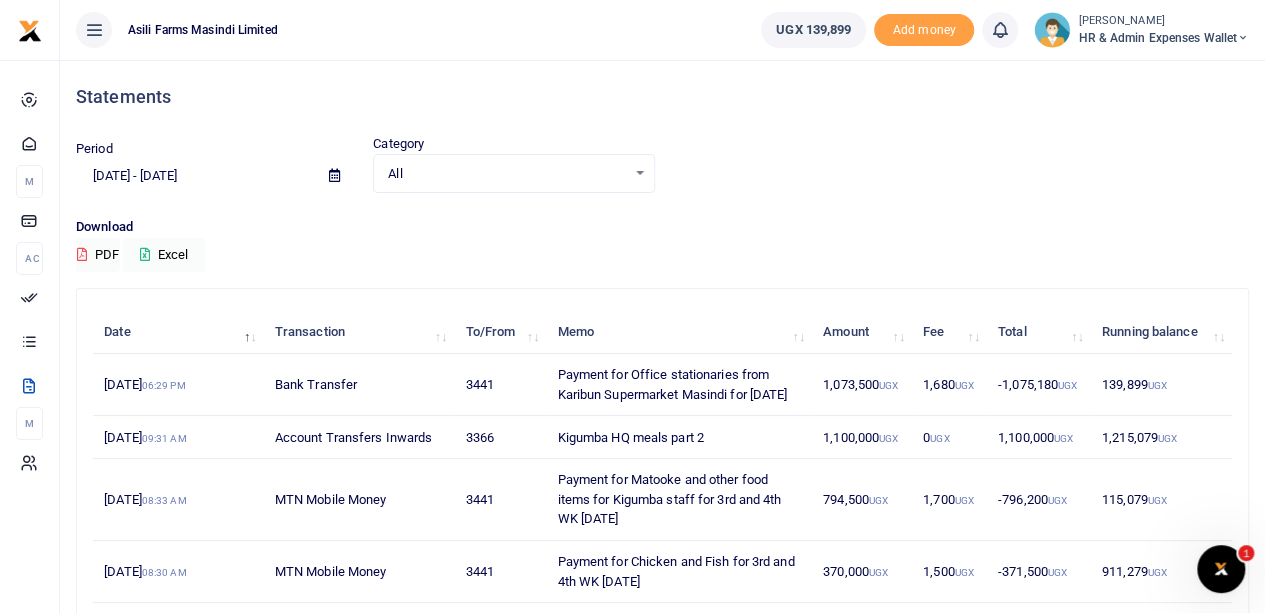 click on "HR & Admin Expenses Wallet" at bounding box center (1163, 38) 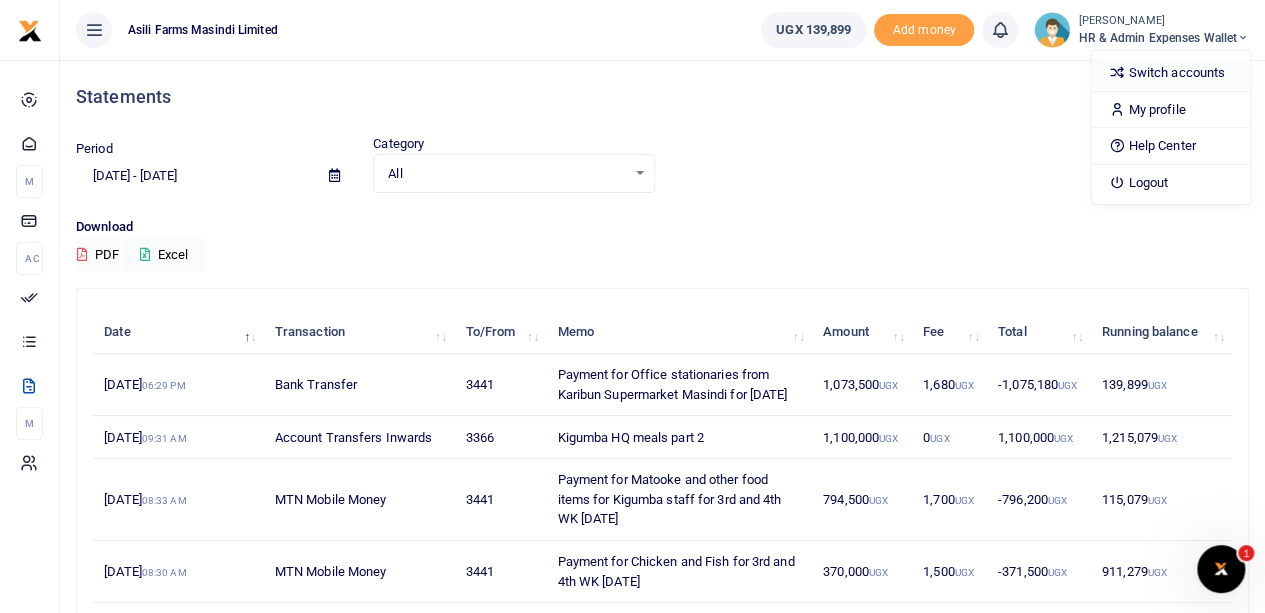 click on "Switch accounts" at bounding box center [1171, 73] 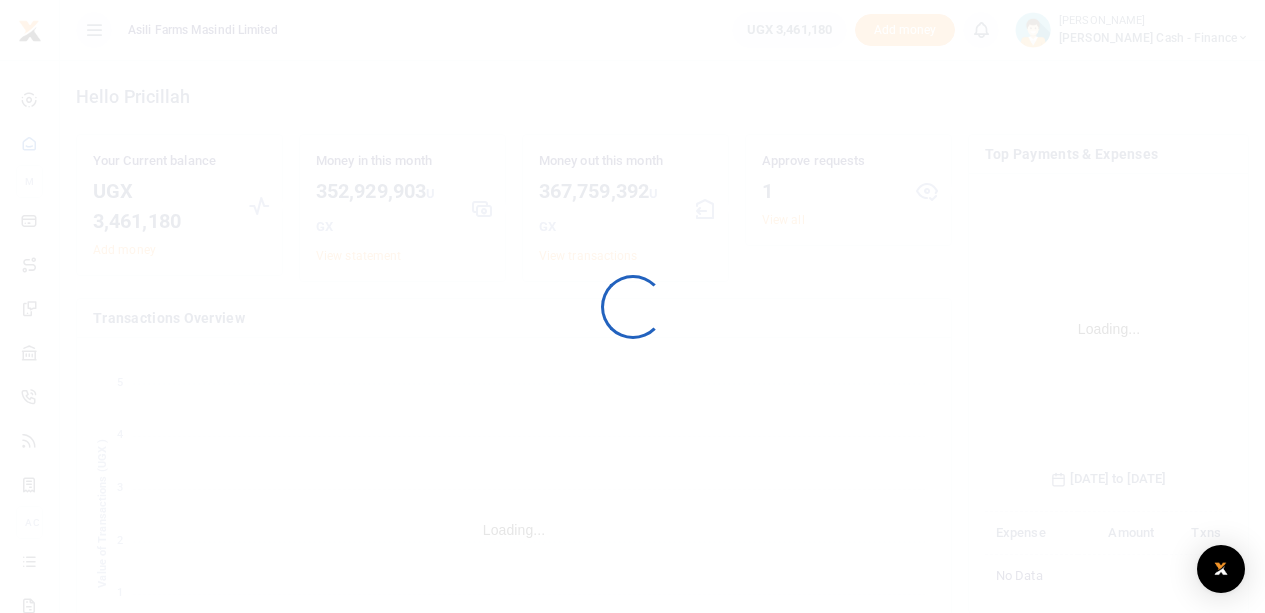 scroll, scrollTop: 0, scrollLeft: 0, axis: both 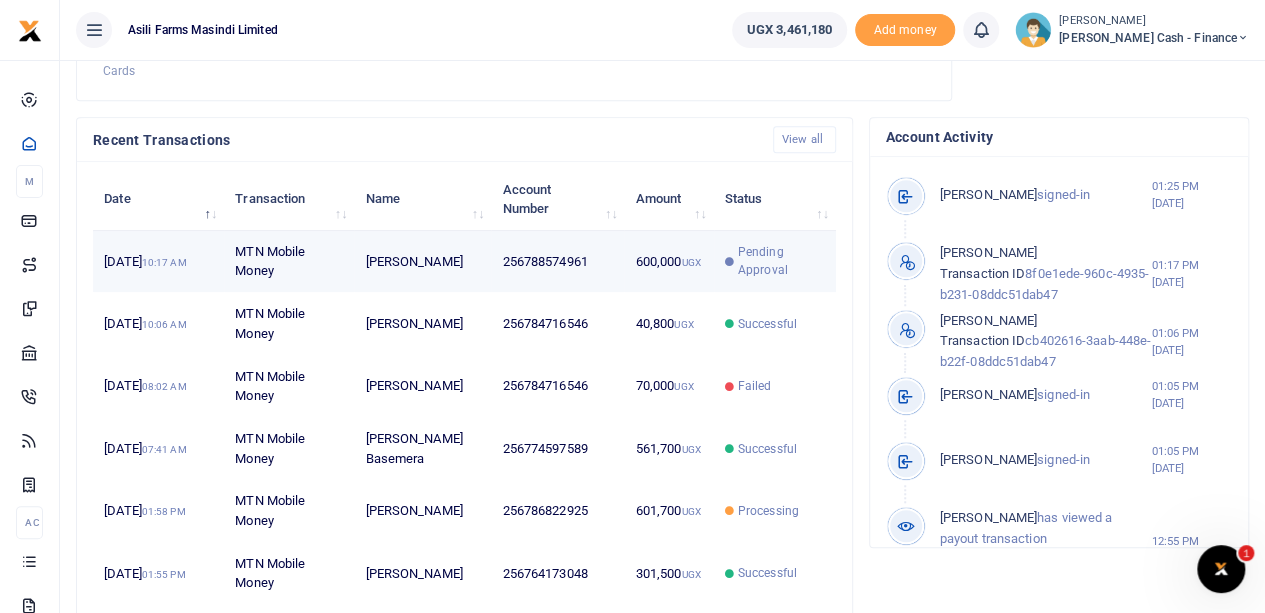 click on "Pending Approval" at bounding box center (775, 262) 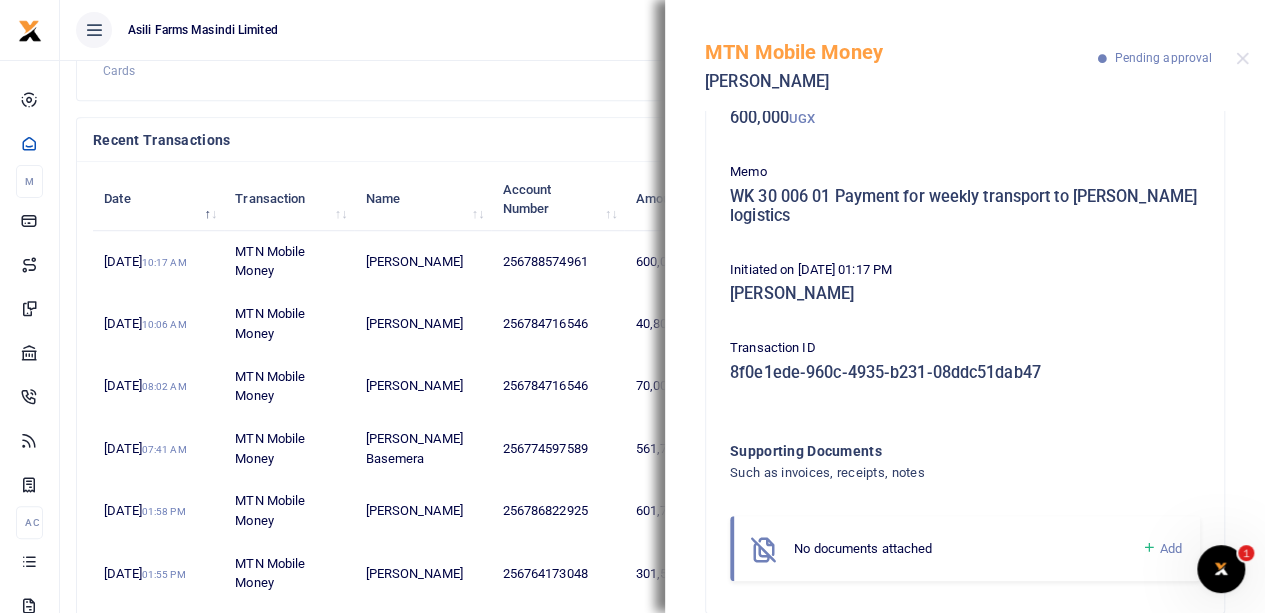 scroll, scrollTop: 146, scrollLeft: 0, axis: vertical 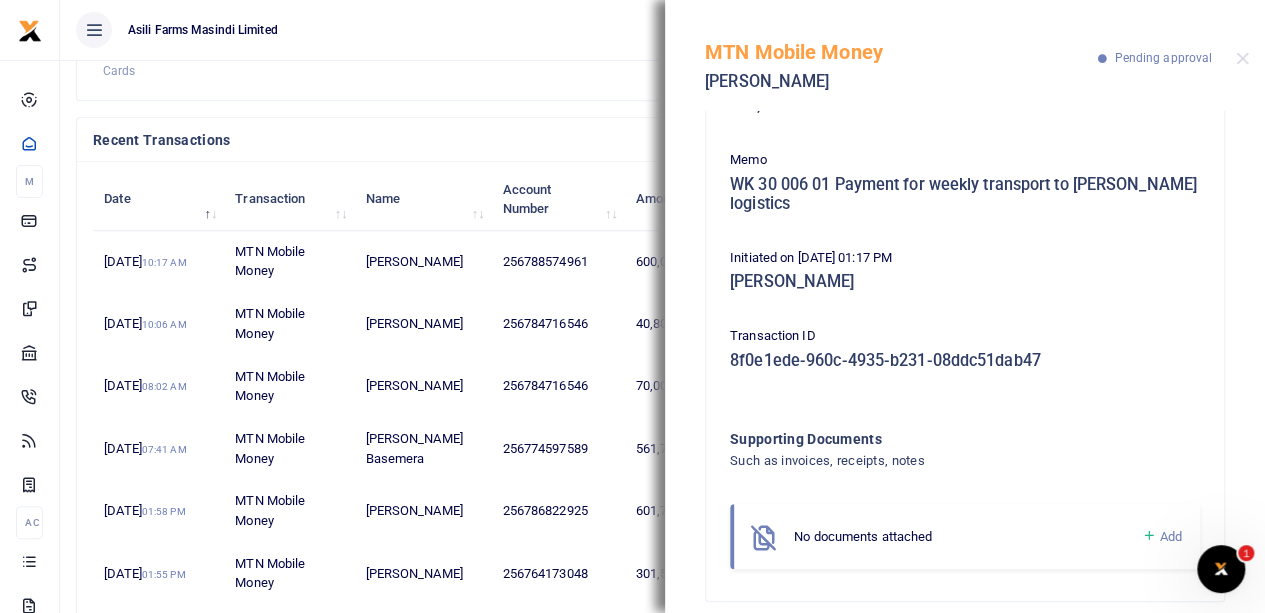 click on "Add" at bounding box center (1171, 536) 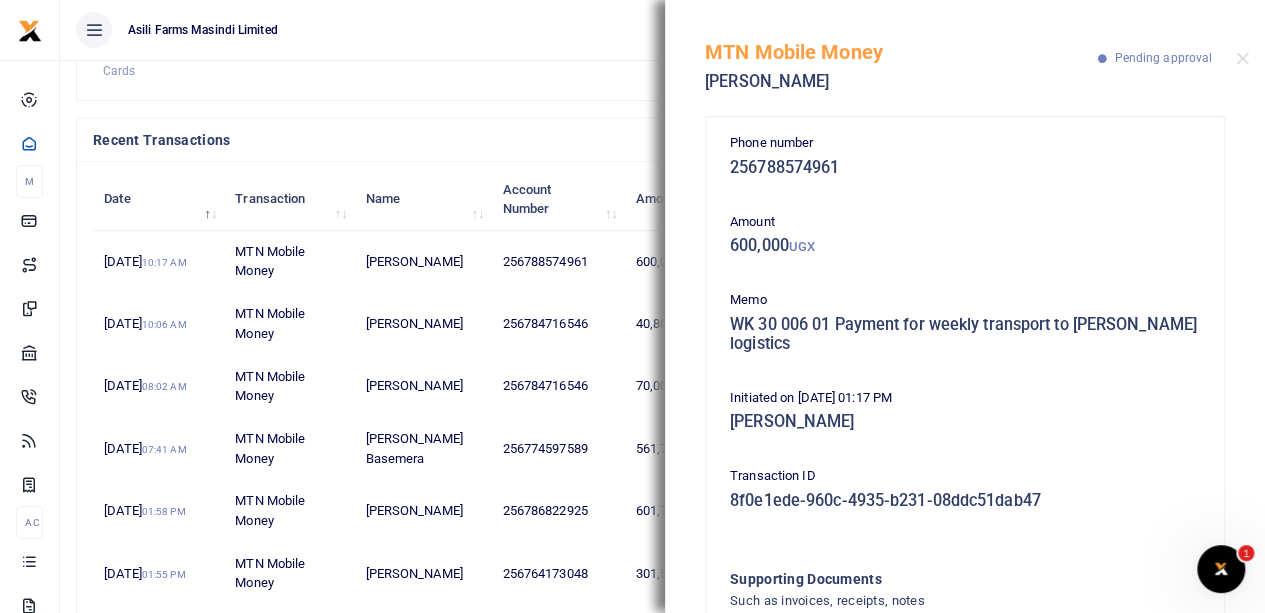 scroll, scrollTop: 0, scrollLeft: 0, axis: both 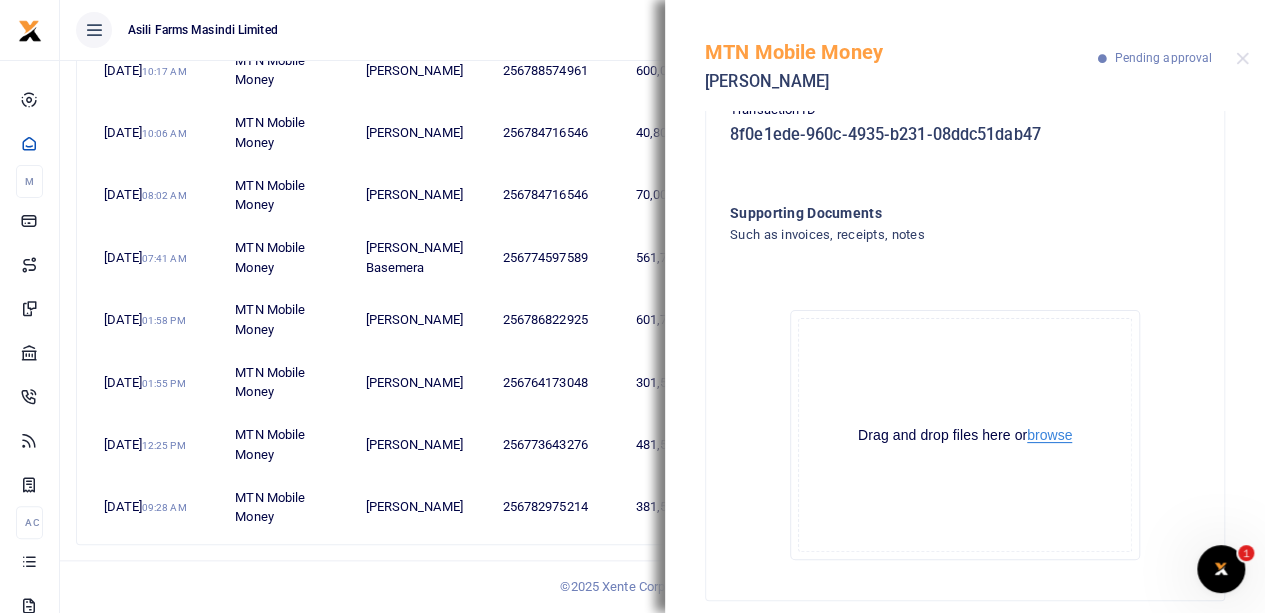click on "browse" at bounding box center [1049, 435] 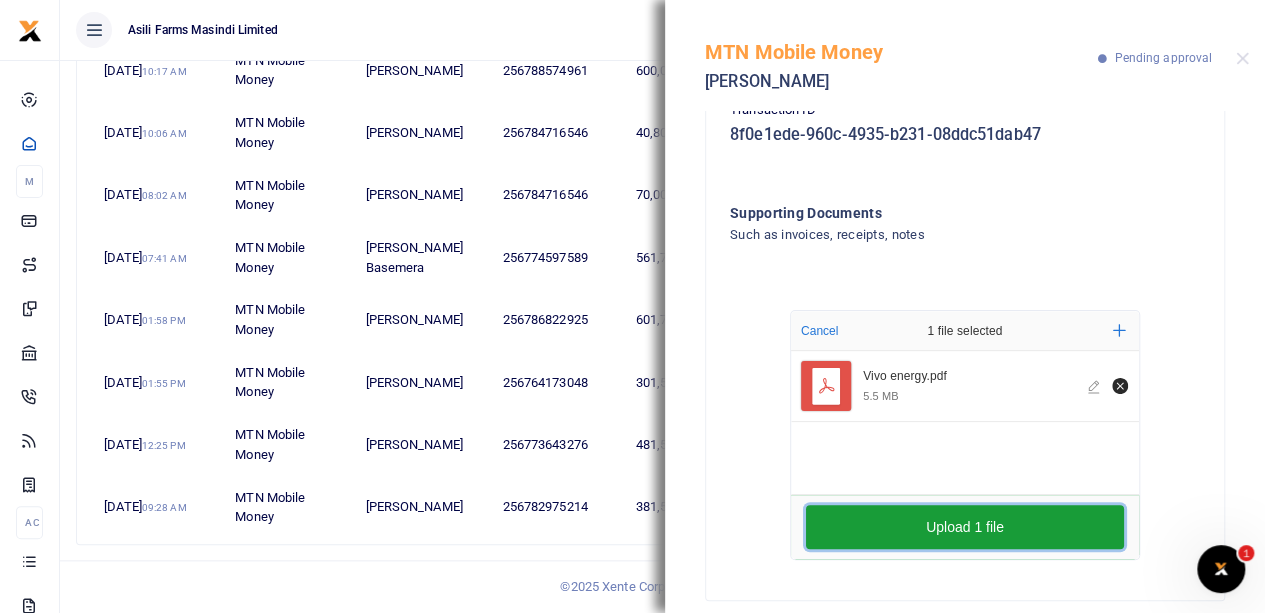 click on "Upload 1 file" at bounding box center (965, 527) 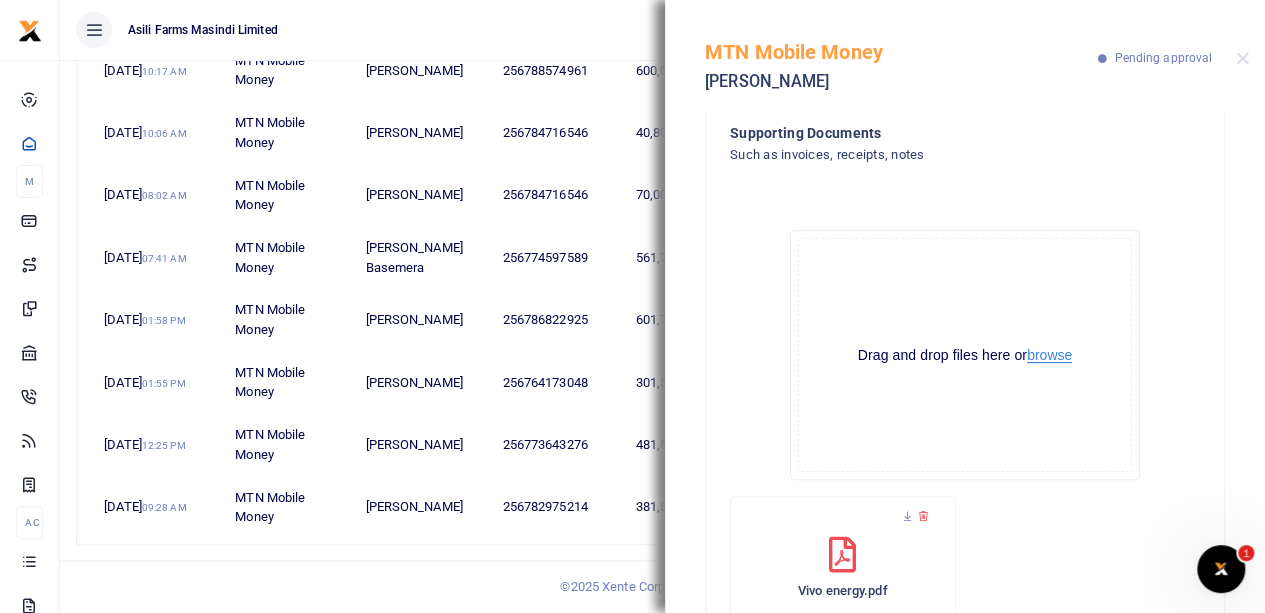 scroll, scrollTop: 561, scrollLeft: 0, axis: vertical 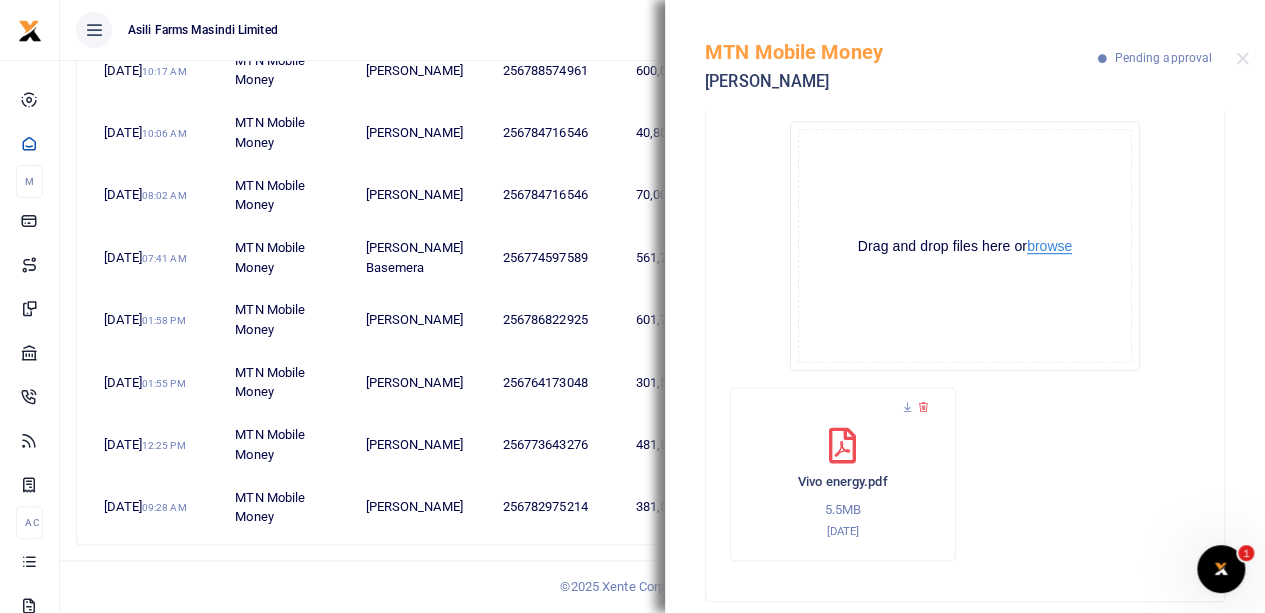 click on "browse" at bounding box center [1049, 246] 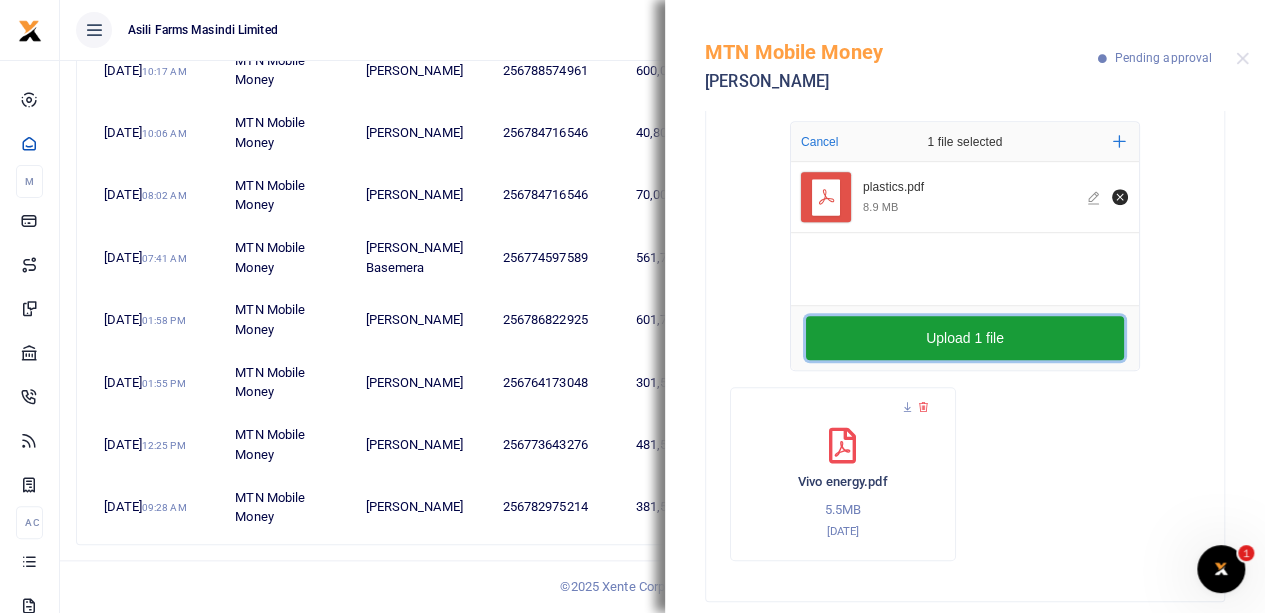 click on "Upload 1 file" at bounding box center (965, 338) 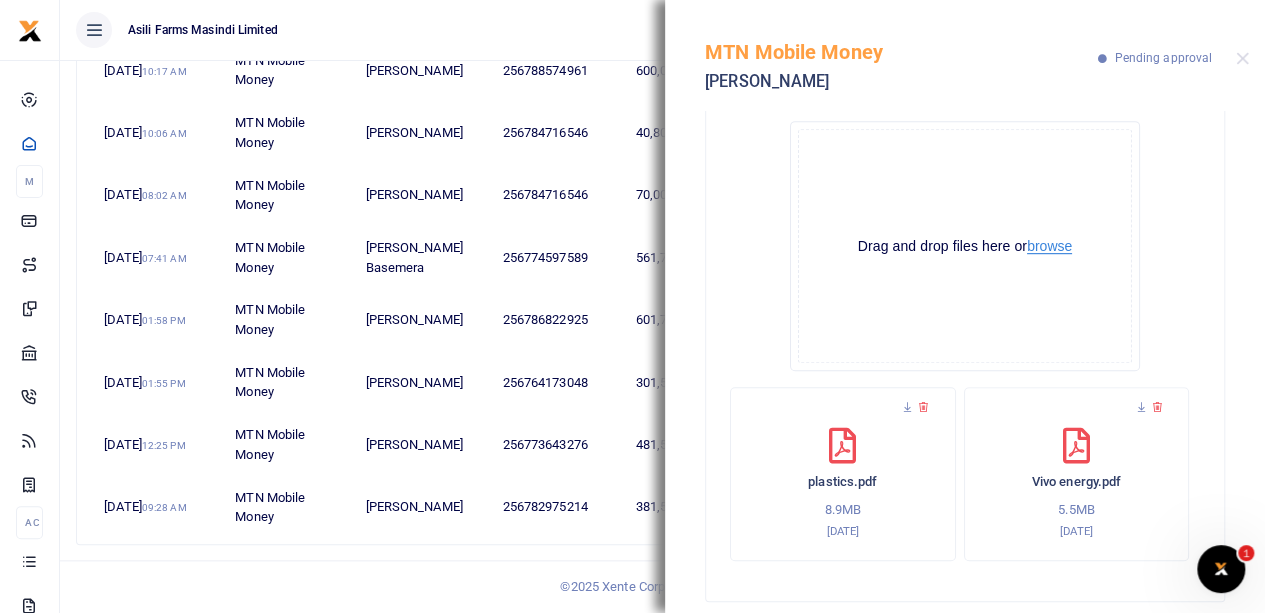 click on "browse" at bounding box center [1049, 246] 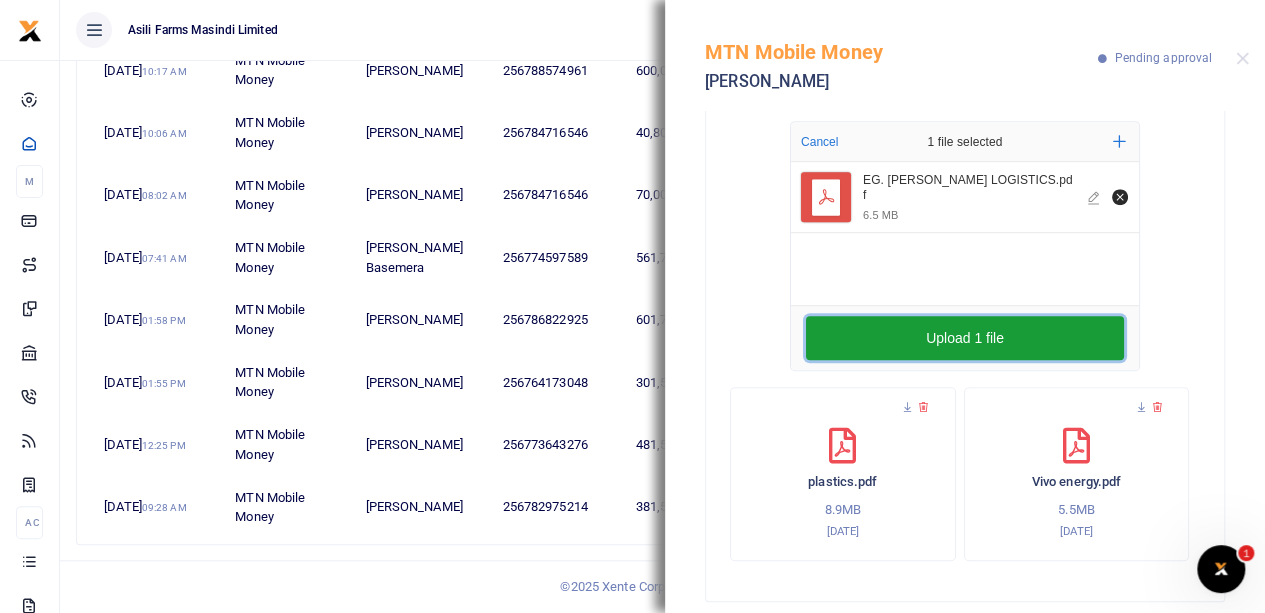 click on "Upload 1 file" at bounding box center [965, 338] 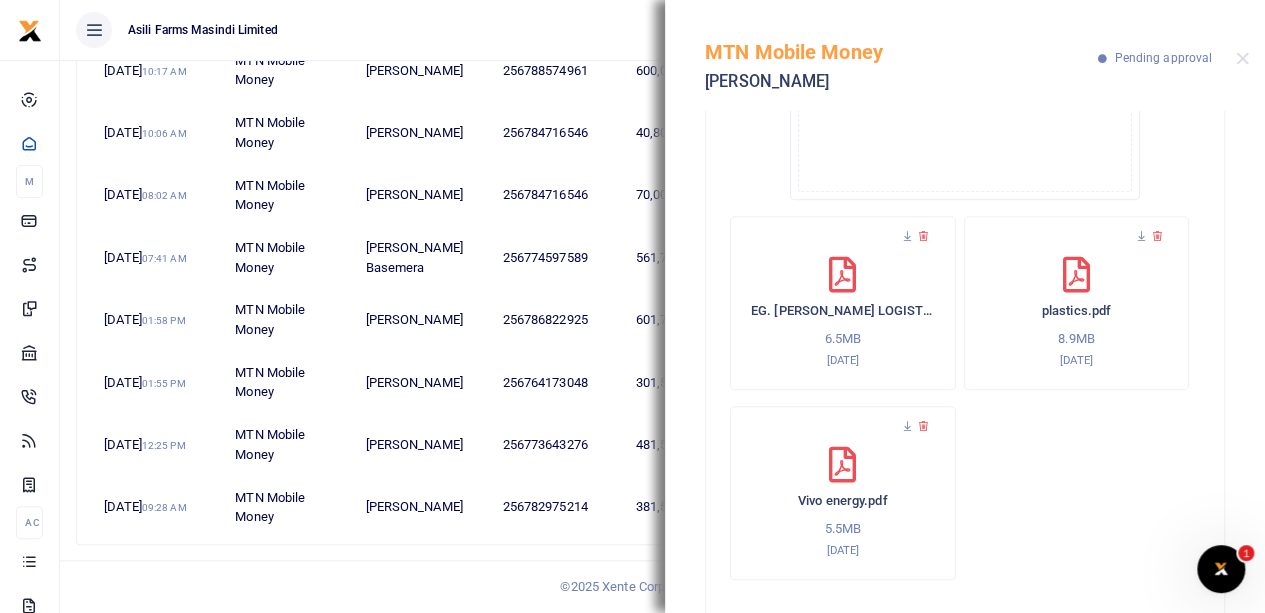 scroll, scrollTop: 750, scrollLeft: 0, axis: vertical 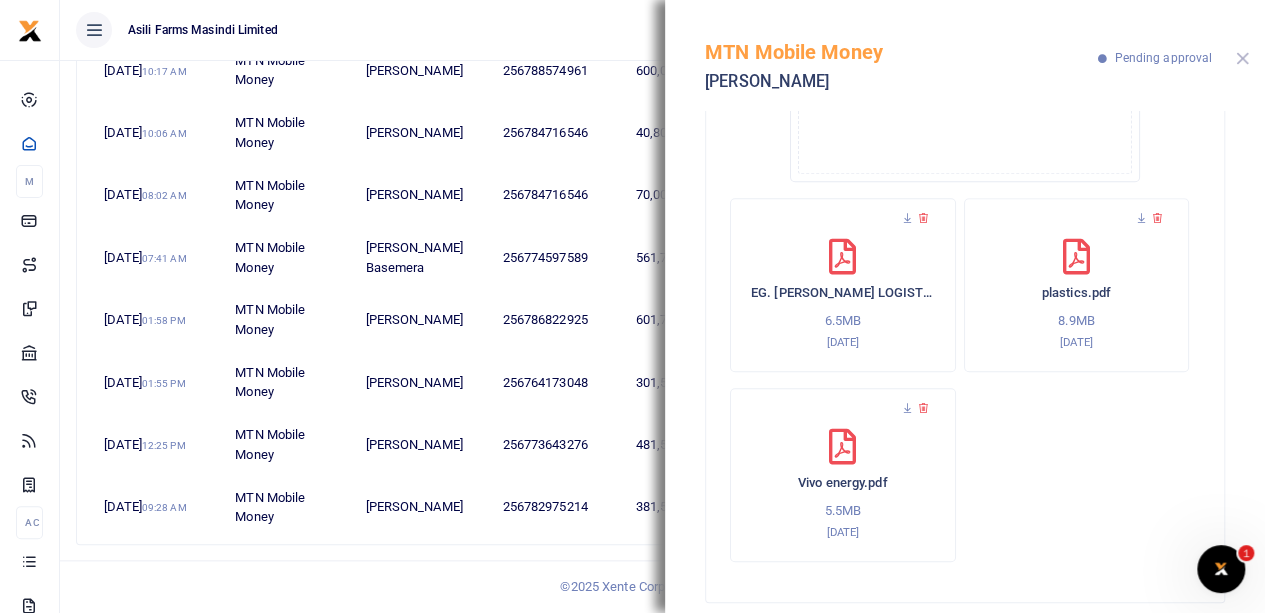 click at bounding box center [1242, 58] 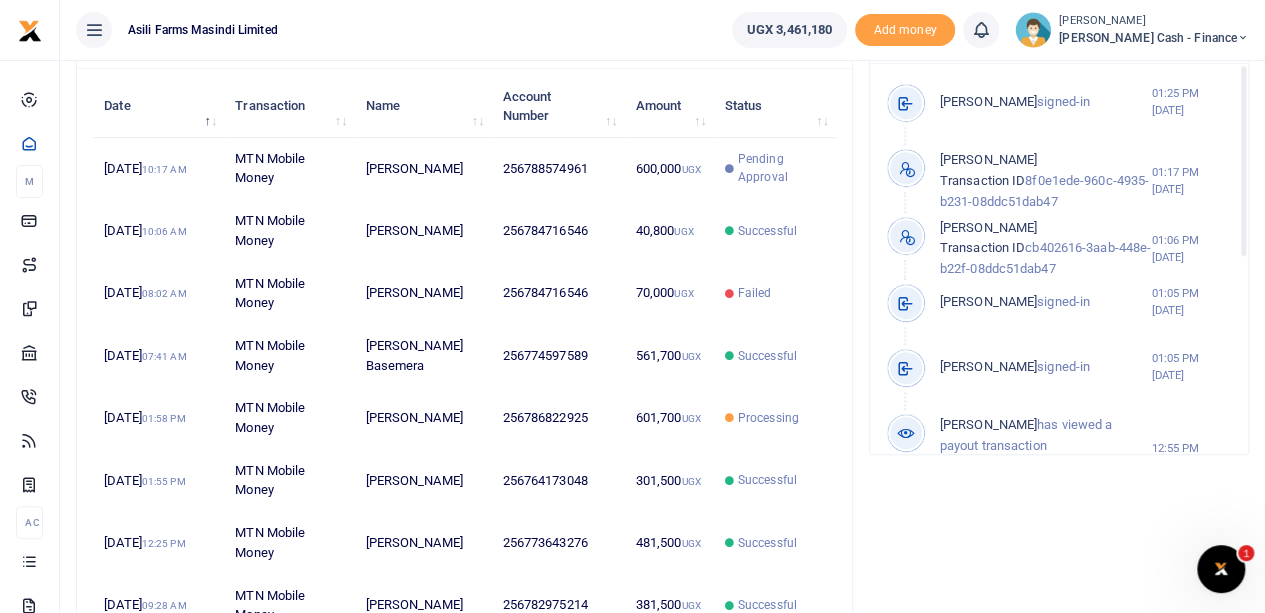 scroll, scrollTop: 604, scrollLeft: 0, axis: vertical 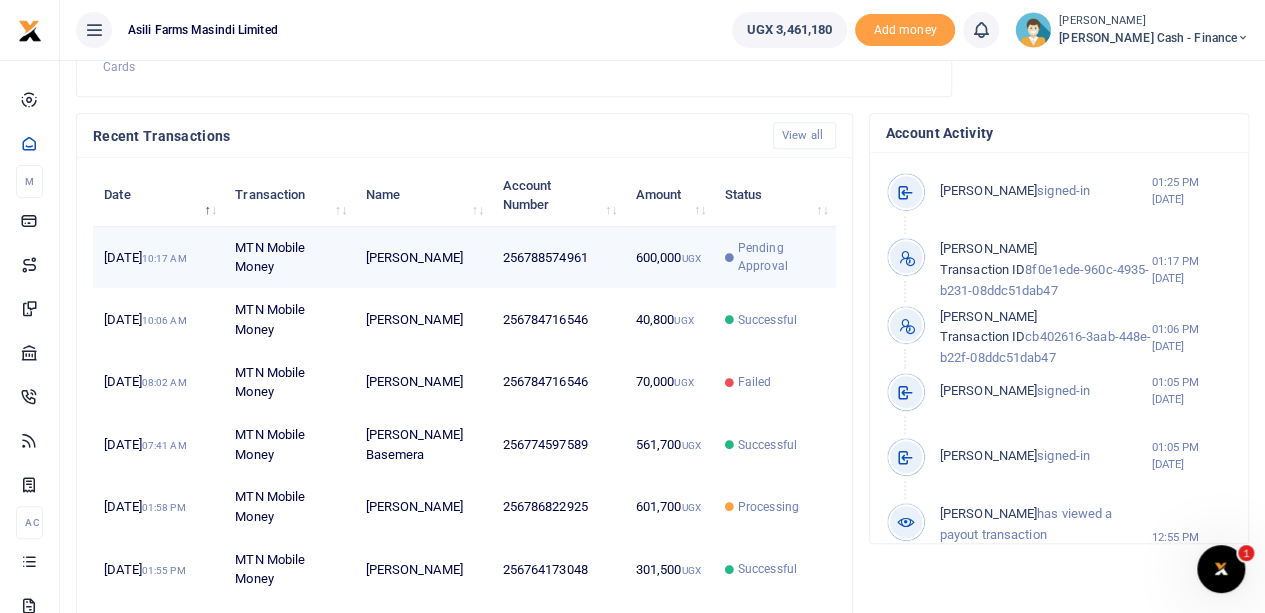 click on "Pending Approval" at bounding box center (781, 257) 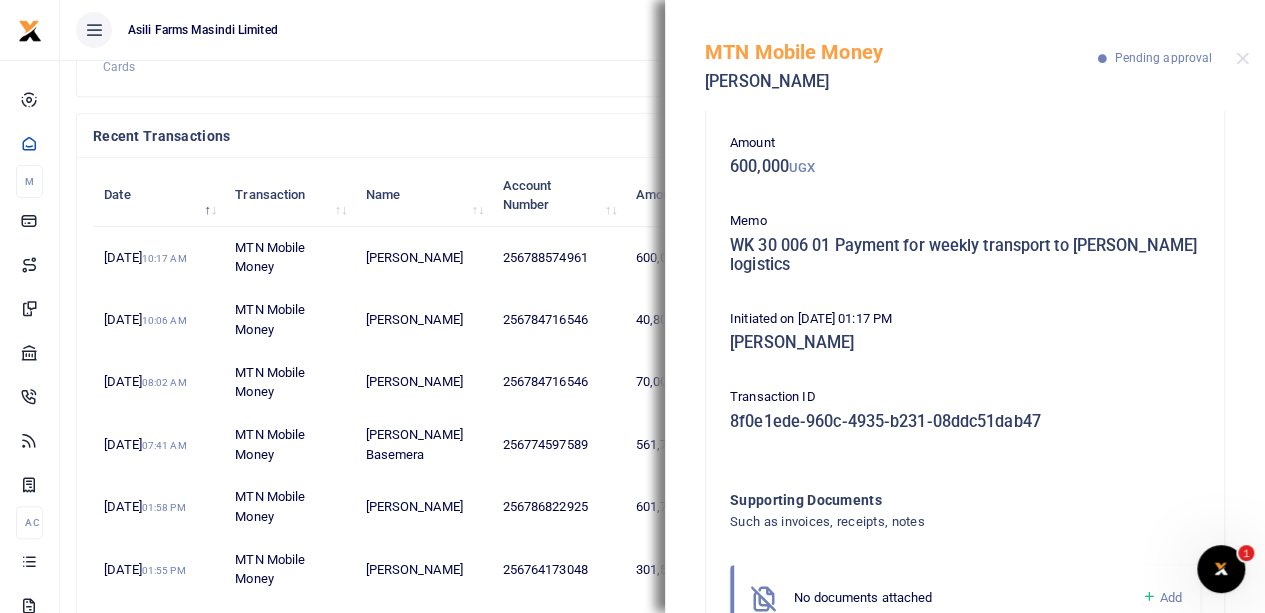 scroll, scrollTop: 146, scrollLeft: 0, axis: vertical 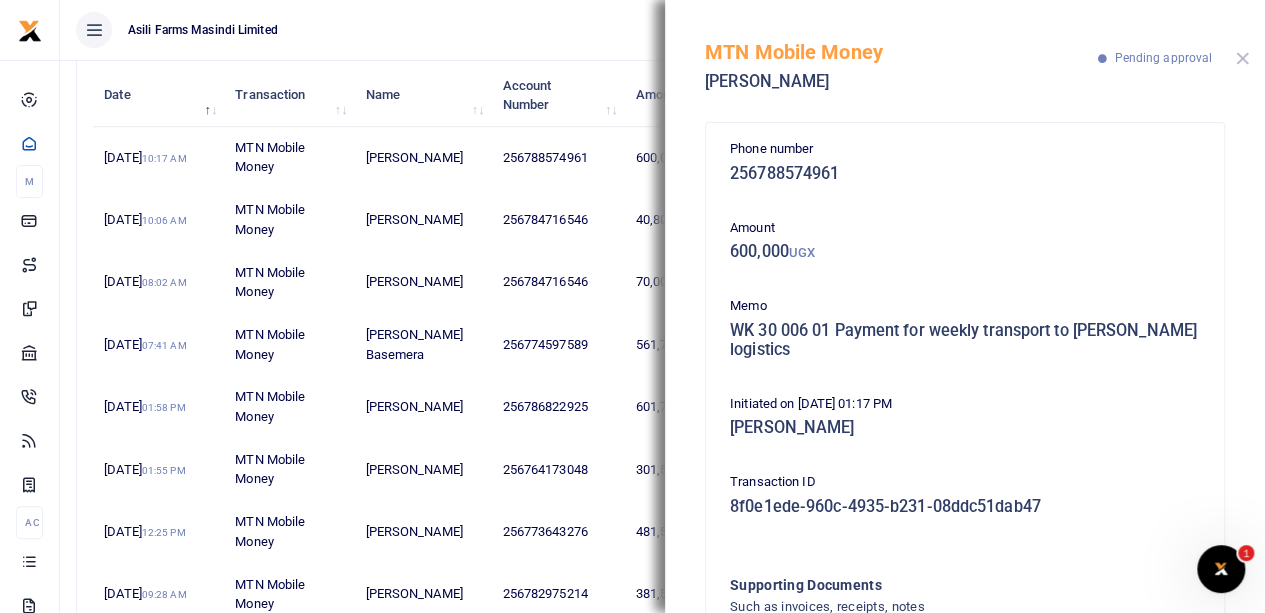 click at bounding box center [1242, 58] 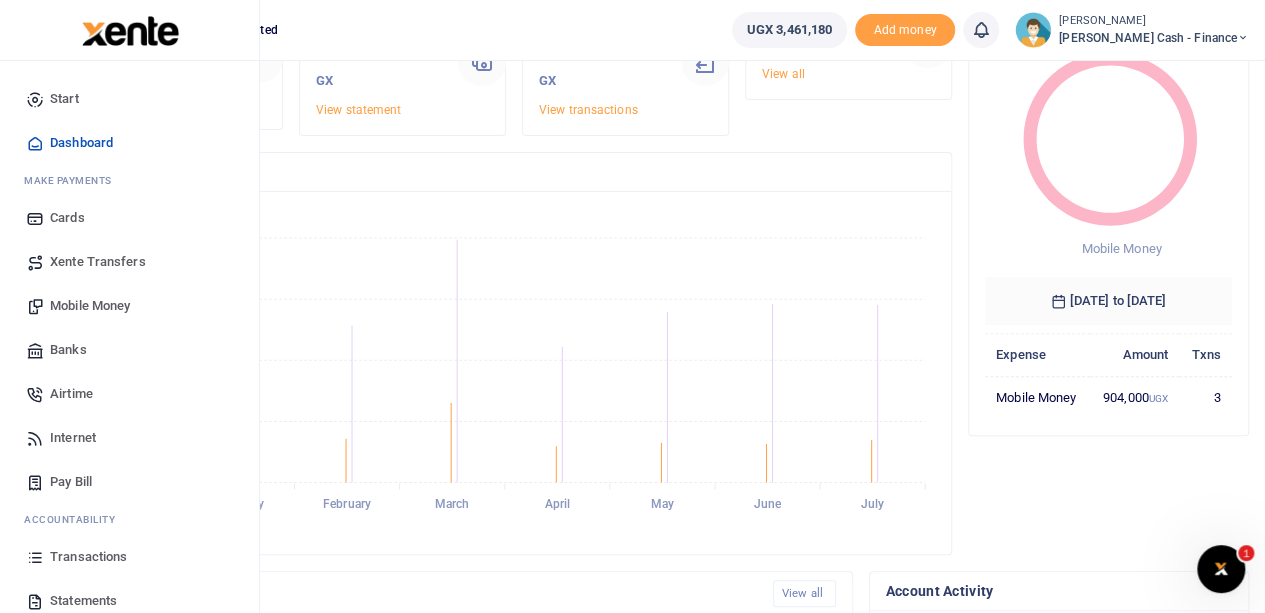 scroll, scrollTop: 0, scrollLeft: 0, axis: both 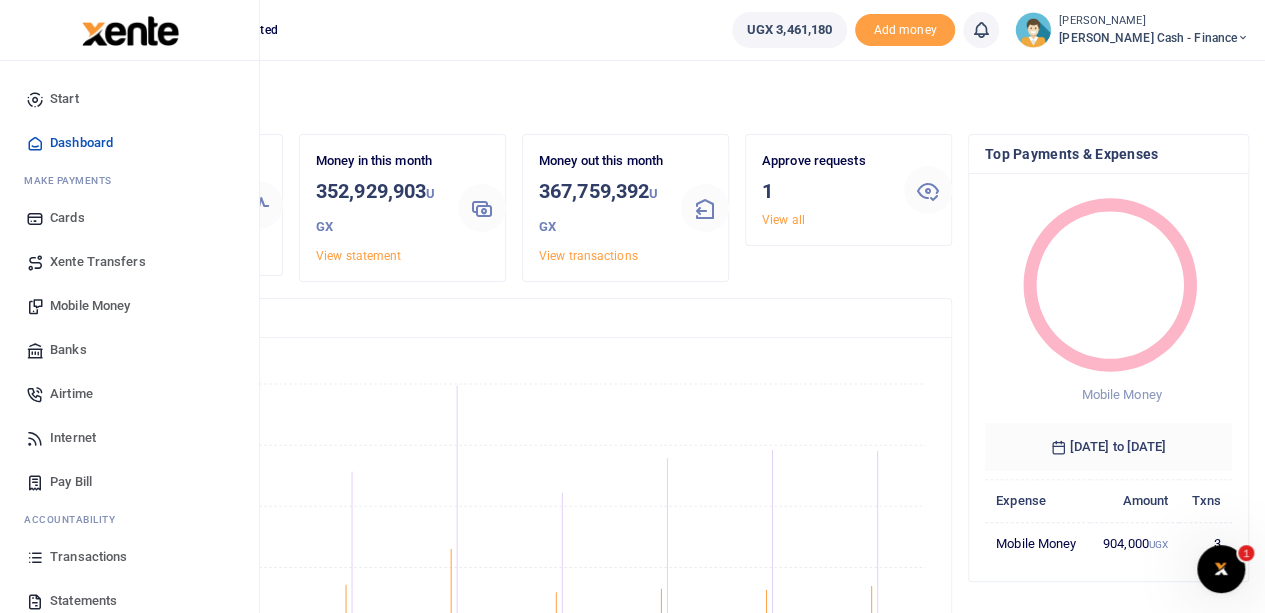 click on "Xente Transfers" at bounding box center [98, 262] 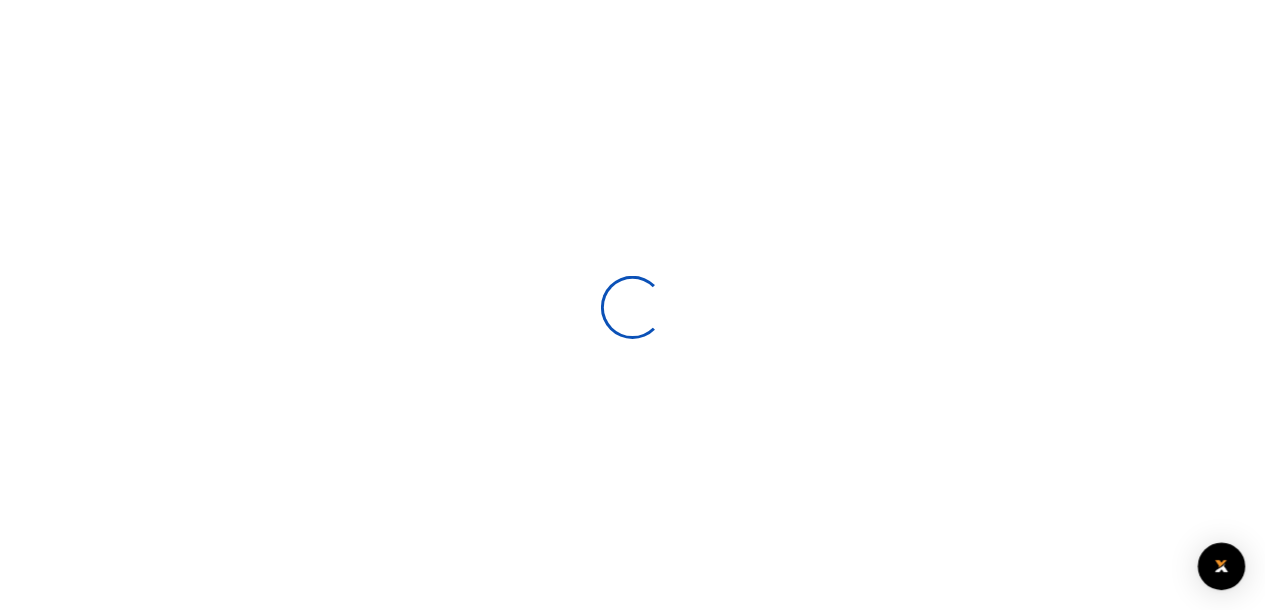 scroll, scrollTop: 0, scrollLeft: 0, axis: both 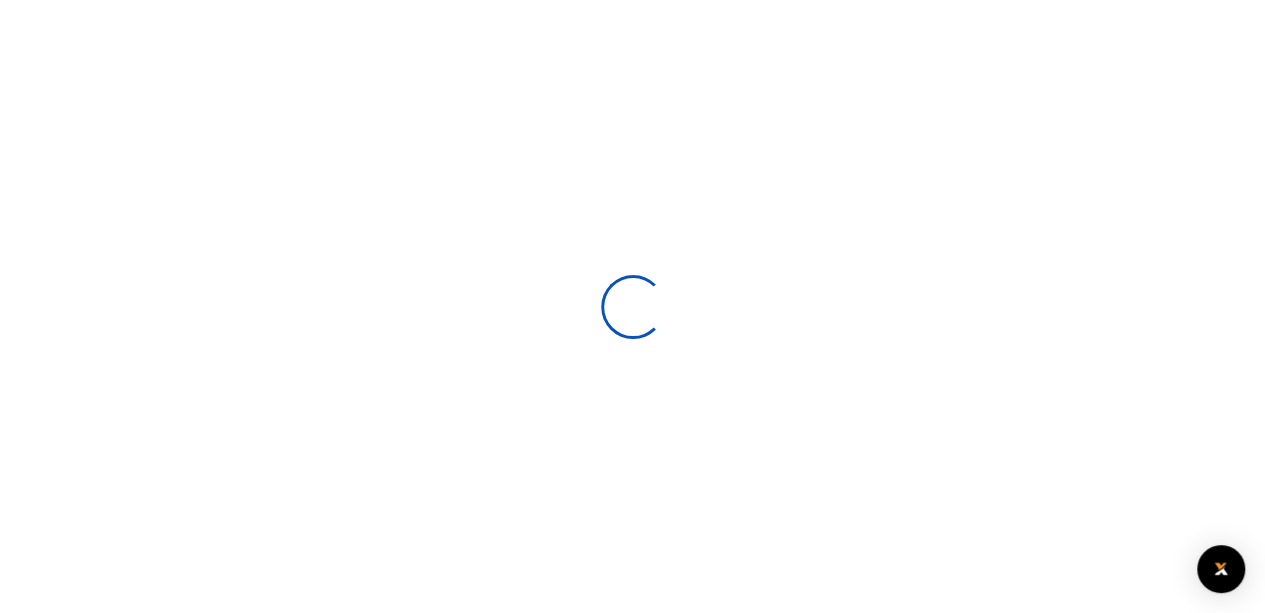 select 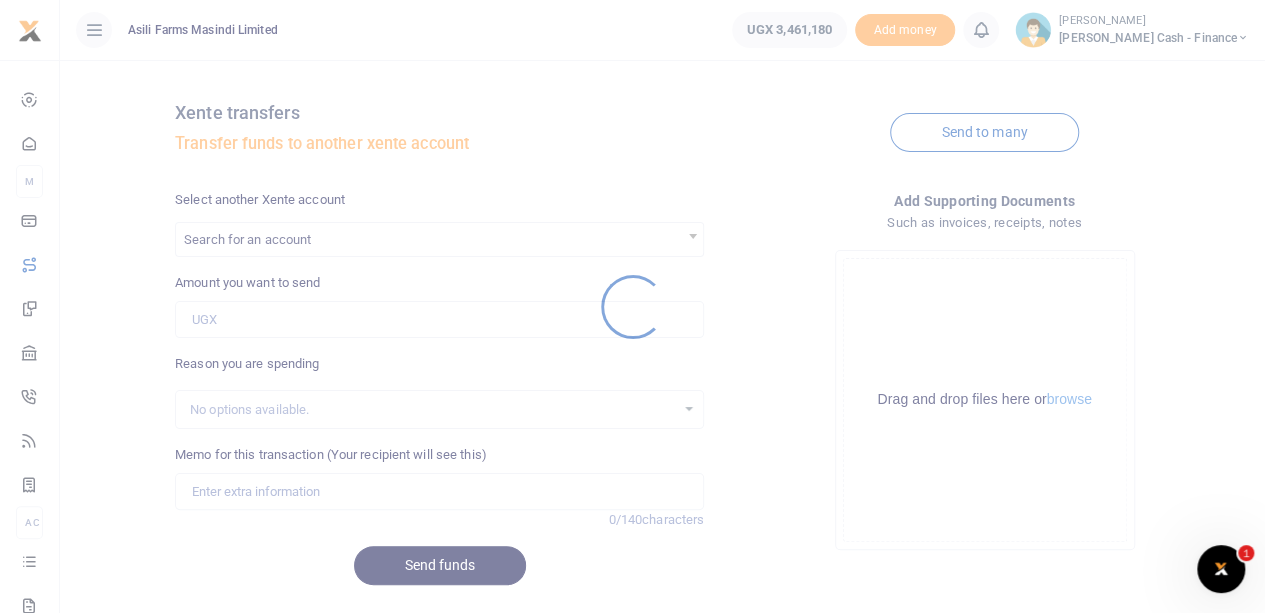 scroll, scrollTop: 0, scrollLeft: 0, axis: both 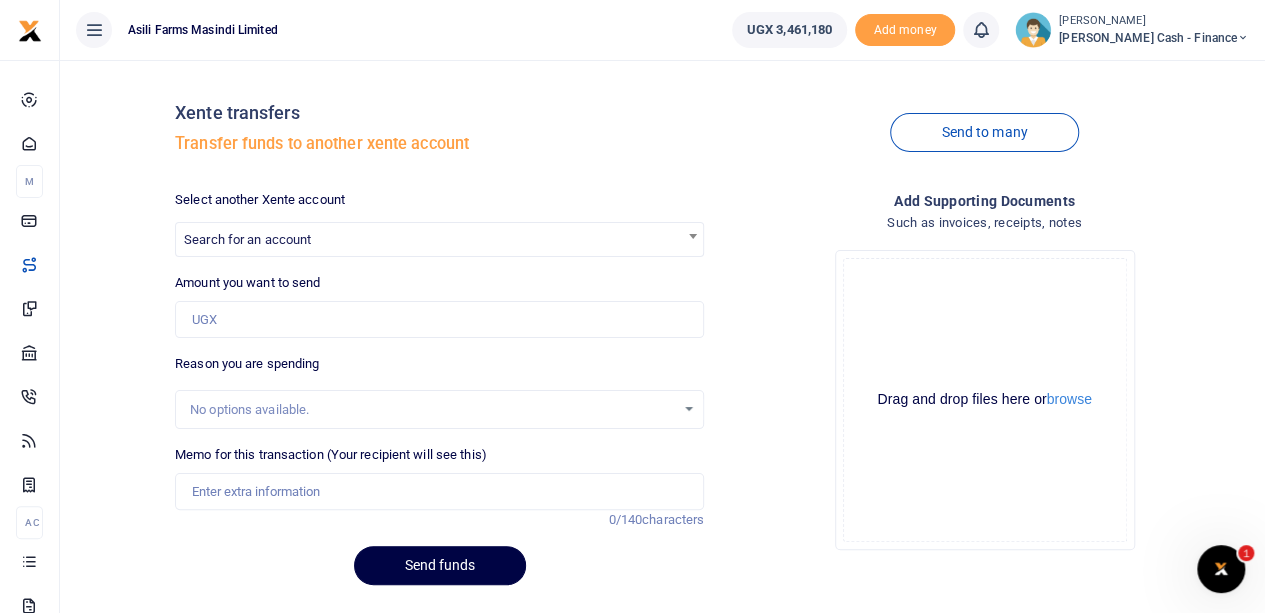 click on "UGX 3,461,180" at bounding box center (789, 30) 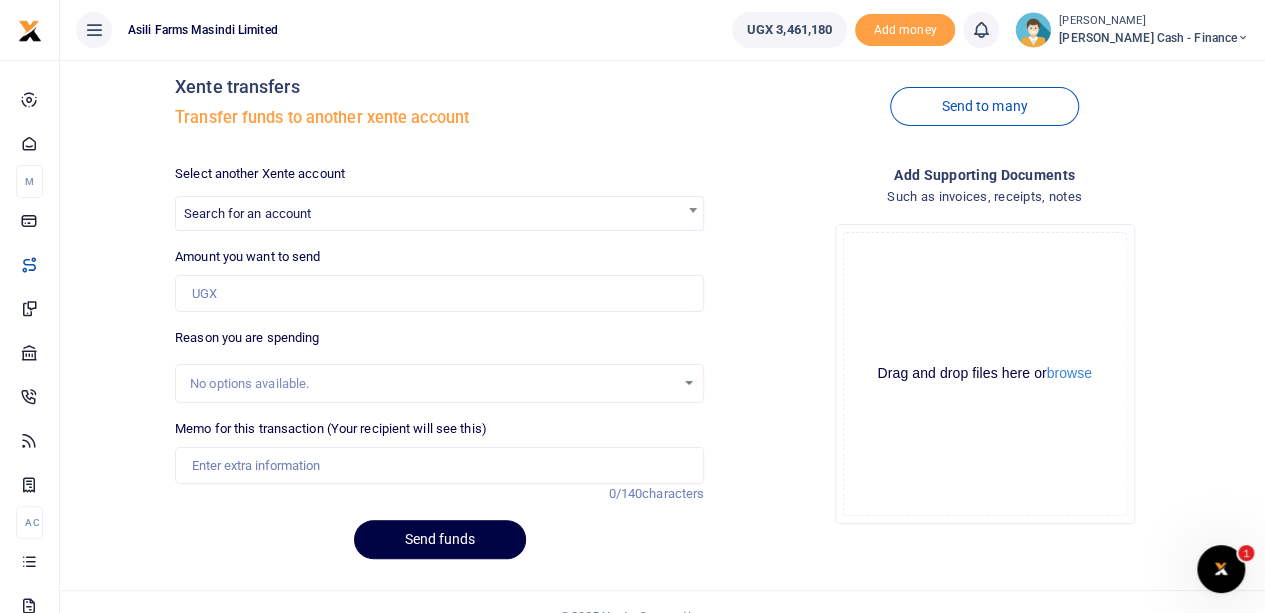 scroll, scrollTop: 0, scrollLeft: 0, axis: both 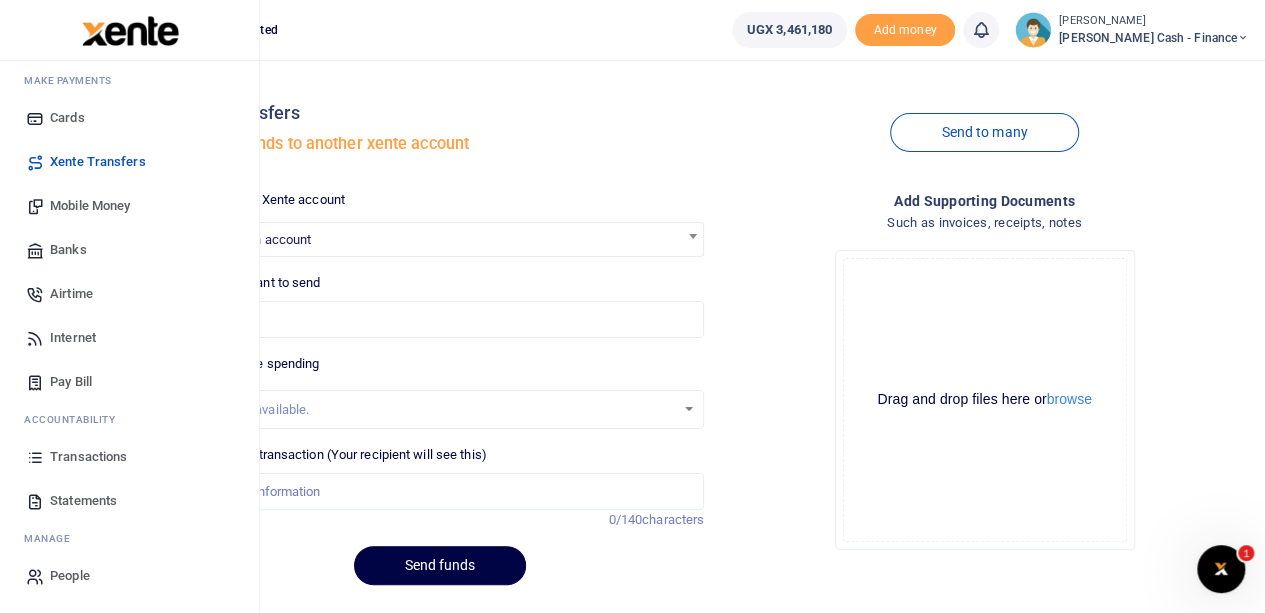click on "Transactions" at bounding box center [88, 457] 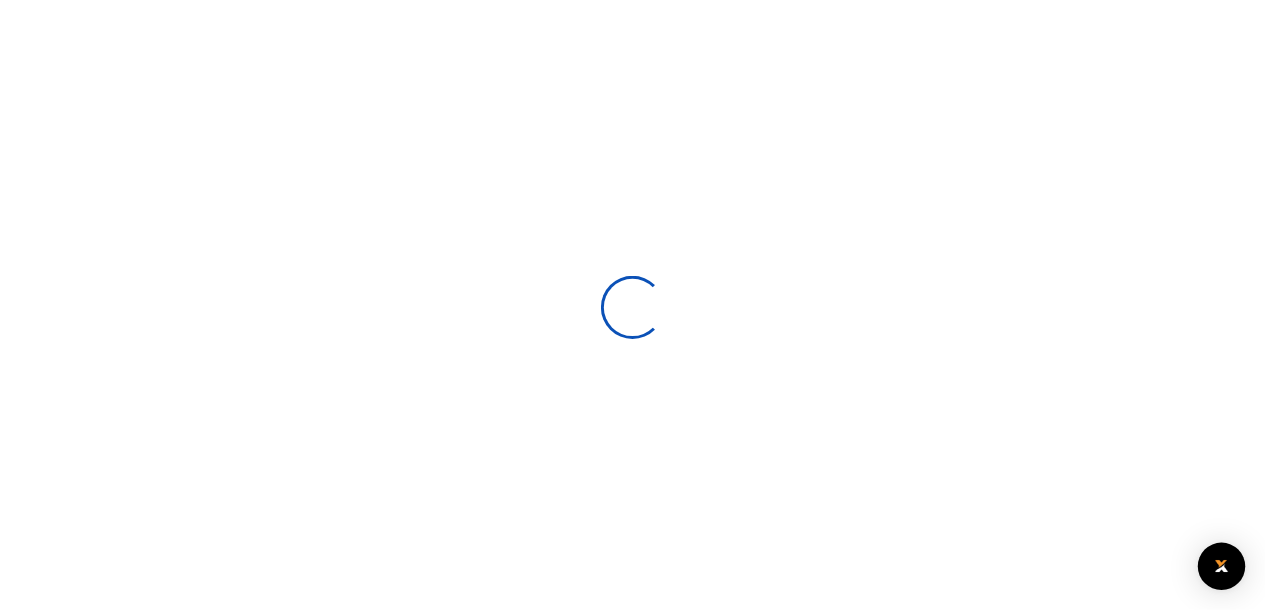 scroll, scrollTop: 0, scrollLeft: 0, axis: both 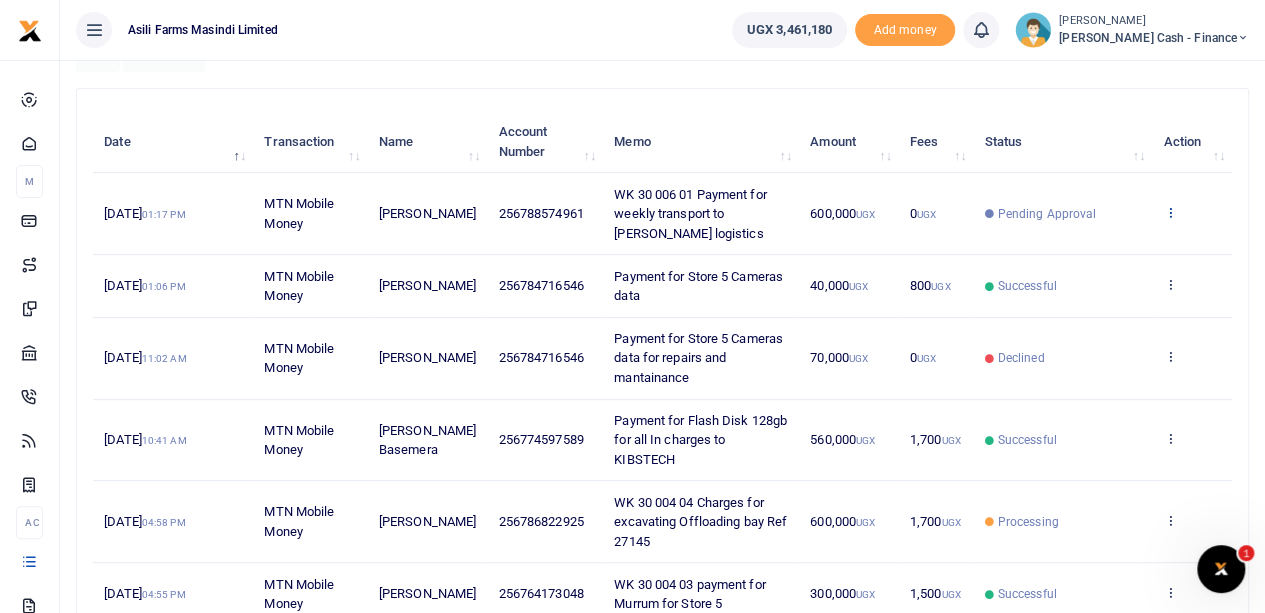 click at bounding box center (1169, 212) 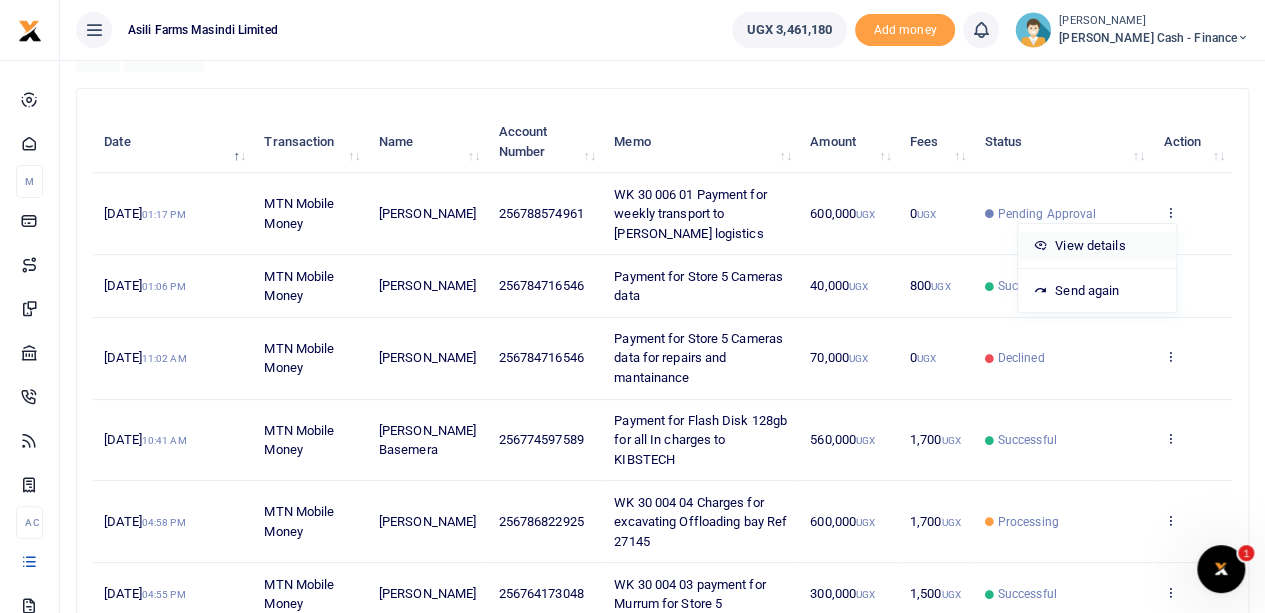 click on "View details" at bounding box center [1097, 246] 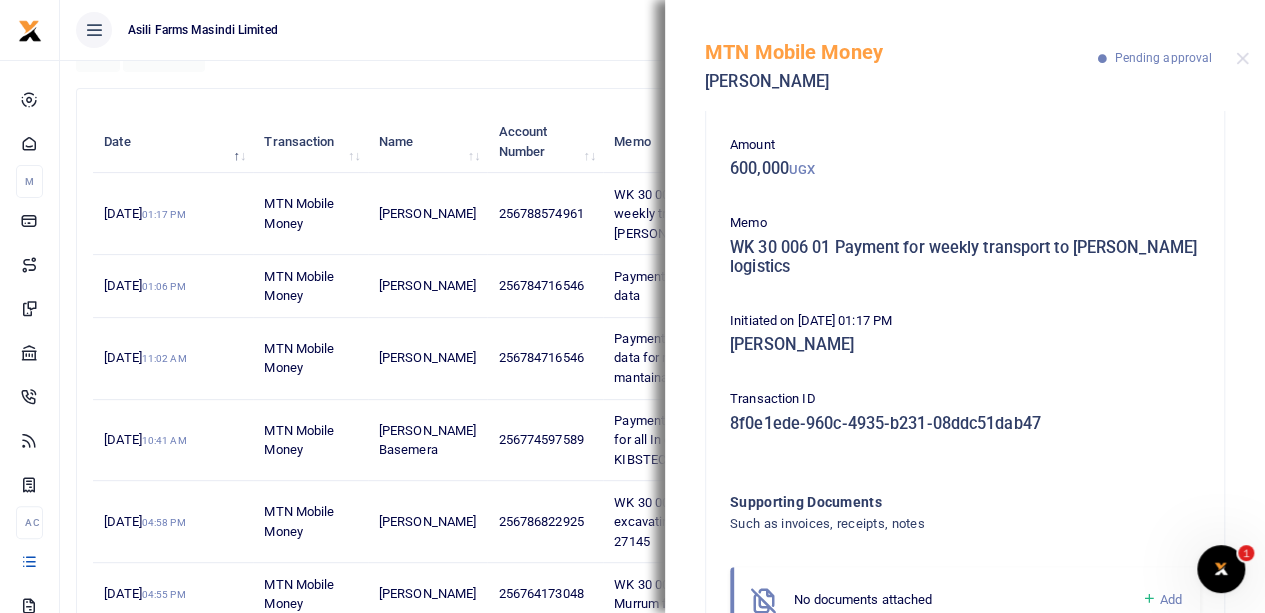 scroll, scrollTop: 146, scrollLeft: 0, axis: vertical 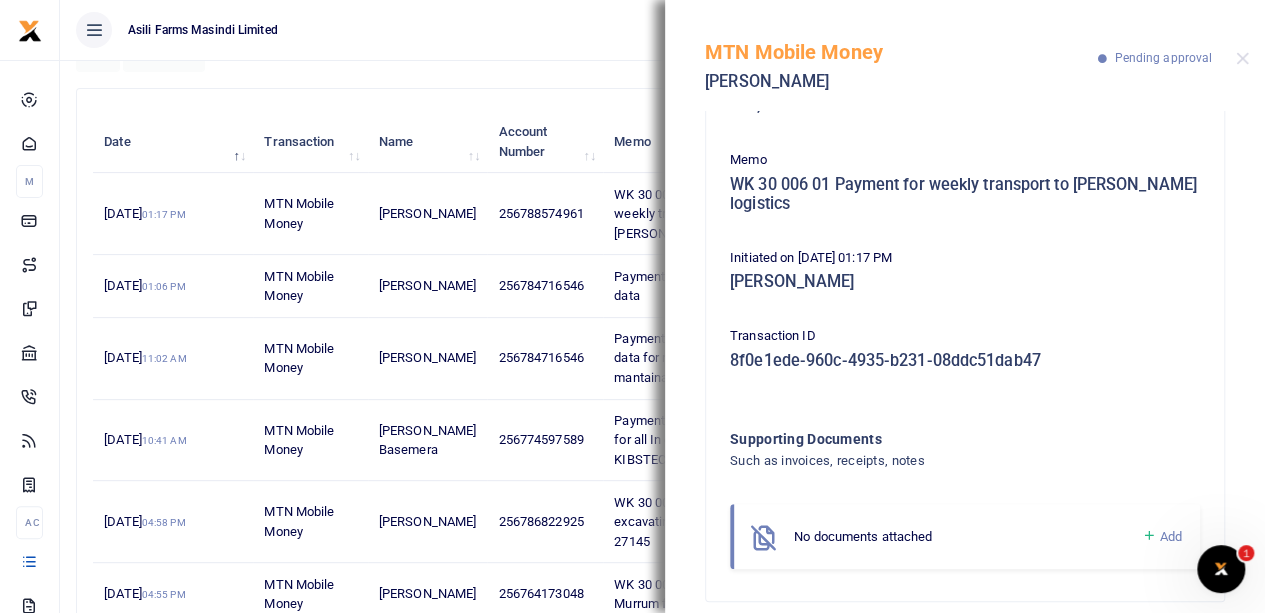click on "Add" at bounding box center [1171, 536] 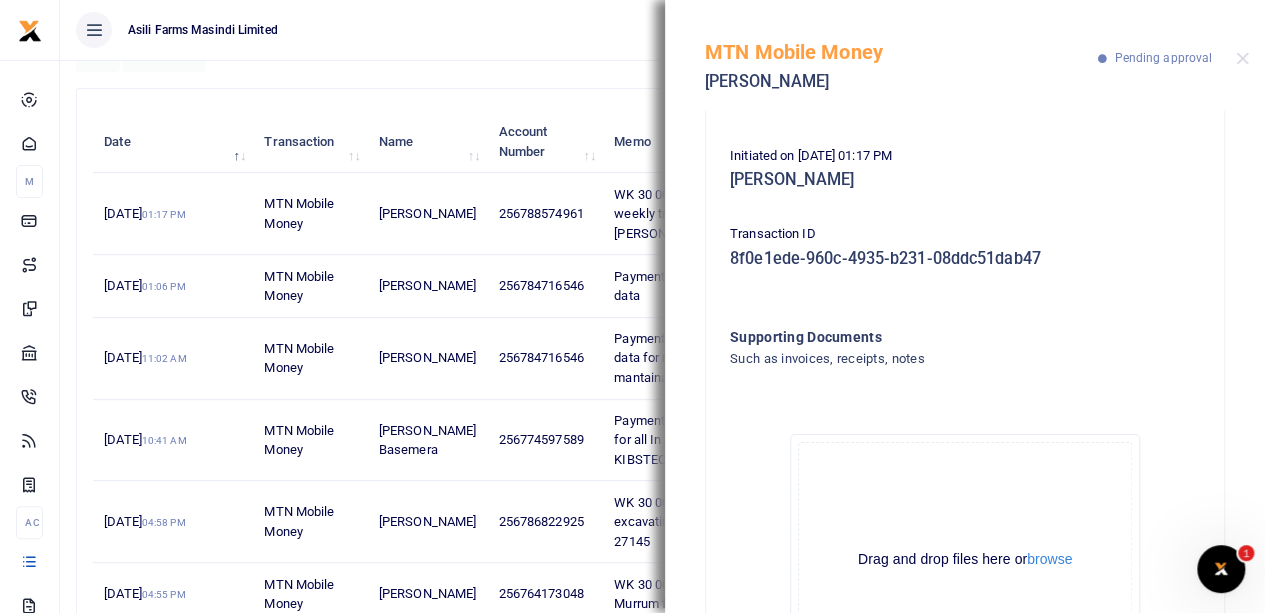 scroll, scrollTop: 372, scrollLeft: 0, axis: vertical 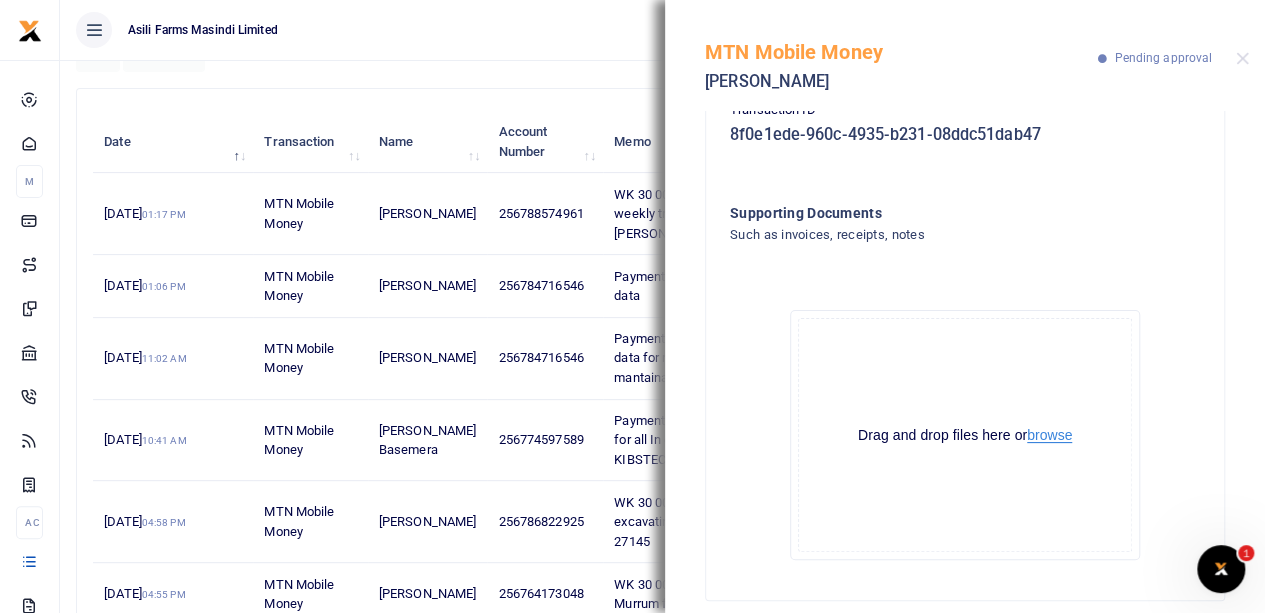 click on "browse" at bounding box center (1049, 435) 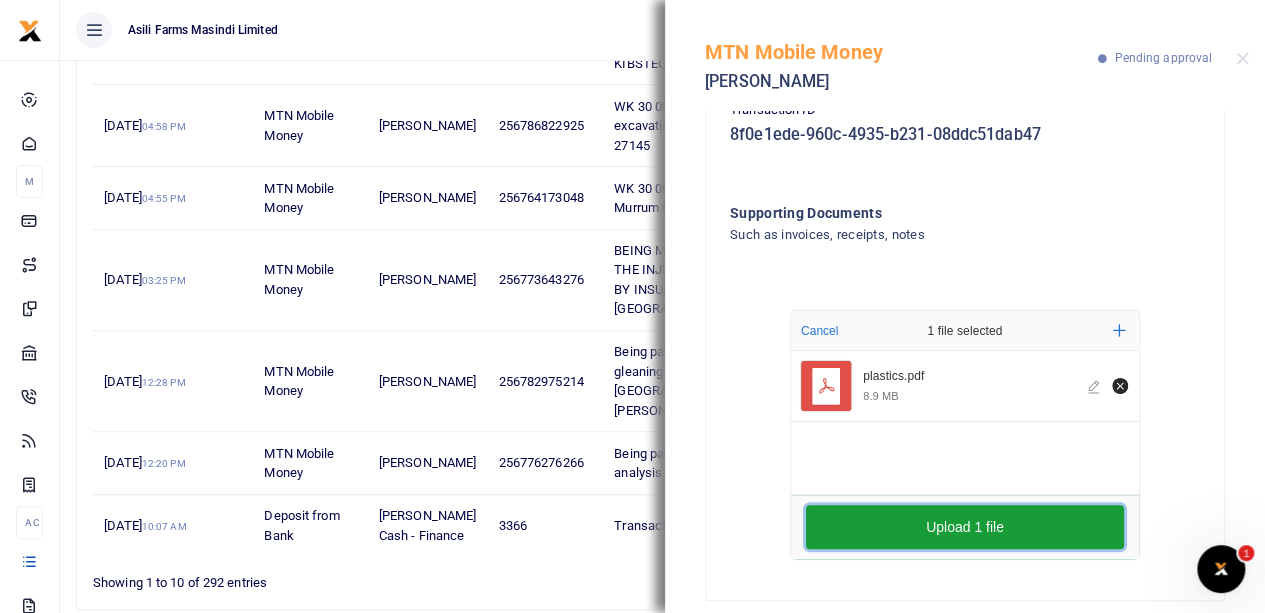 scroll, scrollTop: 600, scrollLeft: 0, axis: vertical 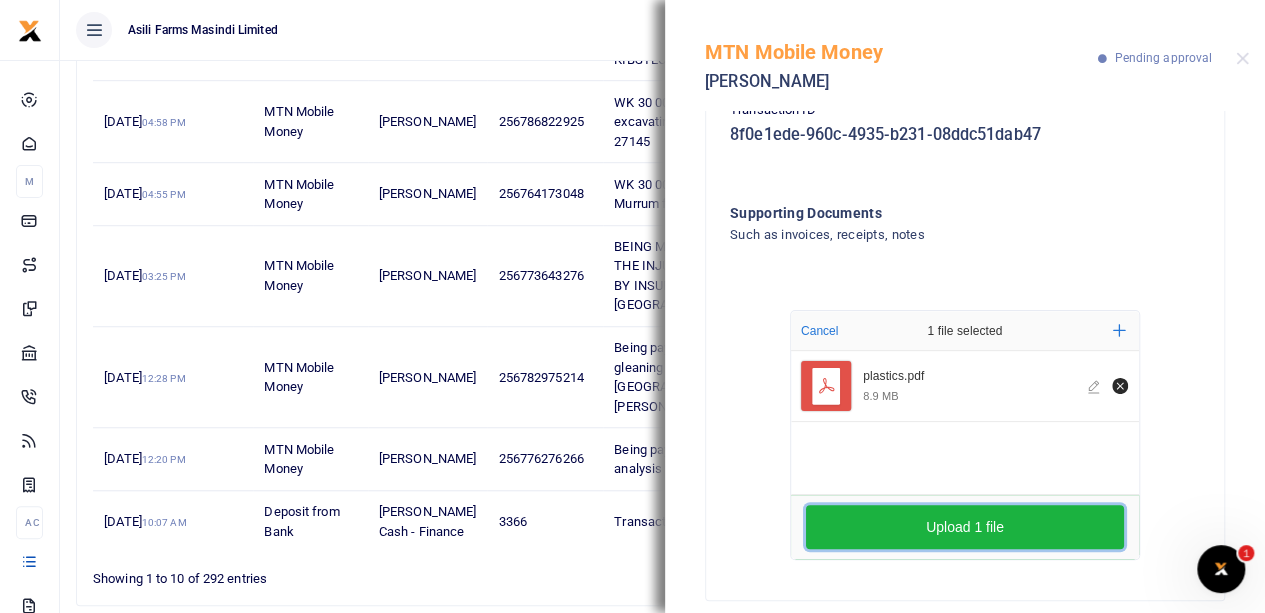 click on "Upload 1 file" at bounding box center [965, 527] 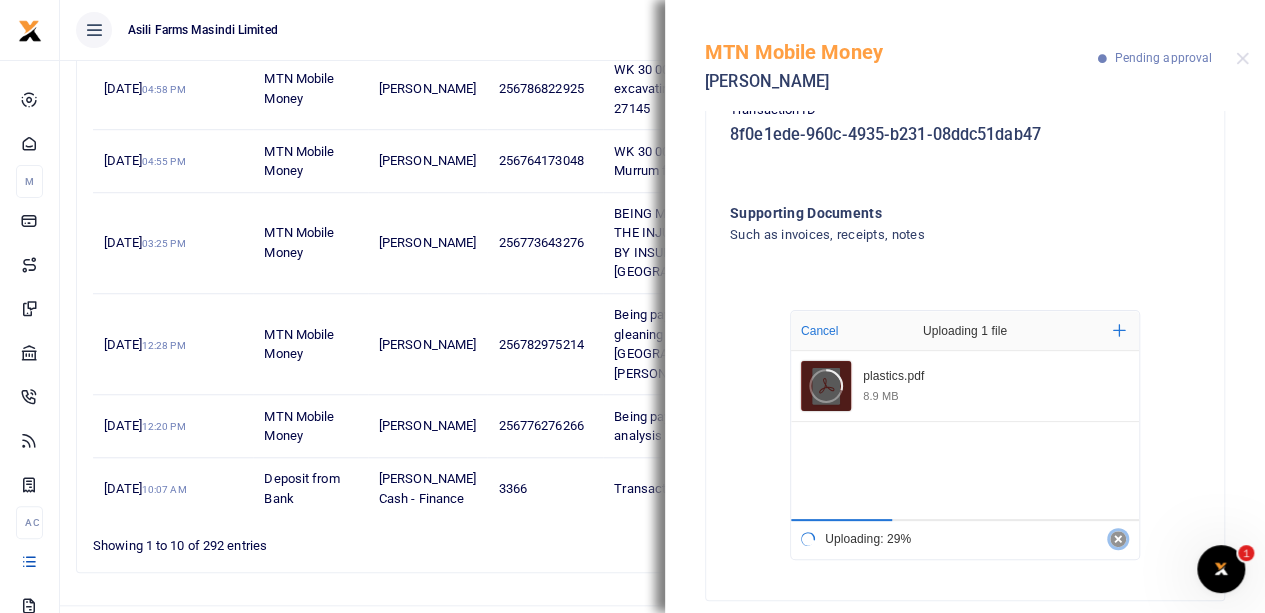 scroll, scrollTop: 652, scrollLeft: 0, axis: vertical 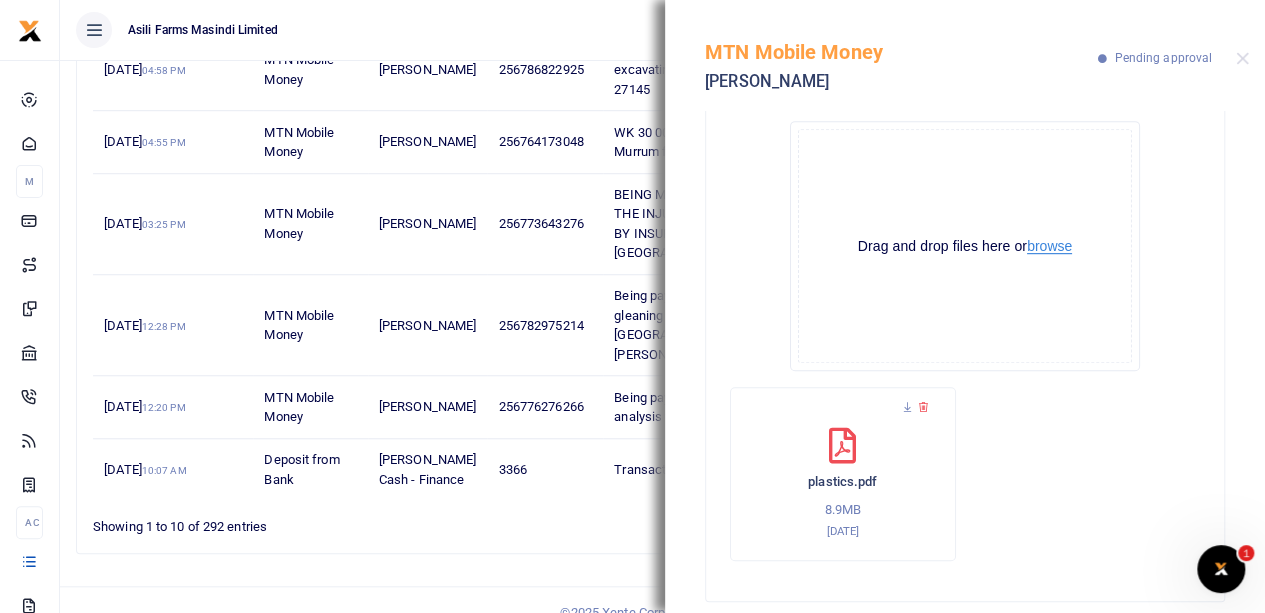click on "browse" at bounding box center (1049, 246) 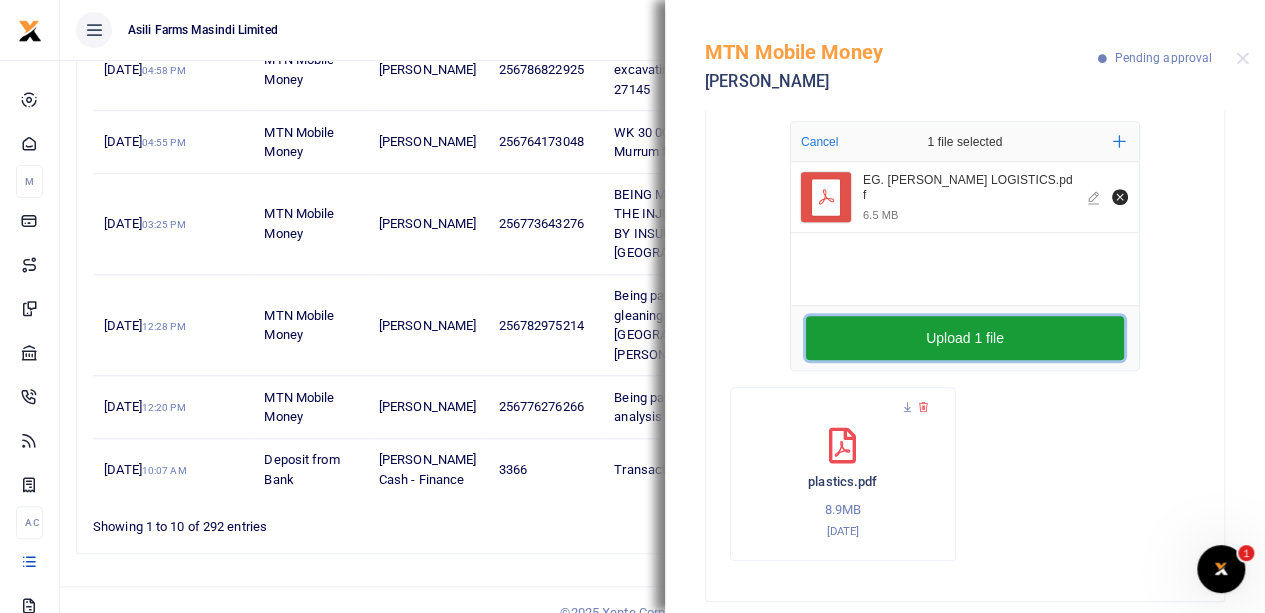 click on "Upload 1 file" at bounding box center (965, 338) 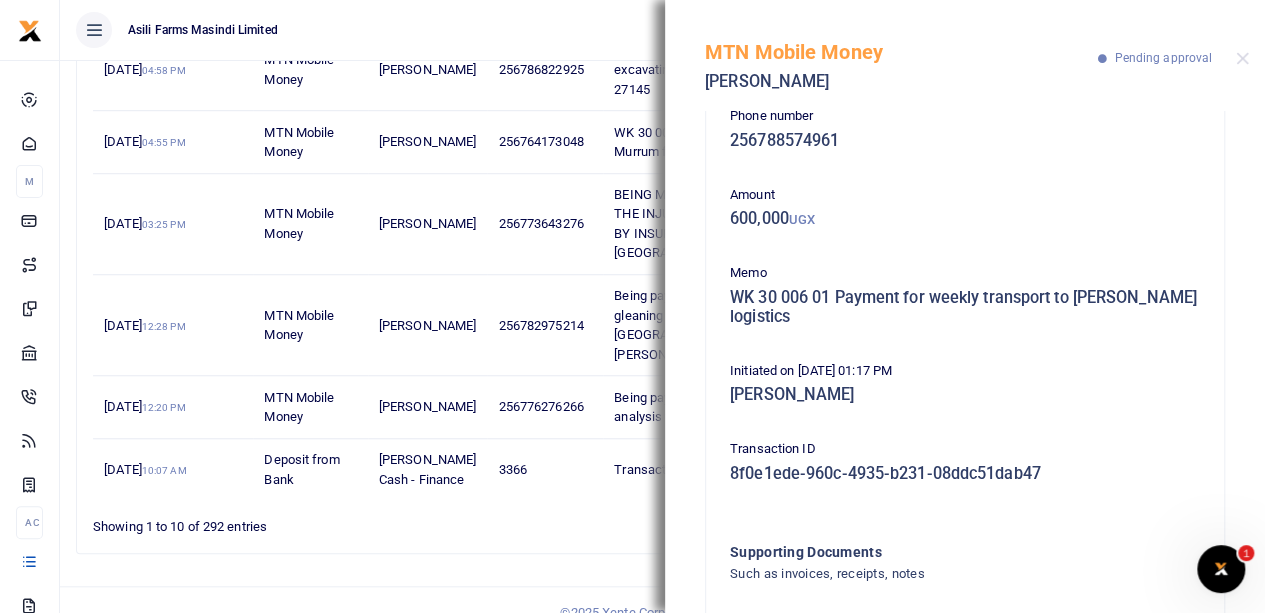scroll, scrollTop: 0, scrollLeft: 0, axis: both 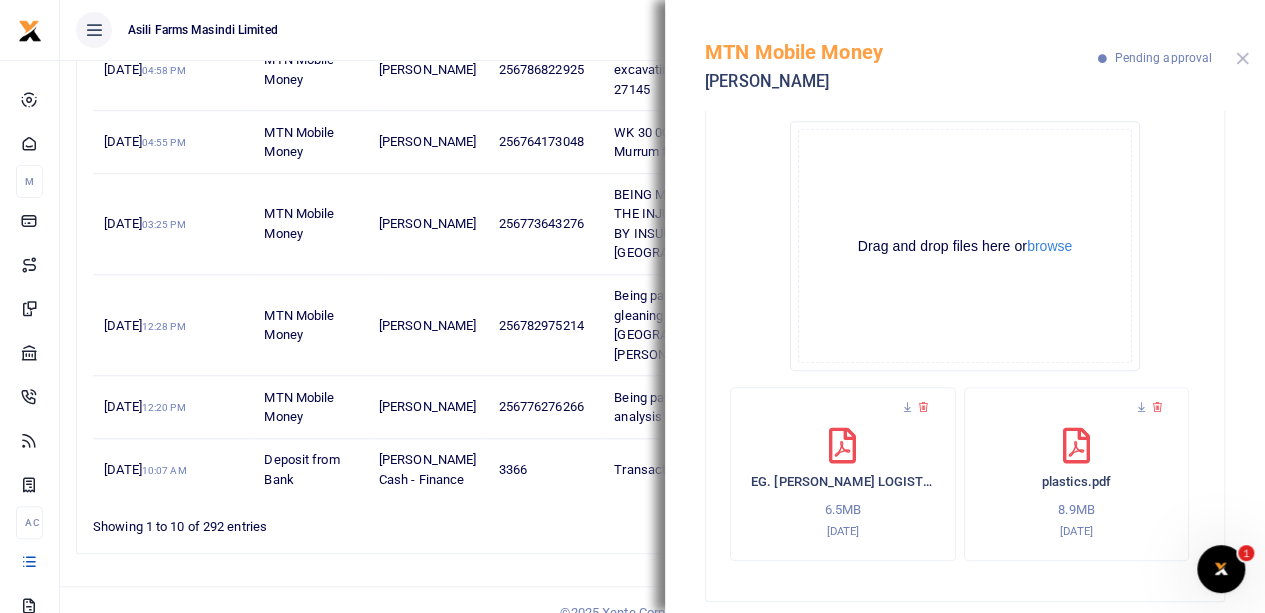 click at bounding box center (1242, 58) 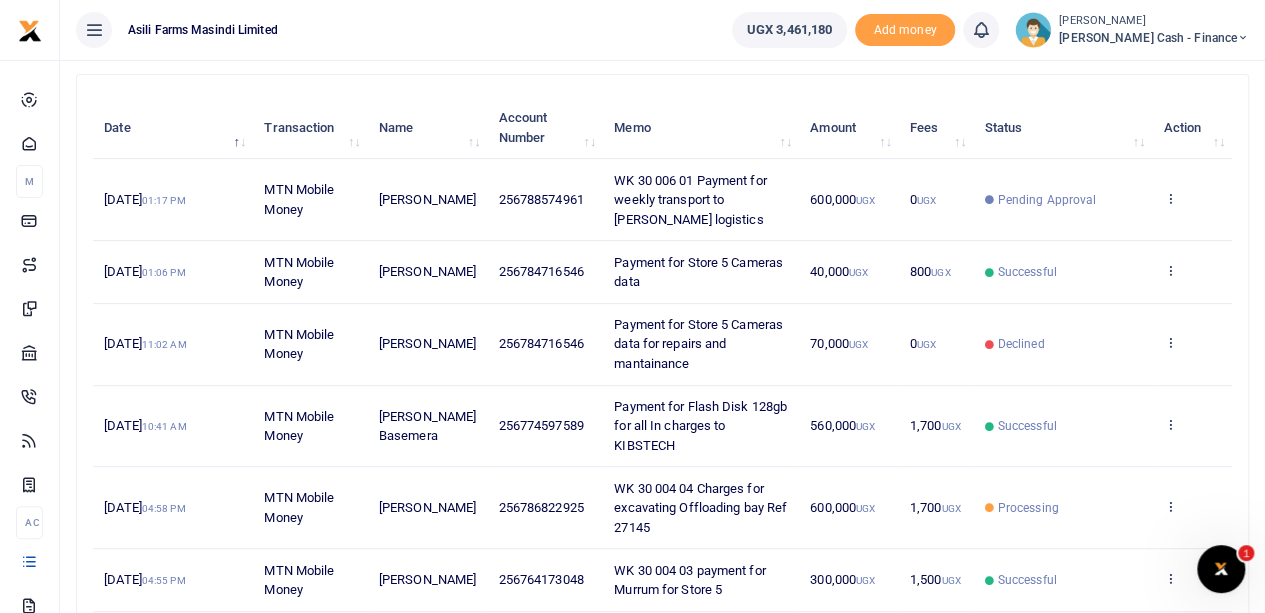scroll, scrollTop: 0, scrollLeft: 0, axis: both 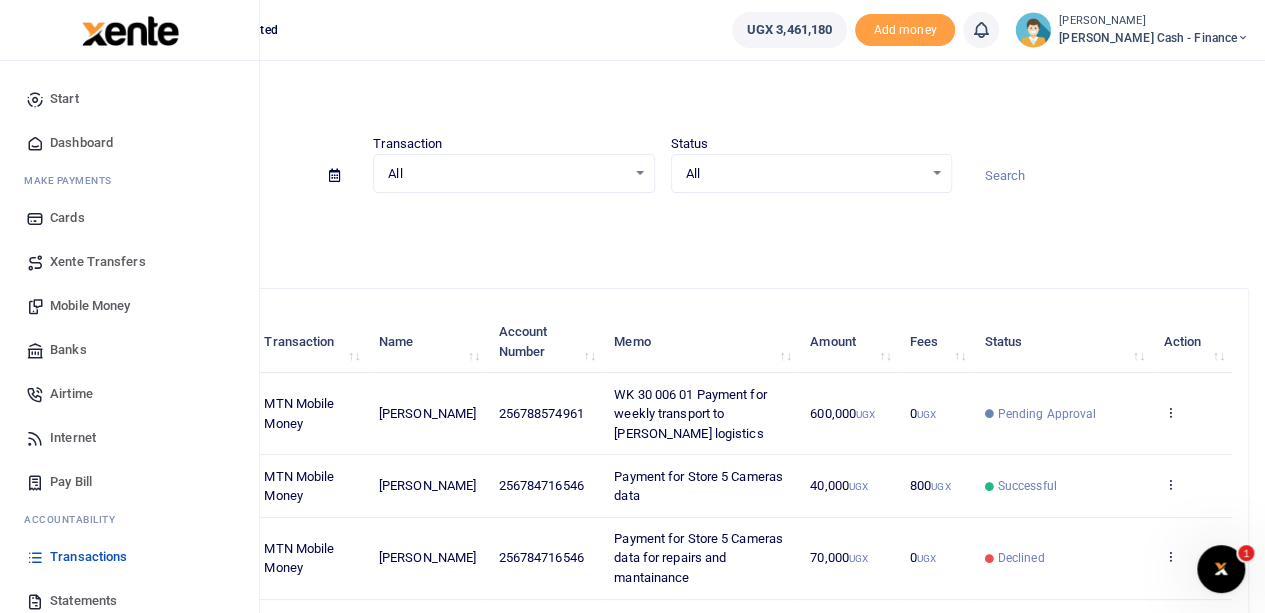 click on "Mobile Money" at bounding box center [90, 306] 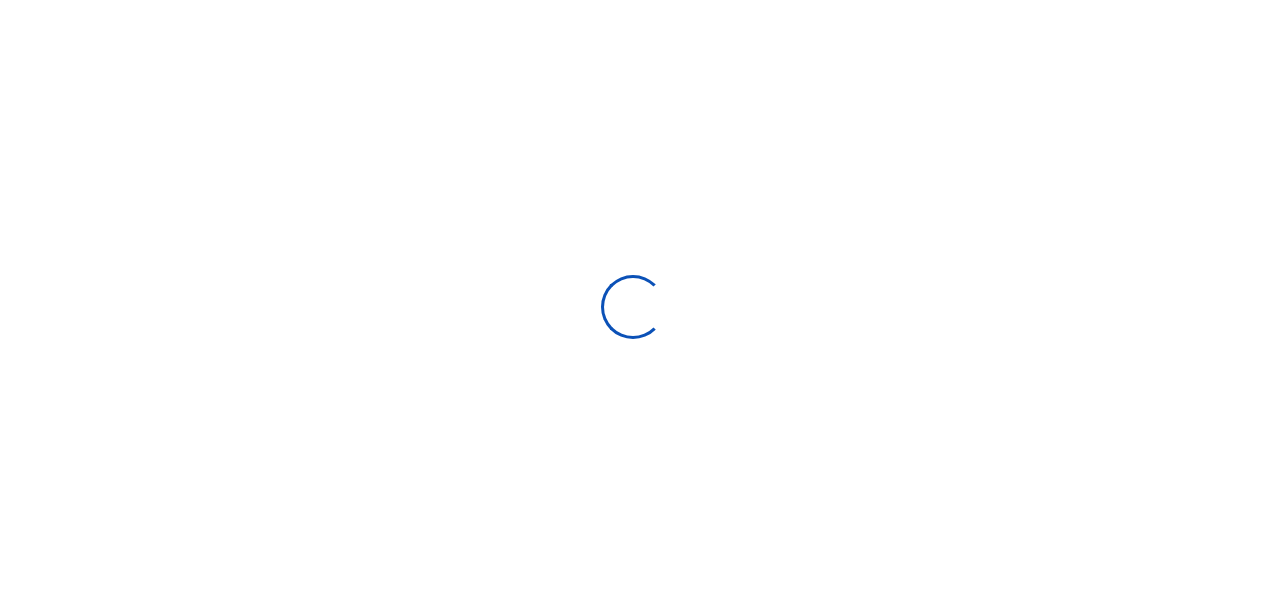 scroll, scrollTop: 0, scrollLeft: 0, axis: both 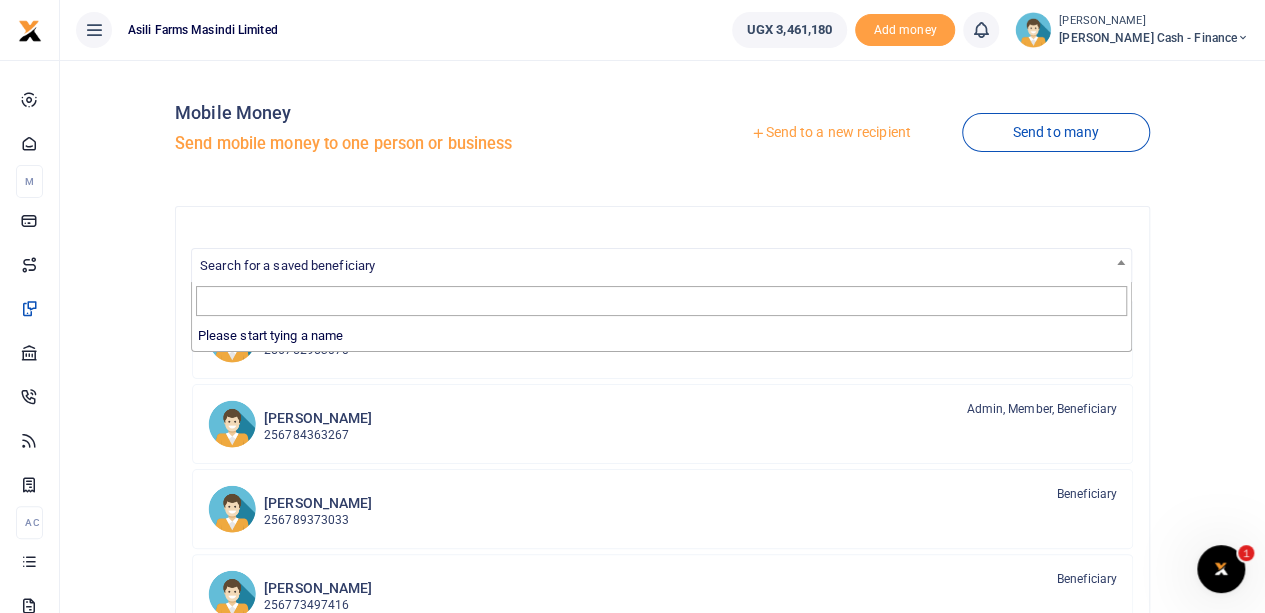 click on "Search for a saved beneficiary" at bounding box center (287, 265) 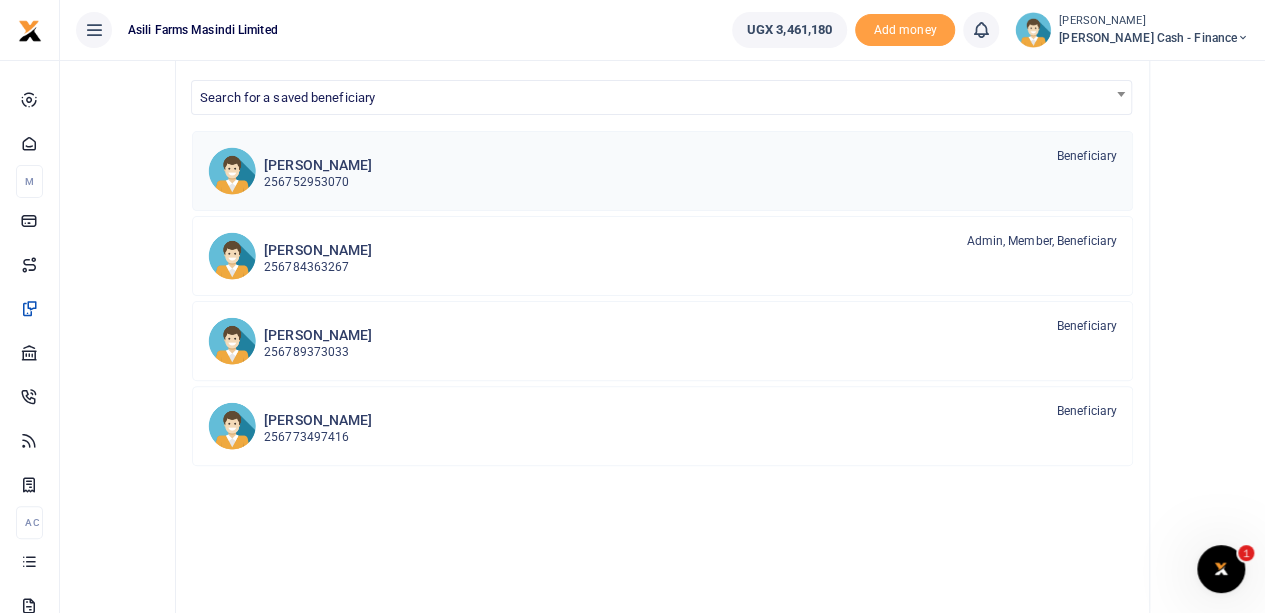 scroll, scrollTop: 200, scrollLeft: 0, axis: vertical 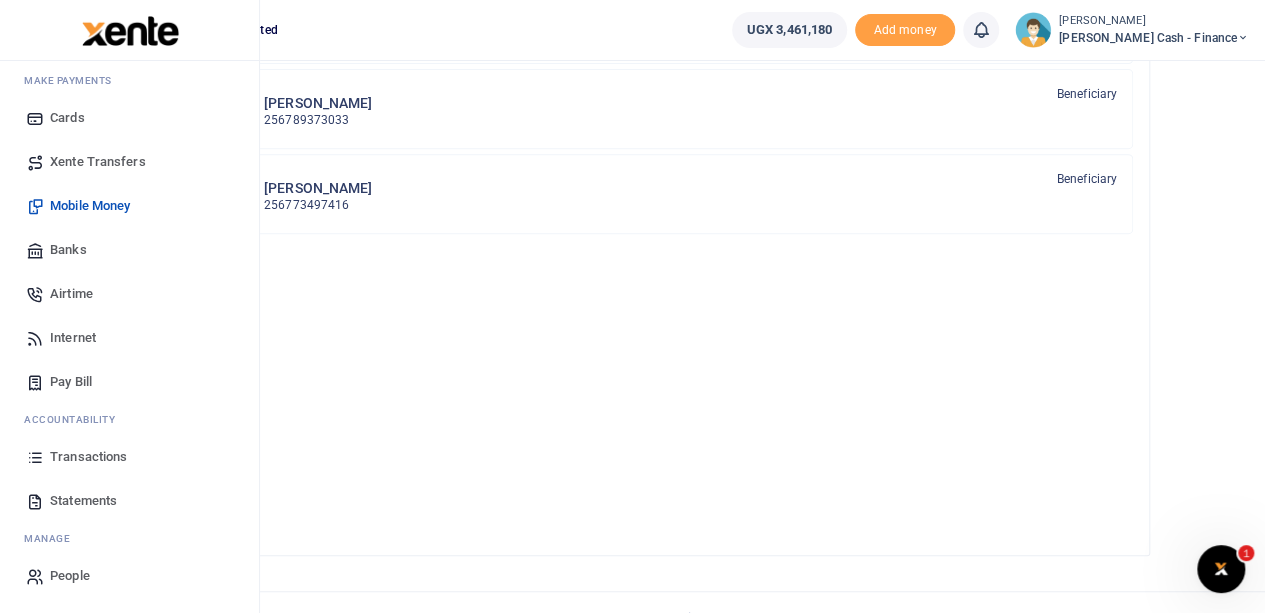 click on "Transactions" at bounding box center (88, 457) 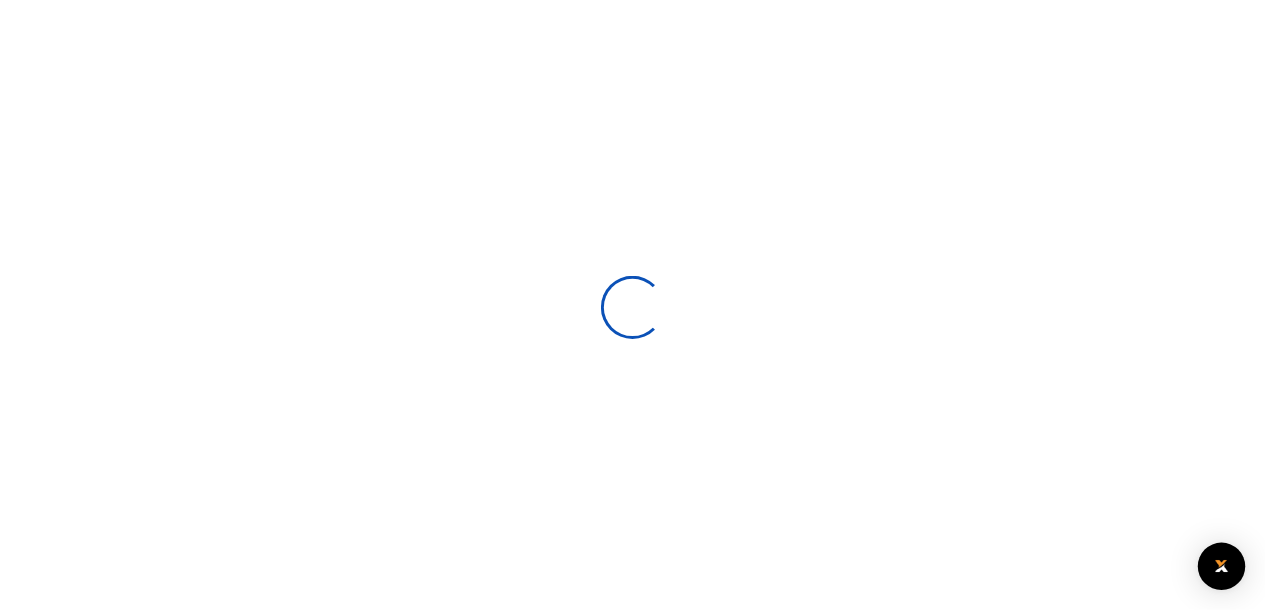 scroll, scrollTop: 0, scrollLeft: 0, axis: both 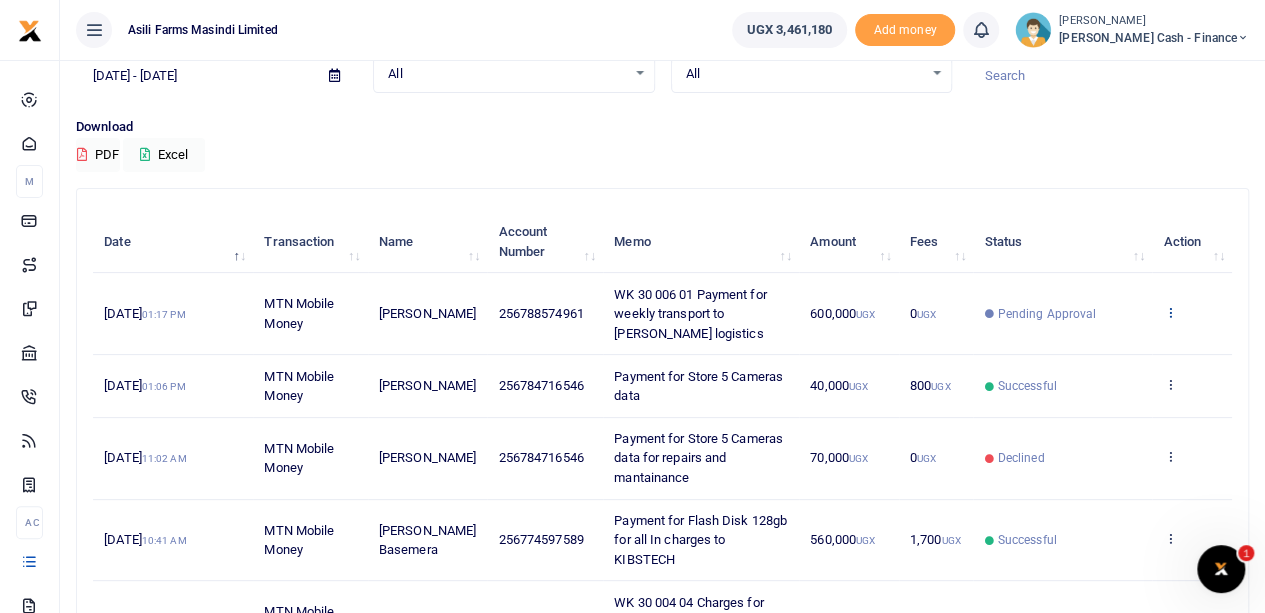 click at bounding box center (1169, 312) 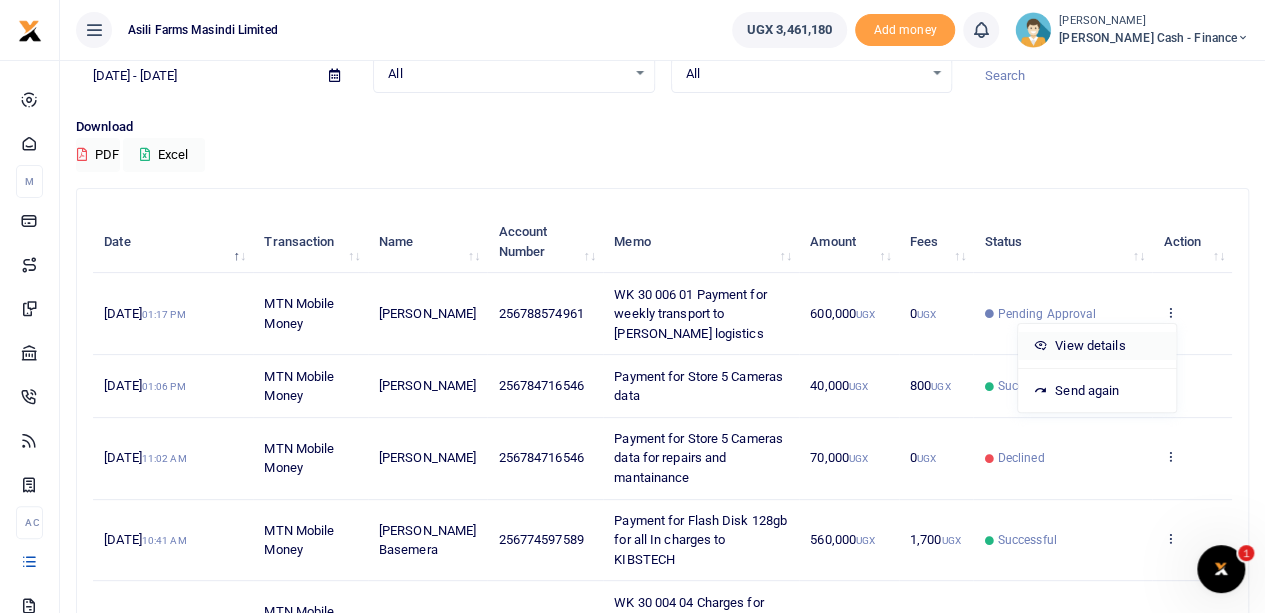 click on "View details" at bounding box center [1097, 346] 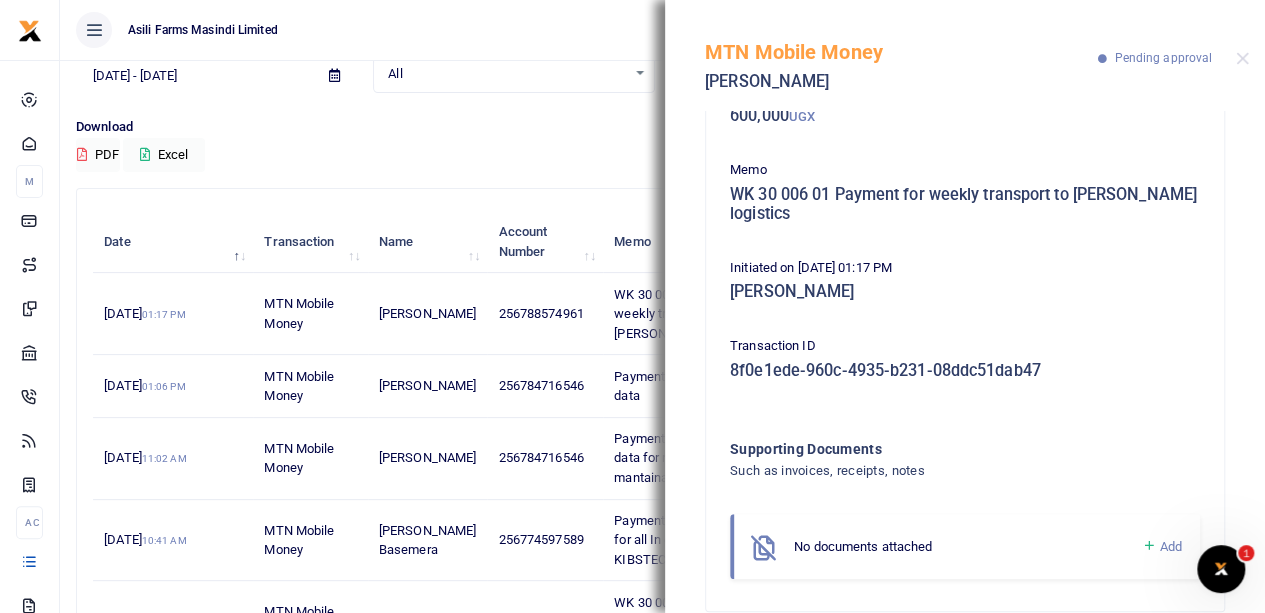 scroll, scrollTop: 146, scrollLeft: 0, axis: vertical 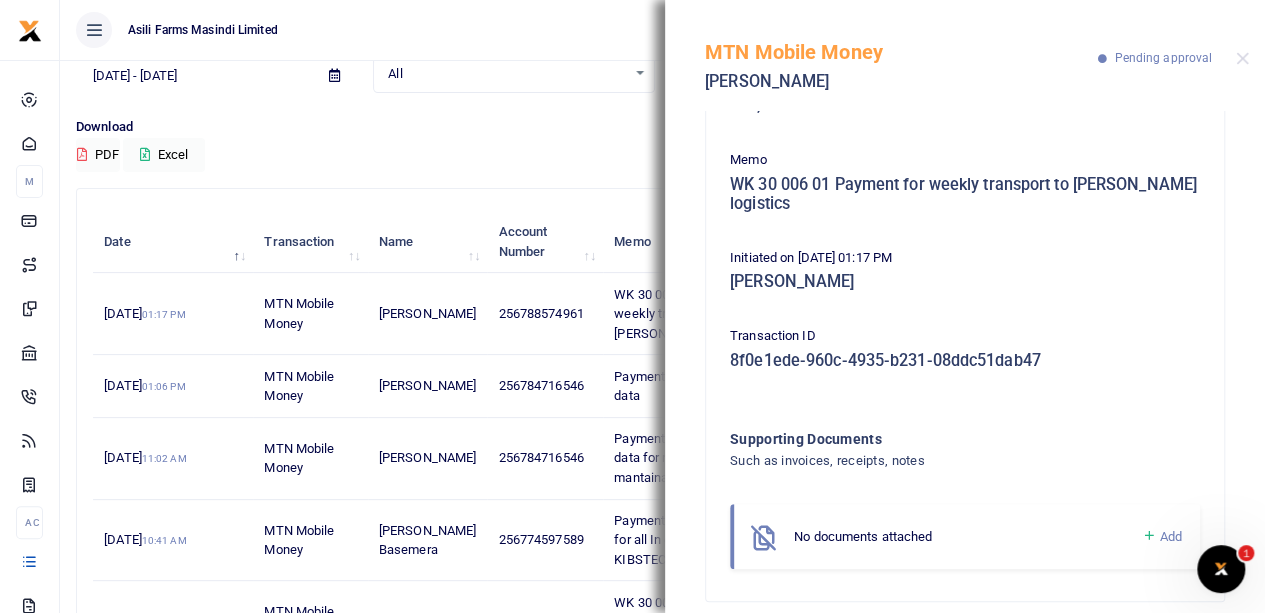 click on "Add" at bounding box center (1171, 536) 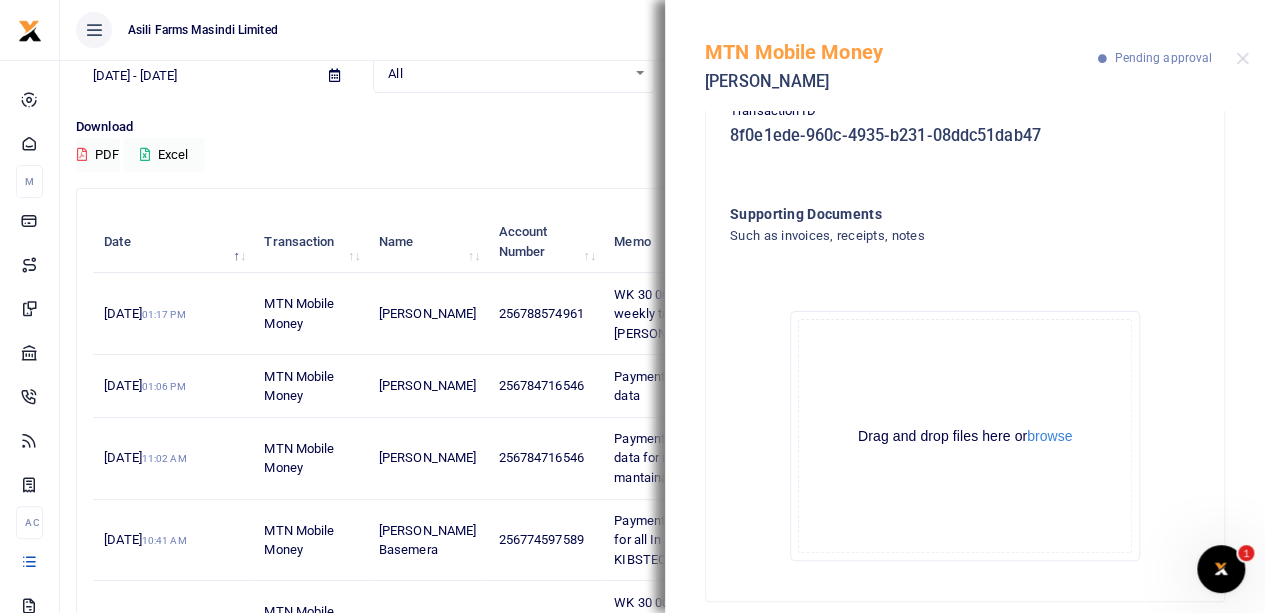 scroll, scrollTop: 372, scrollLeft: 0, axis: vertical 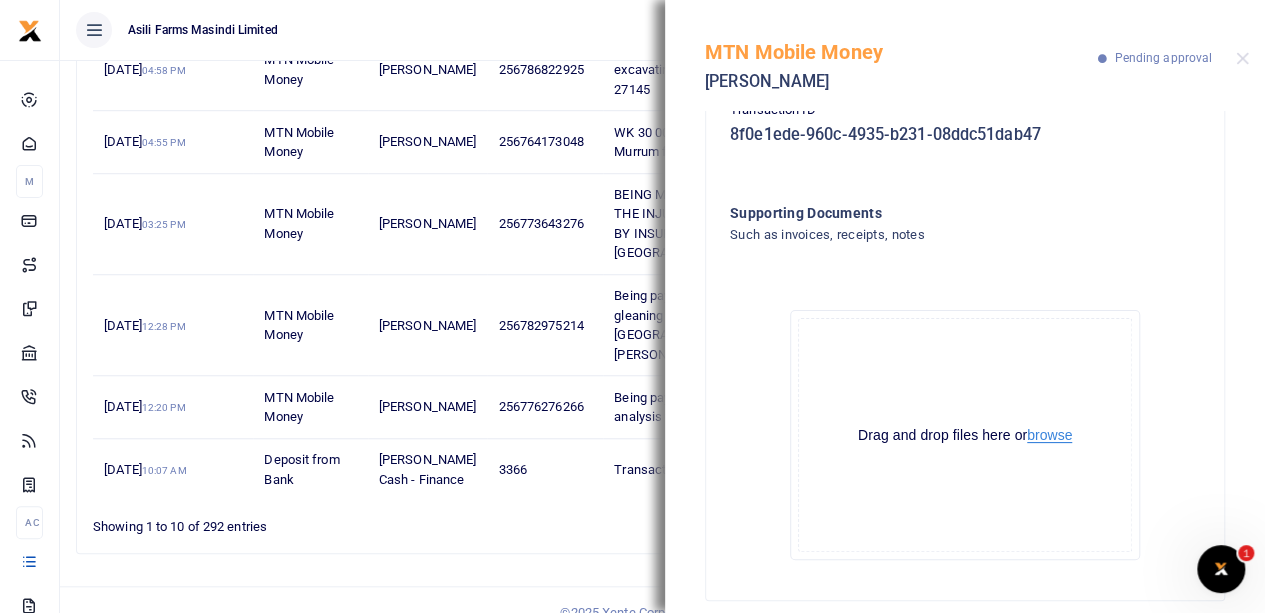 click on "browse" at bounding box center (1049, 435) 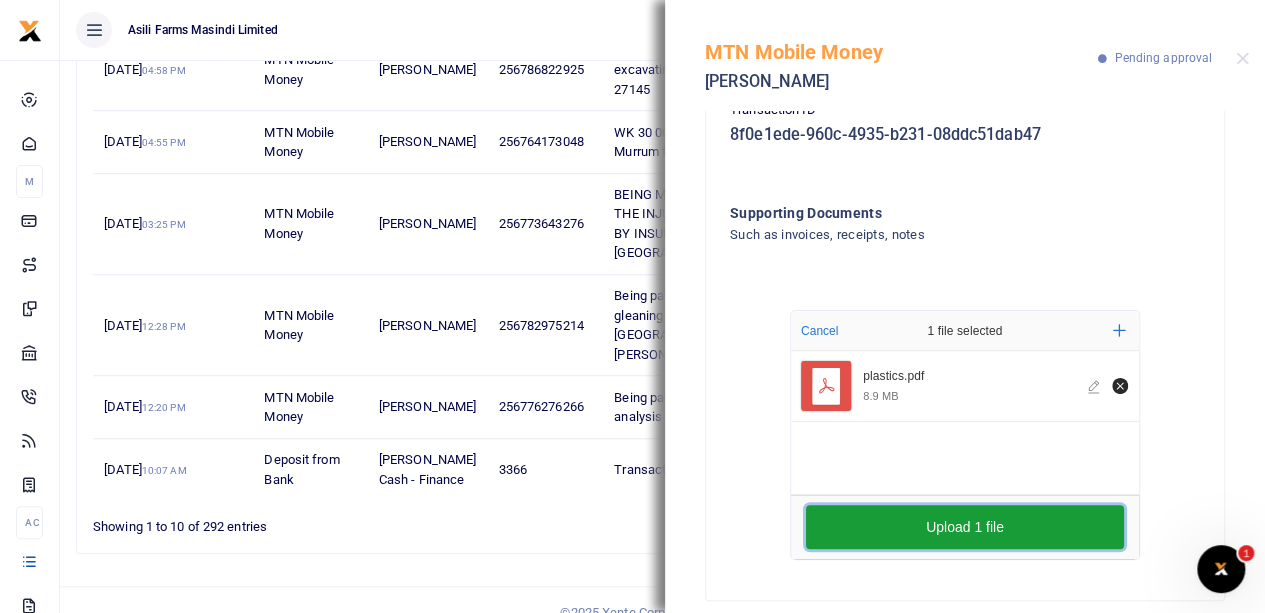 click on "Upload 1 file" at bounding box center (965, 527) 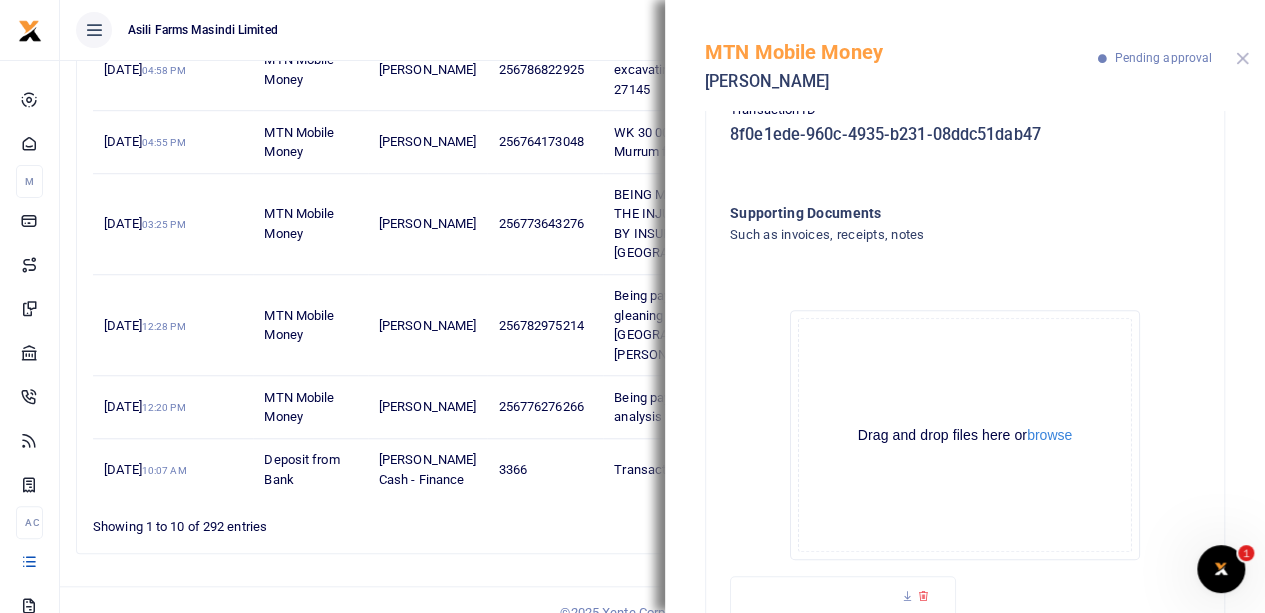 click at bounding box center (1242, 58) 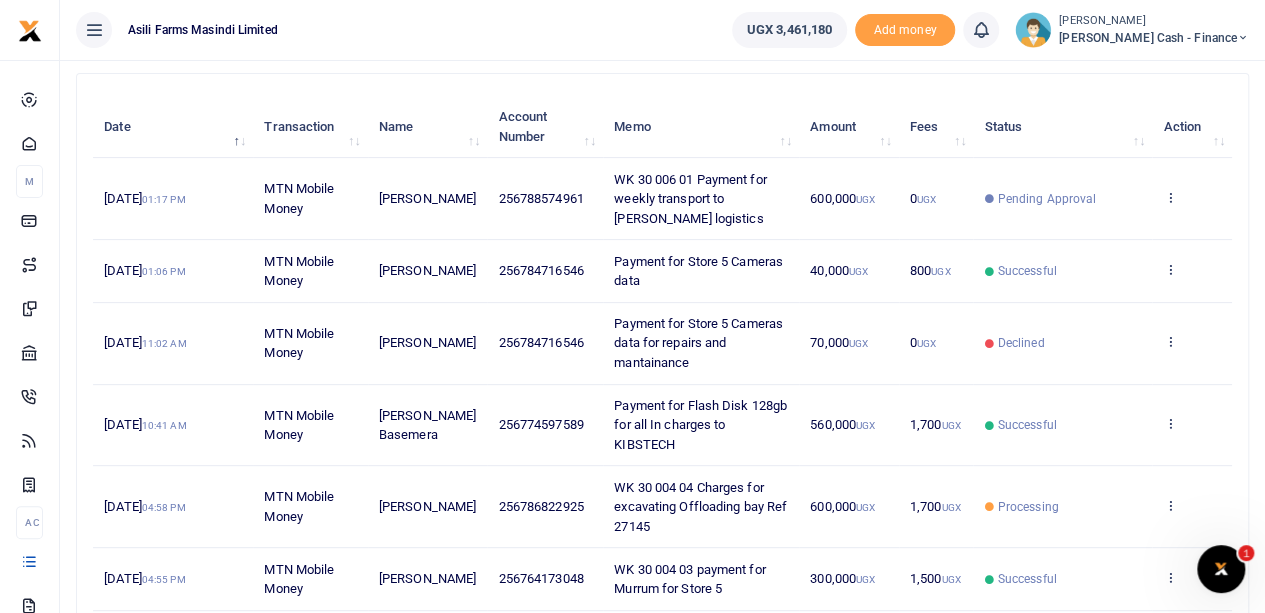 scroll, scrollTop: 0, scrollLeft: 0, axis: both 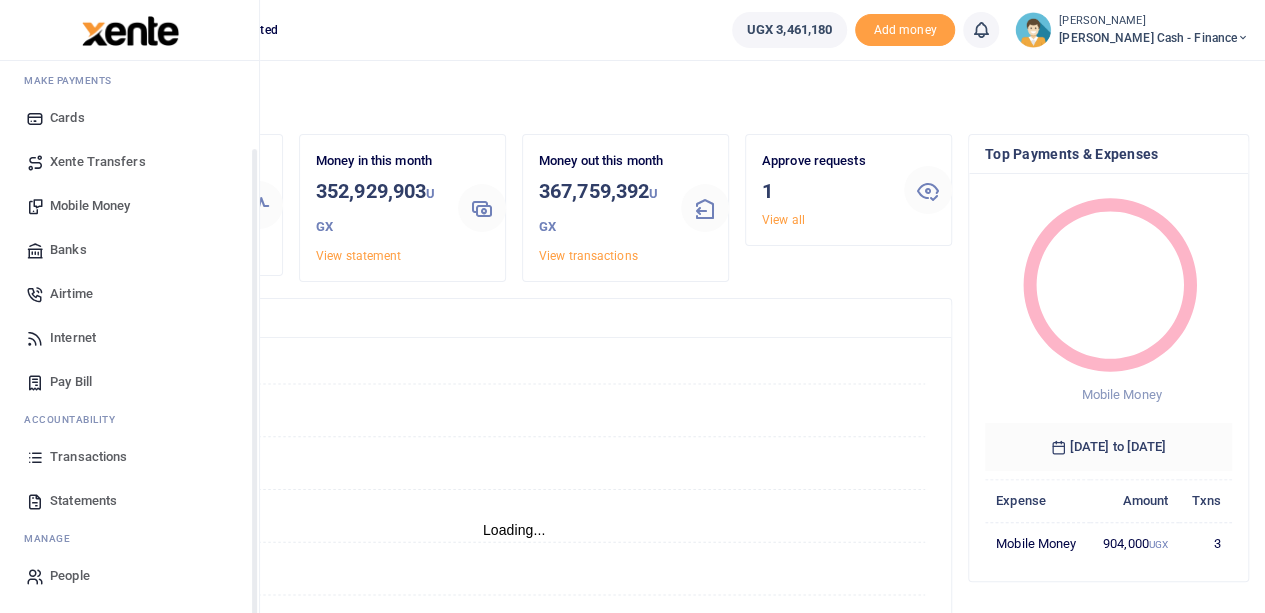 click on "Transactions" at bounding box center (88, 457) 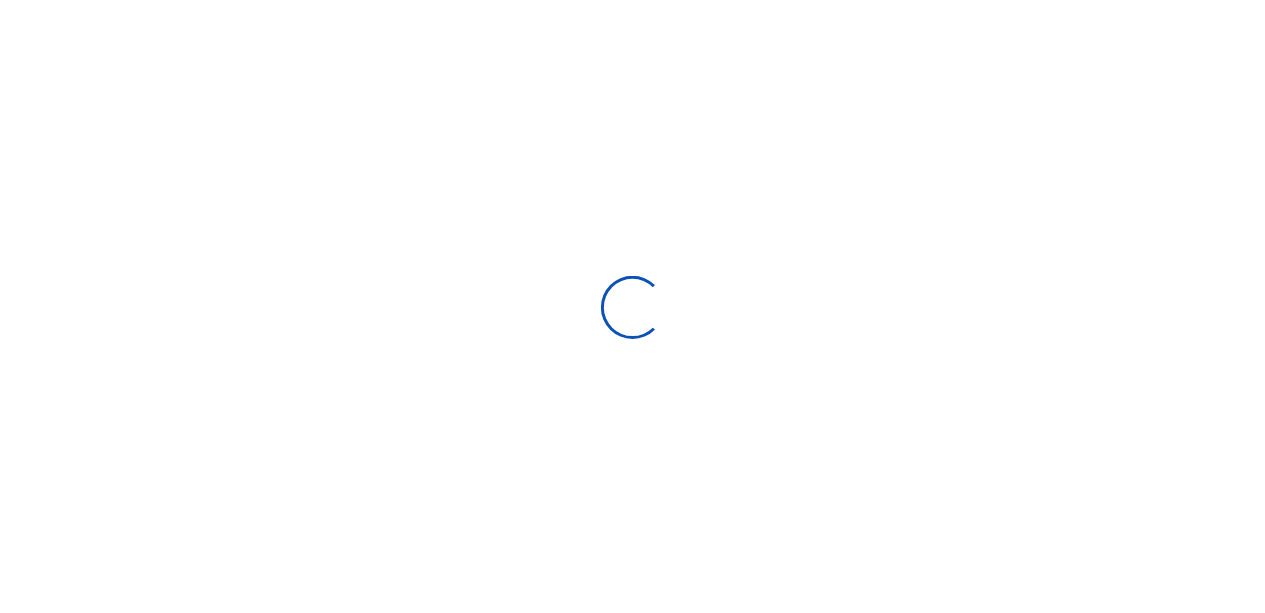scroll, scrollTop: 0, scrollLeft: 0, axis: both 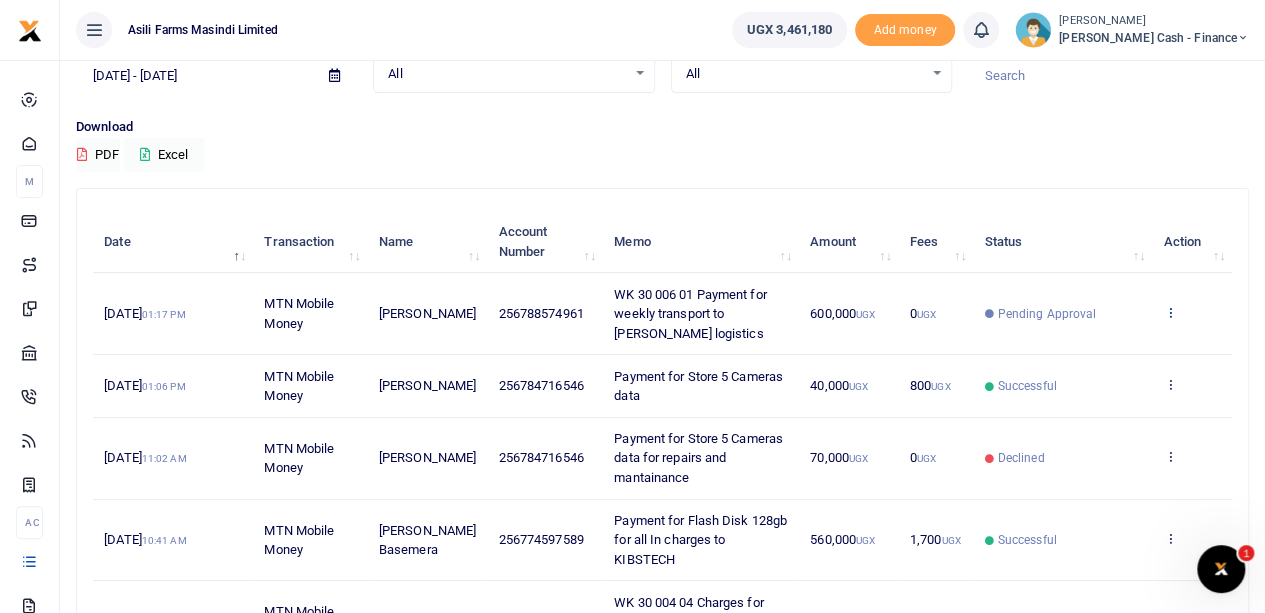 click at bounding box center (1169, 312) 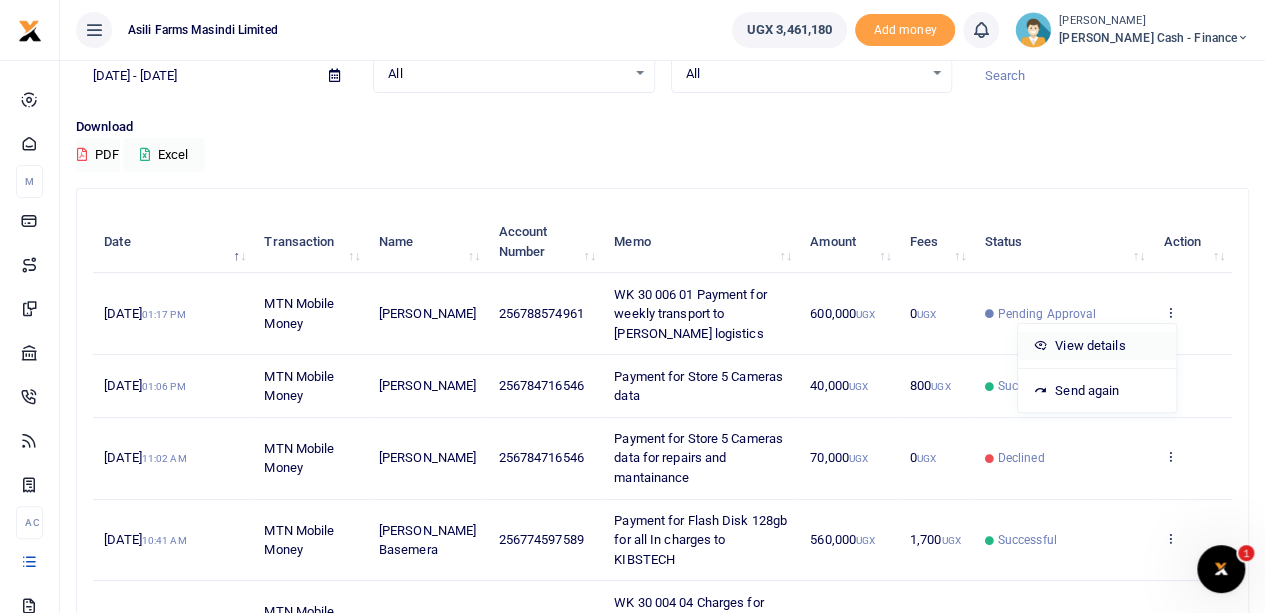 click on "View details" at bounding box center [1097, 346] 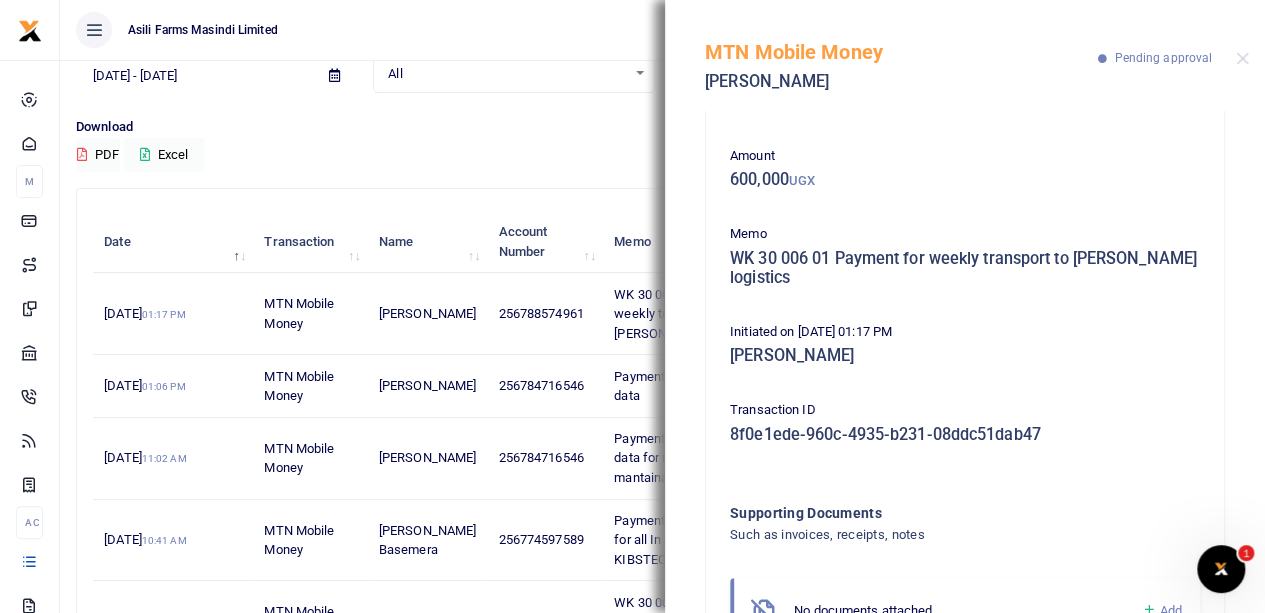 scroll, scrollTop: 146, scrollLeft: 0, axis: vertical 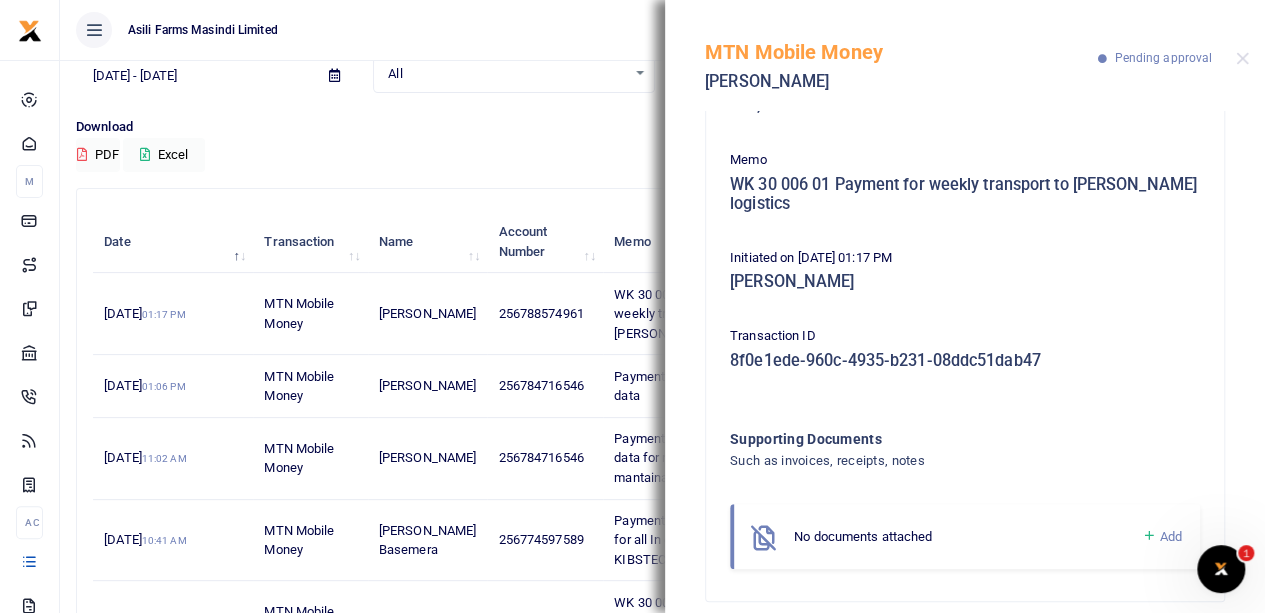 click on "Add" at bounding box center [1171, 536] 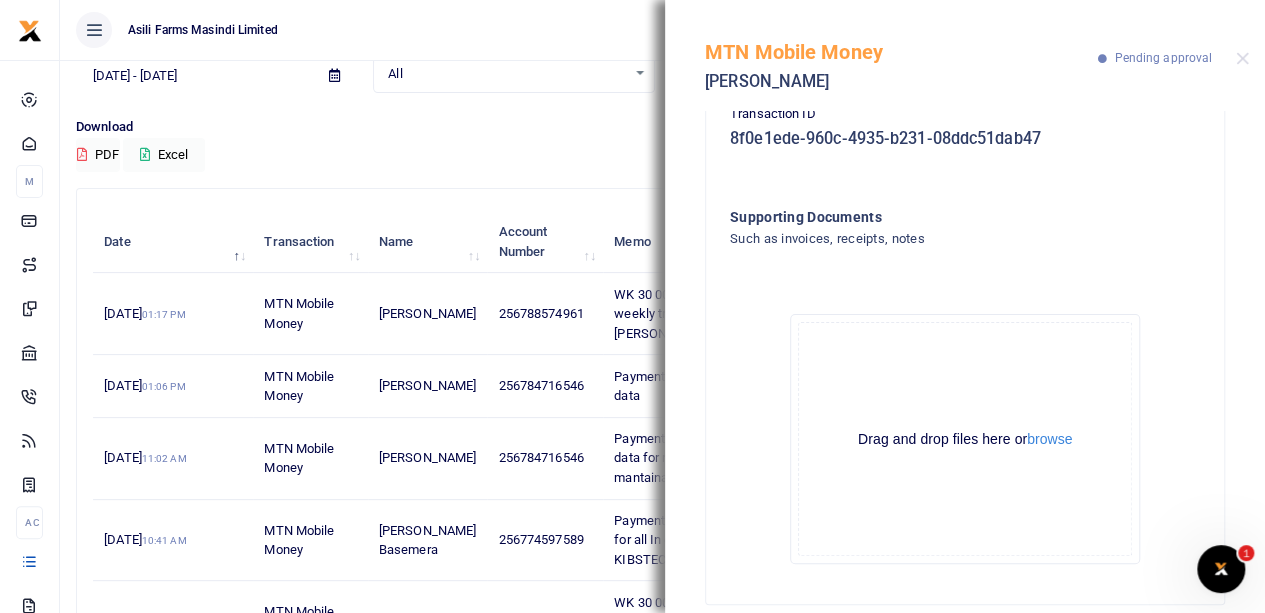 scroll, scrollTop: 372, scrollLeft: 0, axis: vertical 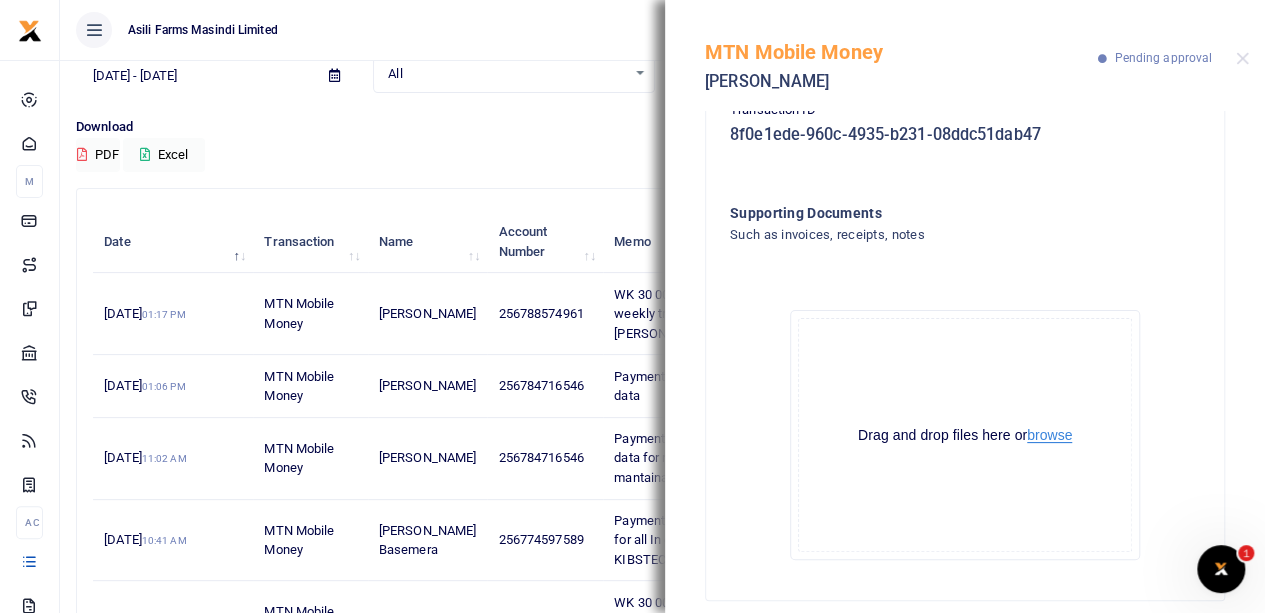 click on "browse" at bounding box center [1049, 435] 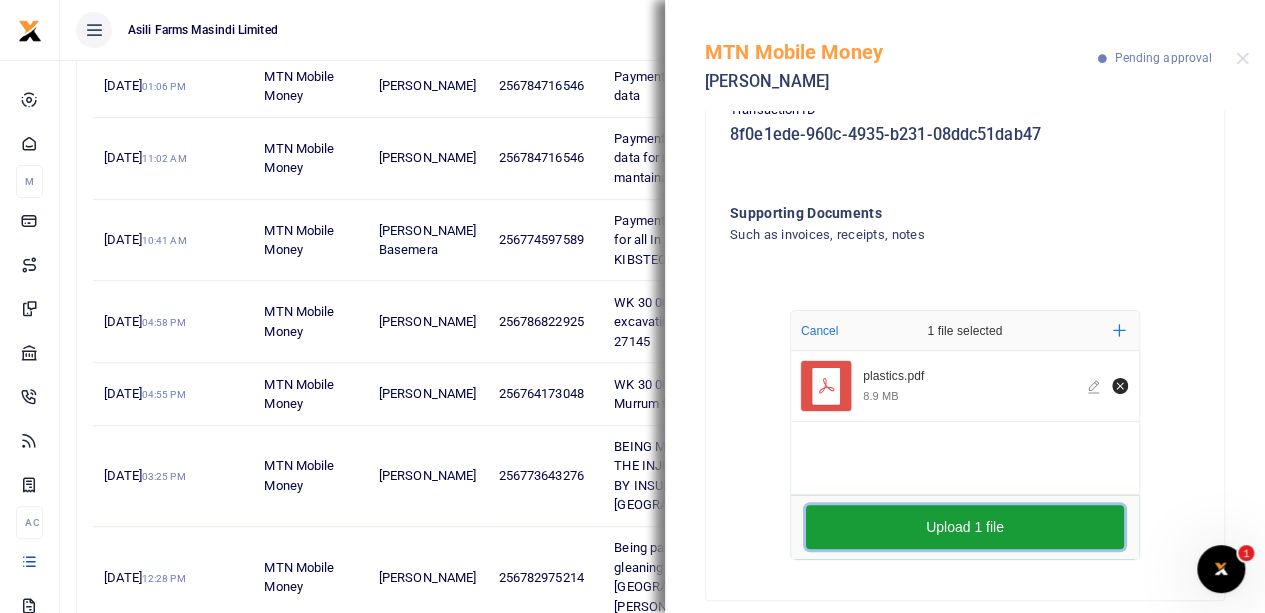 click on "Upload 1 file" at bounding box center (965, 527) 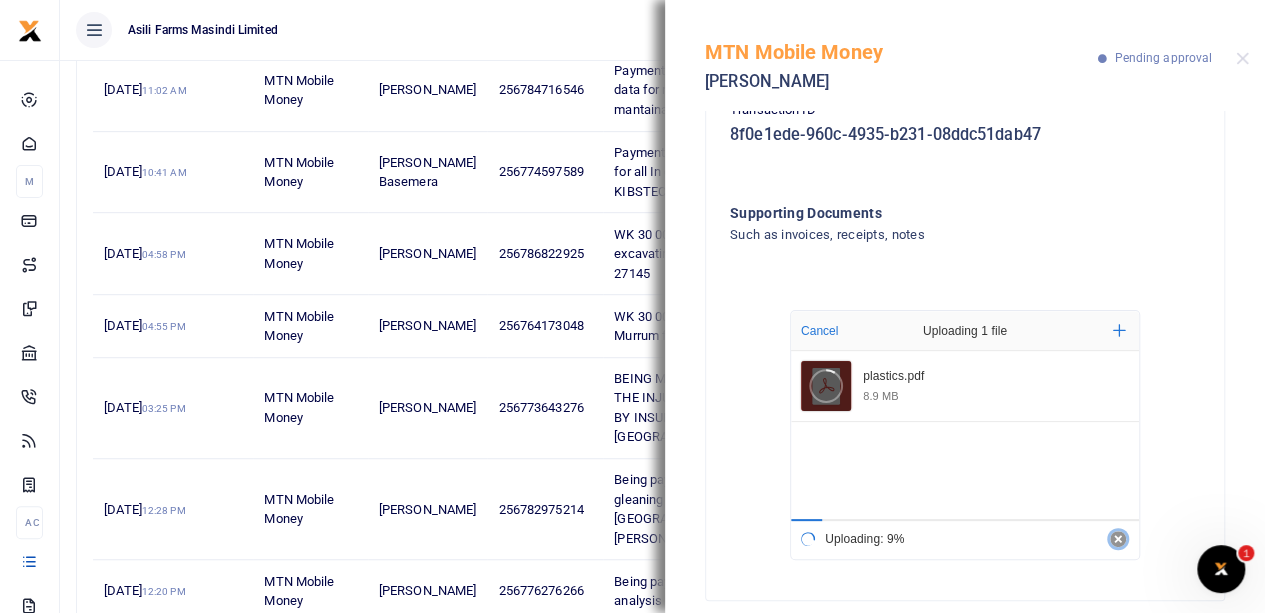 scroll, scrollTop: 500, scrollLeft: 0, axis: vertical 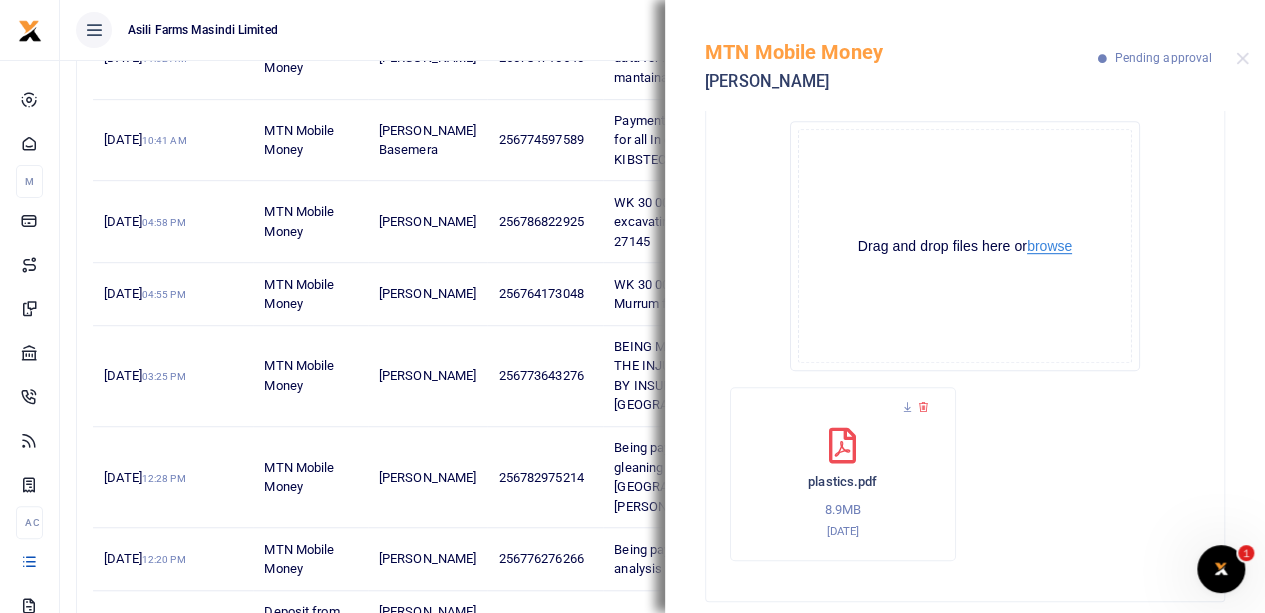 click on "browse" at bounding box center [1049, 246] 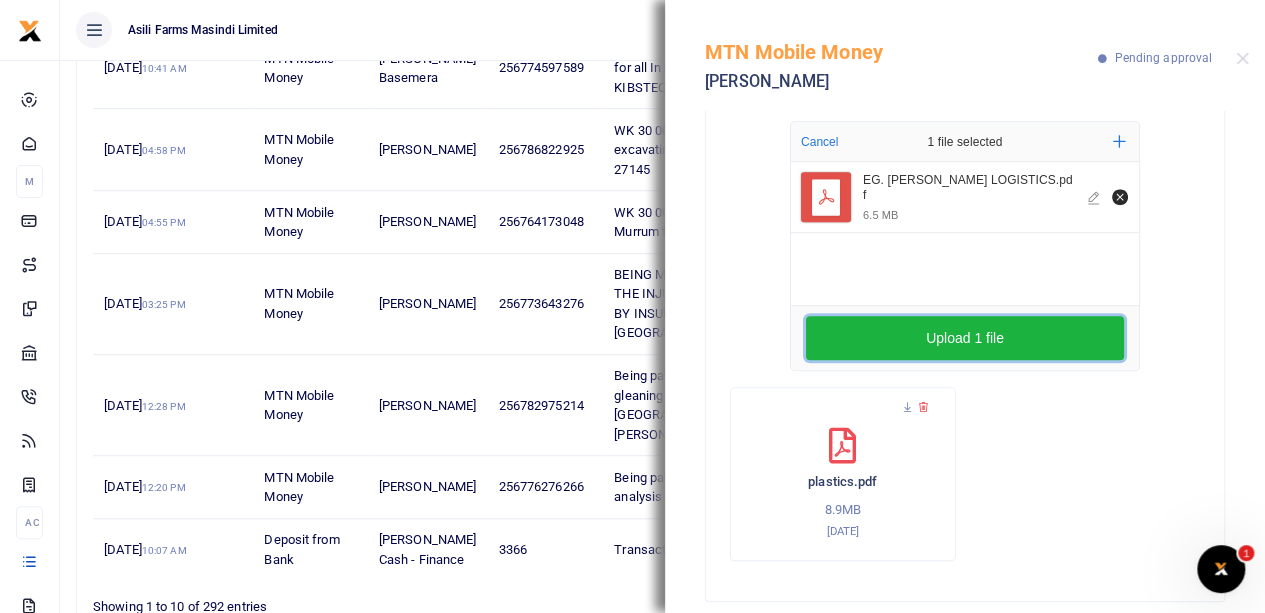 scroll, scrollTop: 600, scrollLeft: 0, axis: vertical 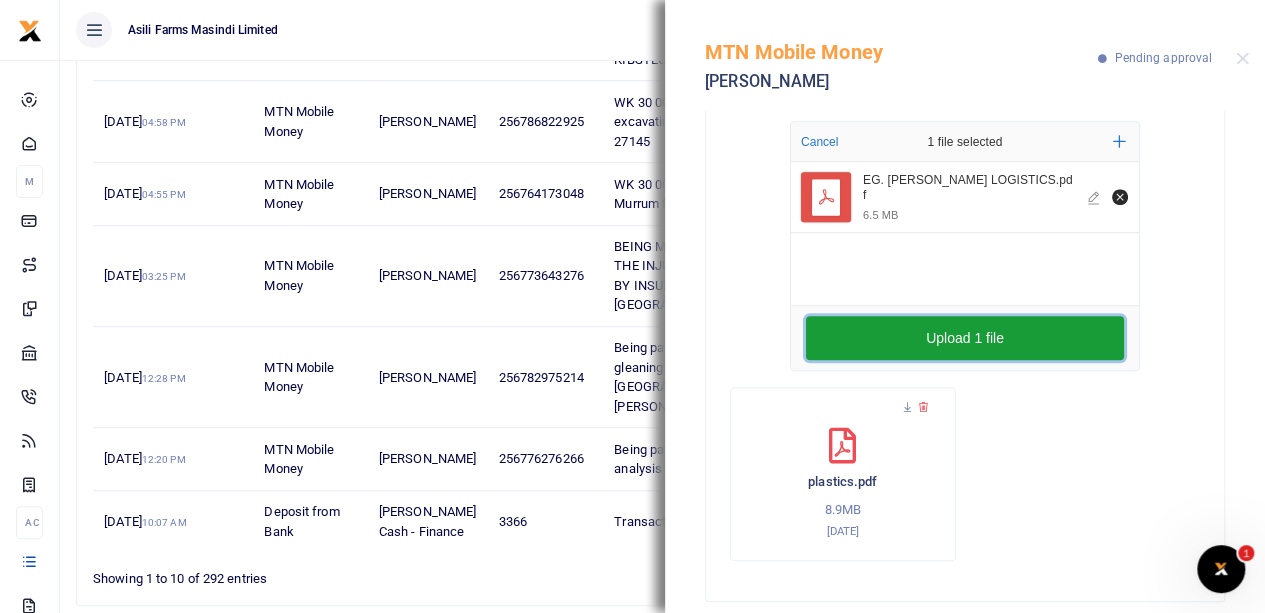 click on "Upload 1 file" at bounding box center (965, 338) 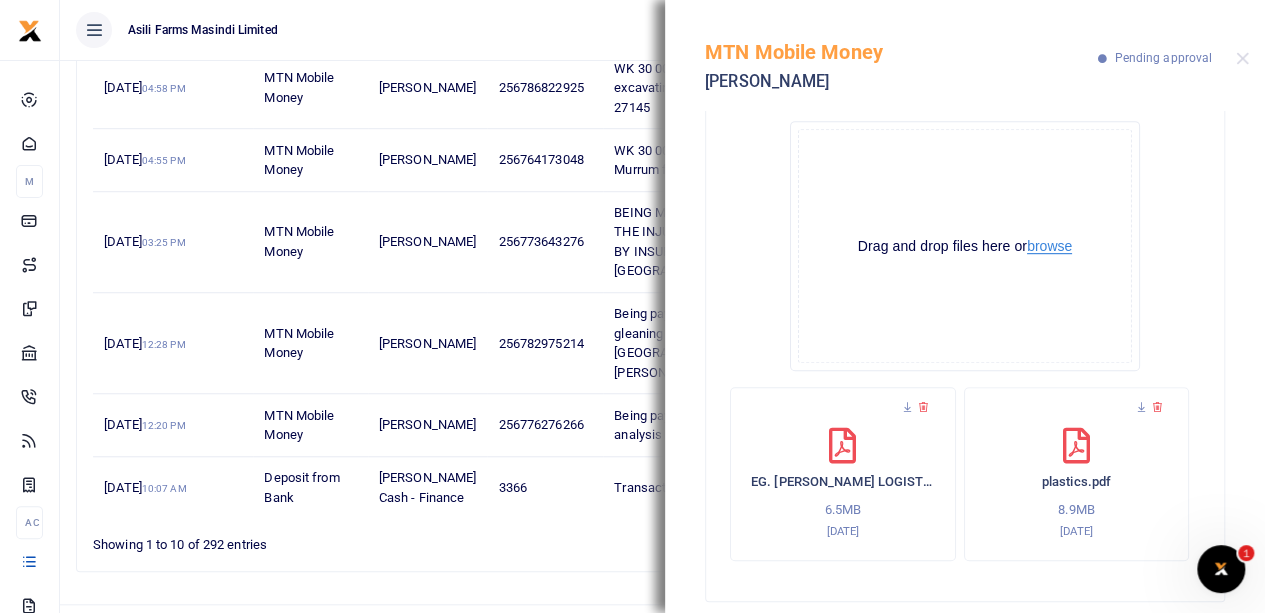 scroll, scrollTop: 652, scrollLeft: 0, axis: vertical 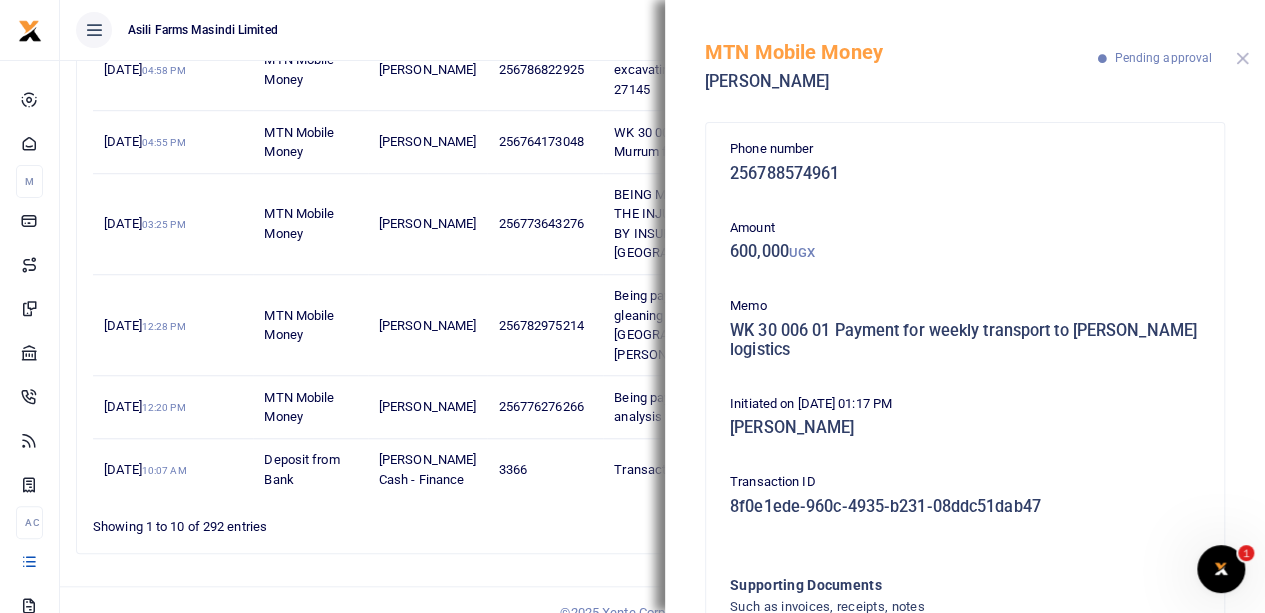click at bounding box center (1242, 58) 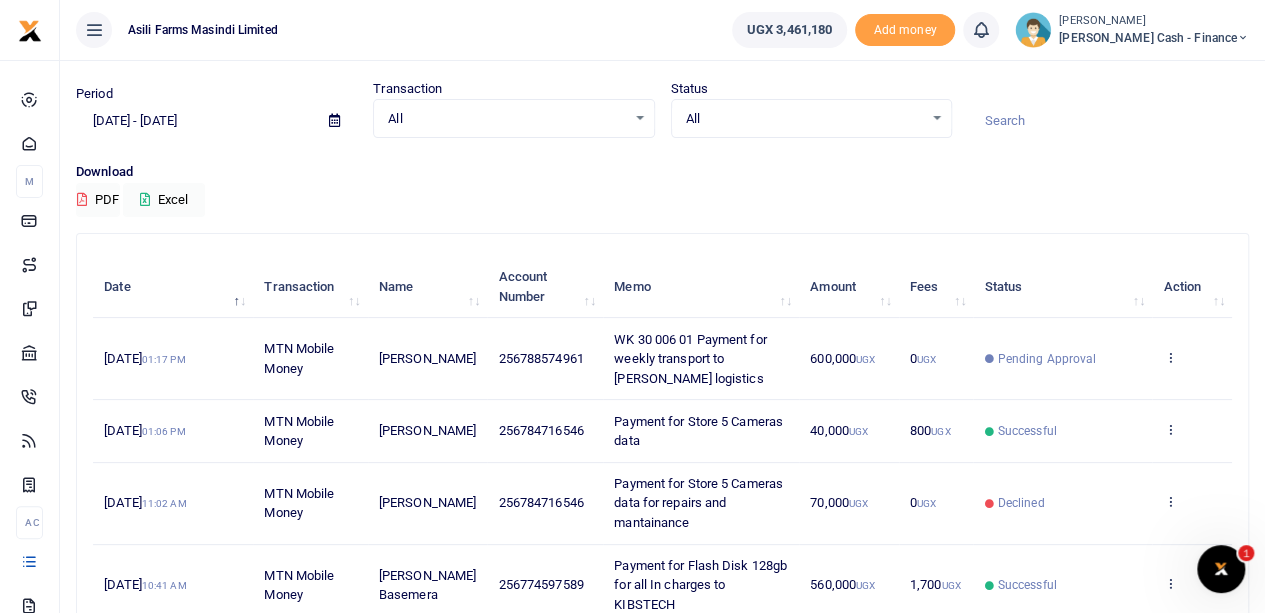 scroll, scrollTop: 0, scrollLeft: 0, axis: both 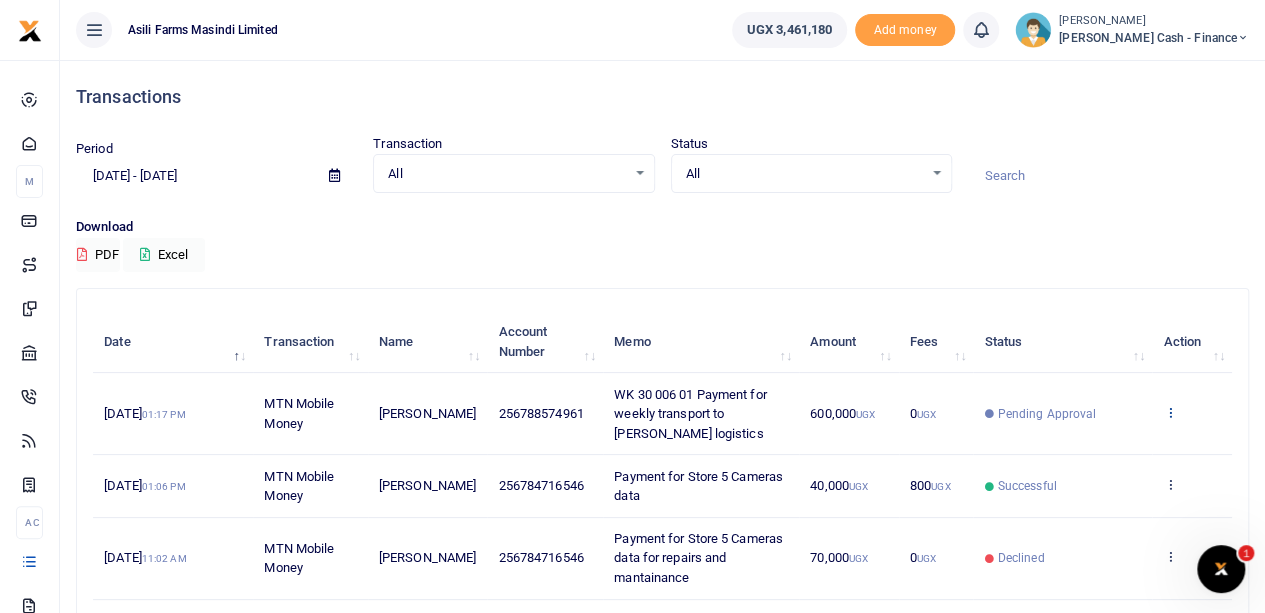 click at bounding box center [1169, 412] 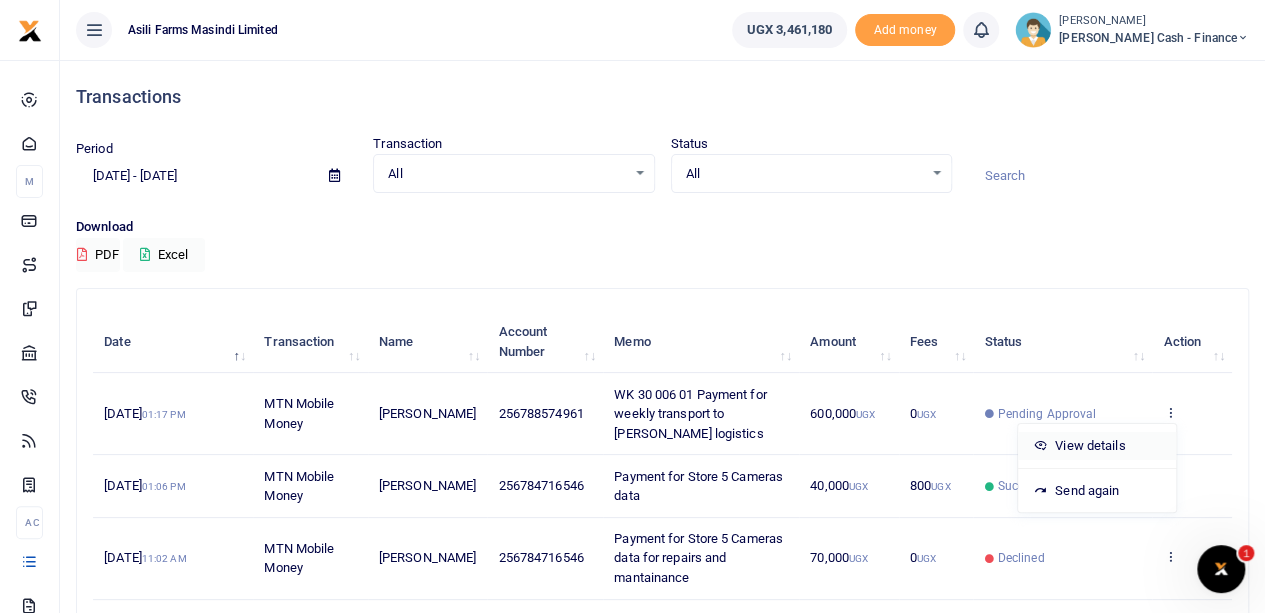 click on "View details" at bounding box center [1097, 446] 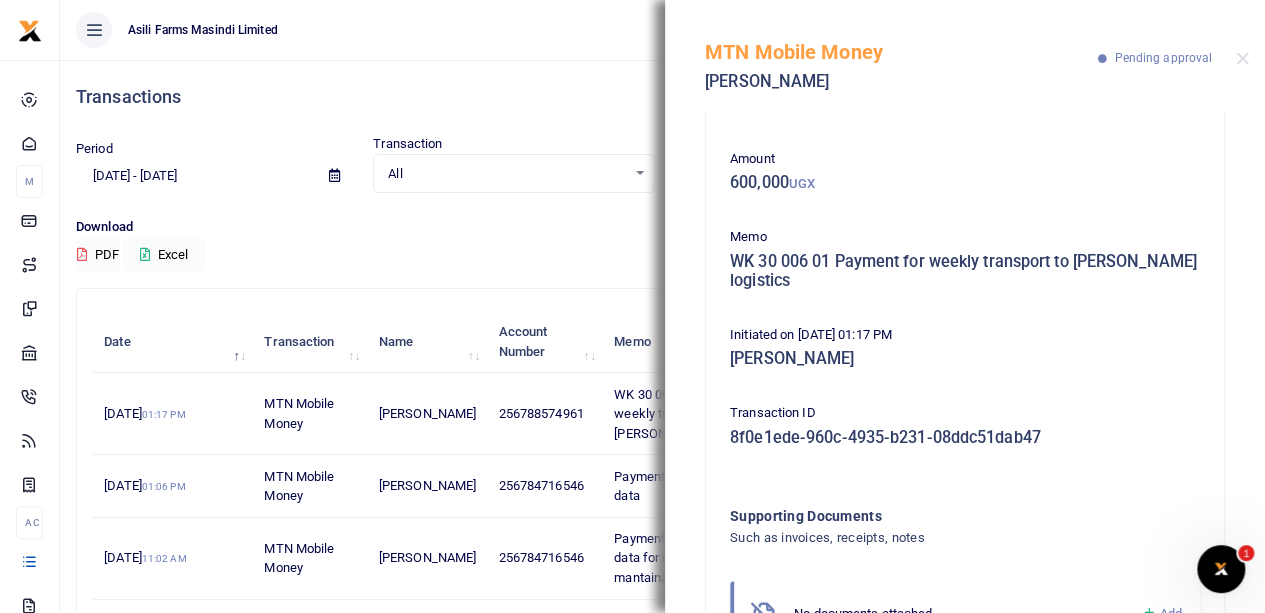 scroll, scrollTop: 146, scrollLeft: 0, axis: vertical 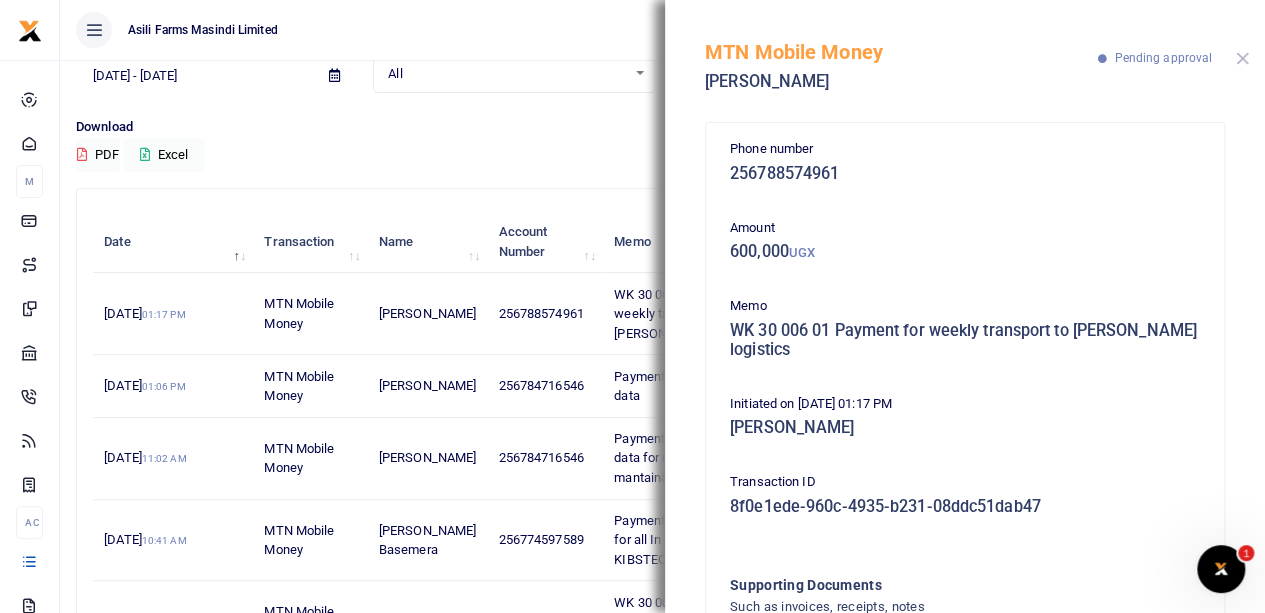 click at bounding box center (1242, 58) 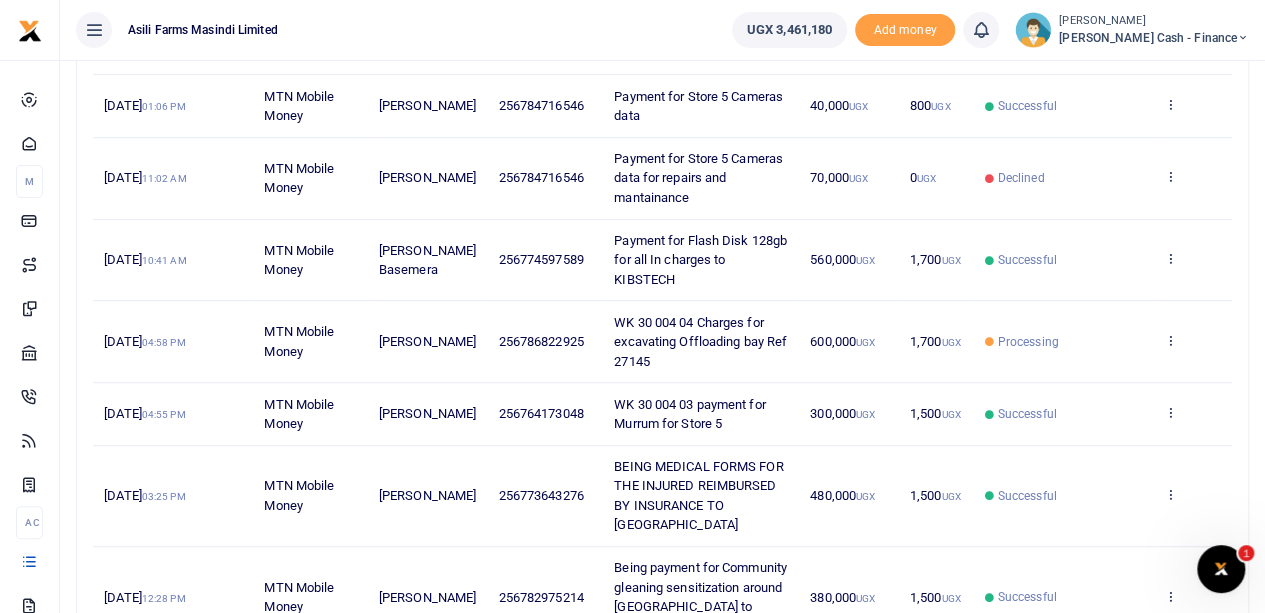 scroll, scrollTop: 400, scrollLeft: 0, axis: vertical 